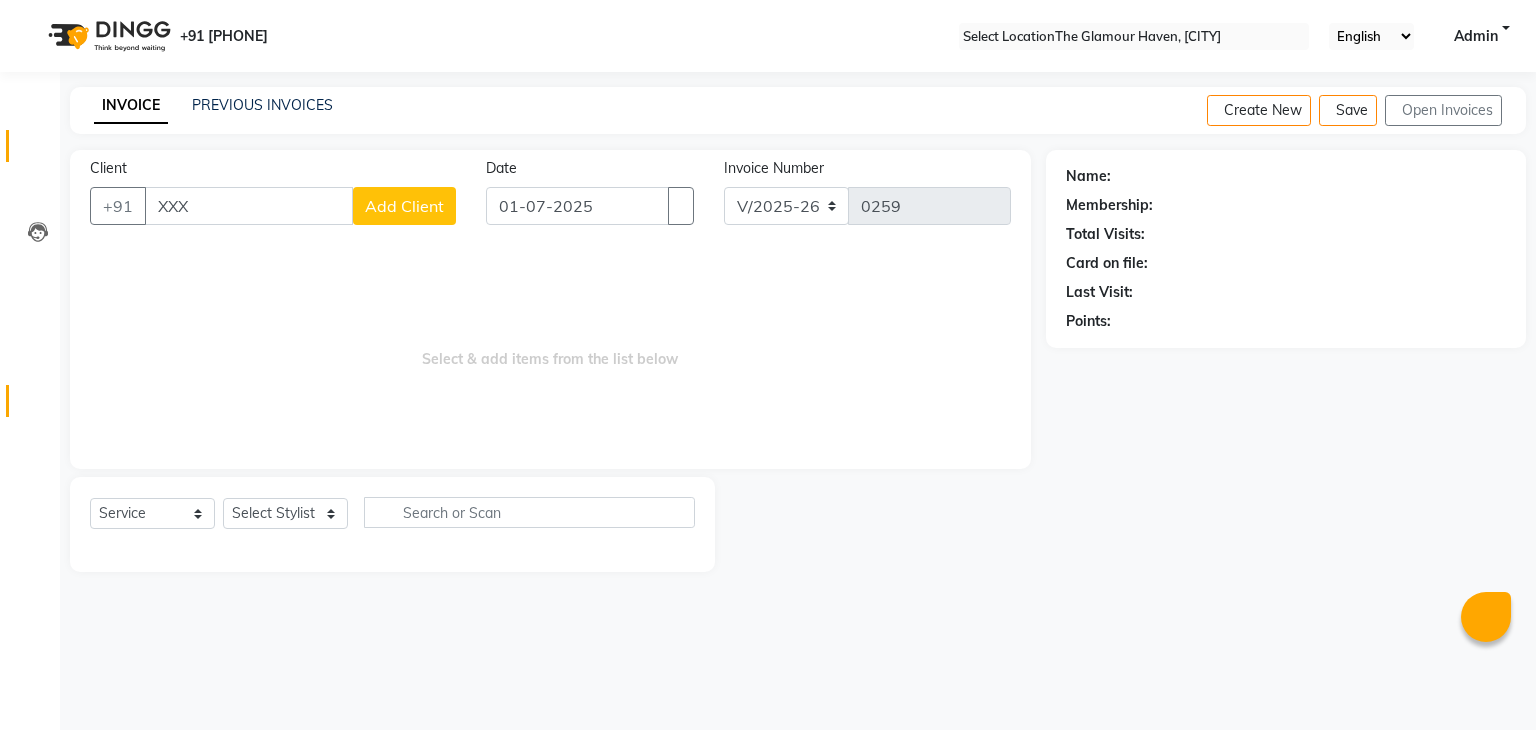 scroll, scrollTop: 0, scrollLeft: 0, axis: both 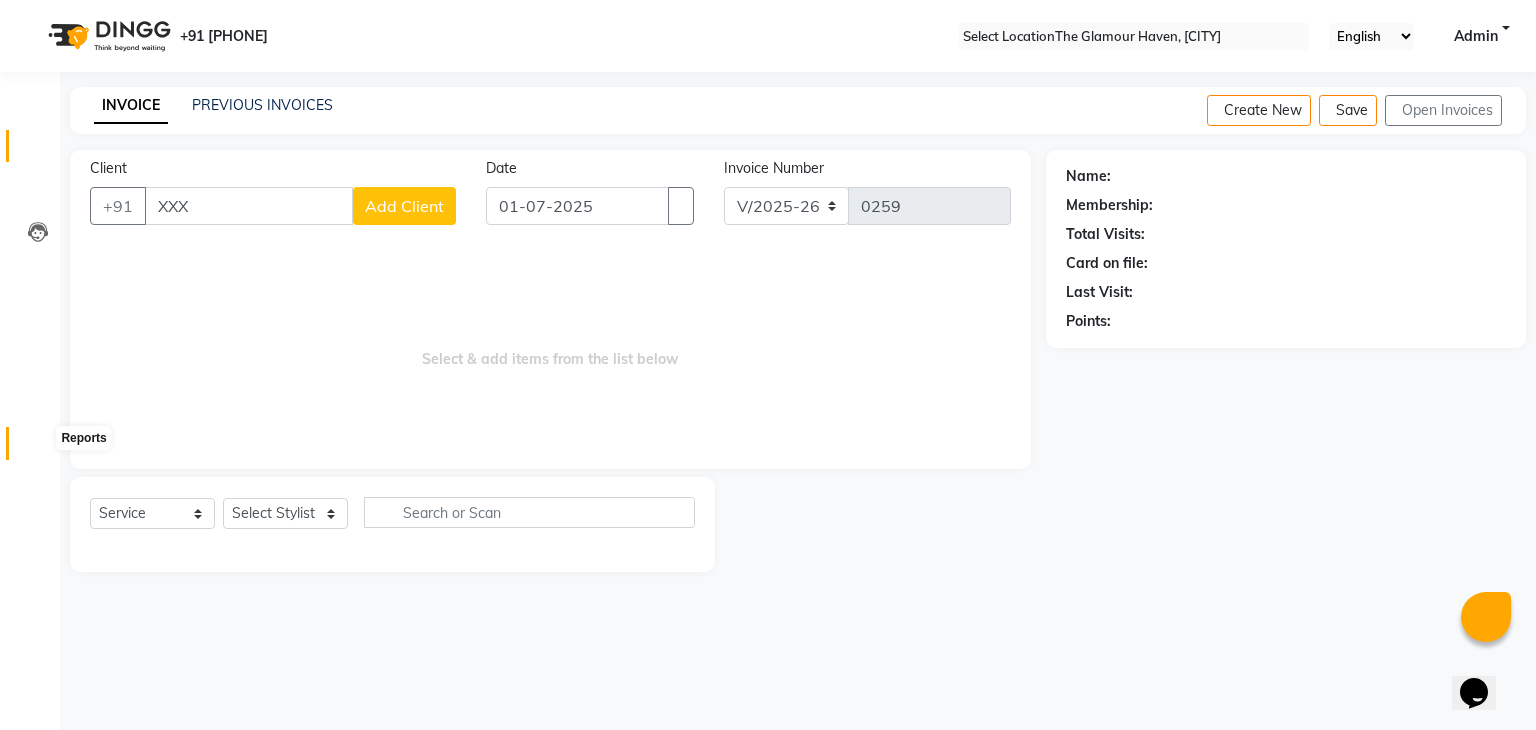 click at bounding box center (38, 448) 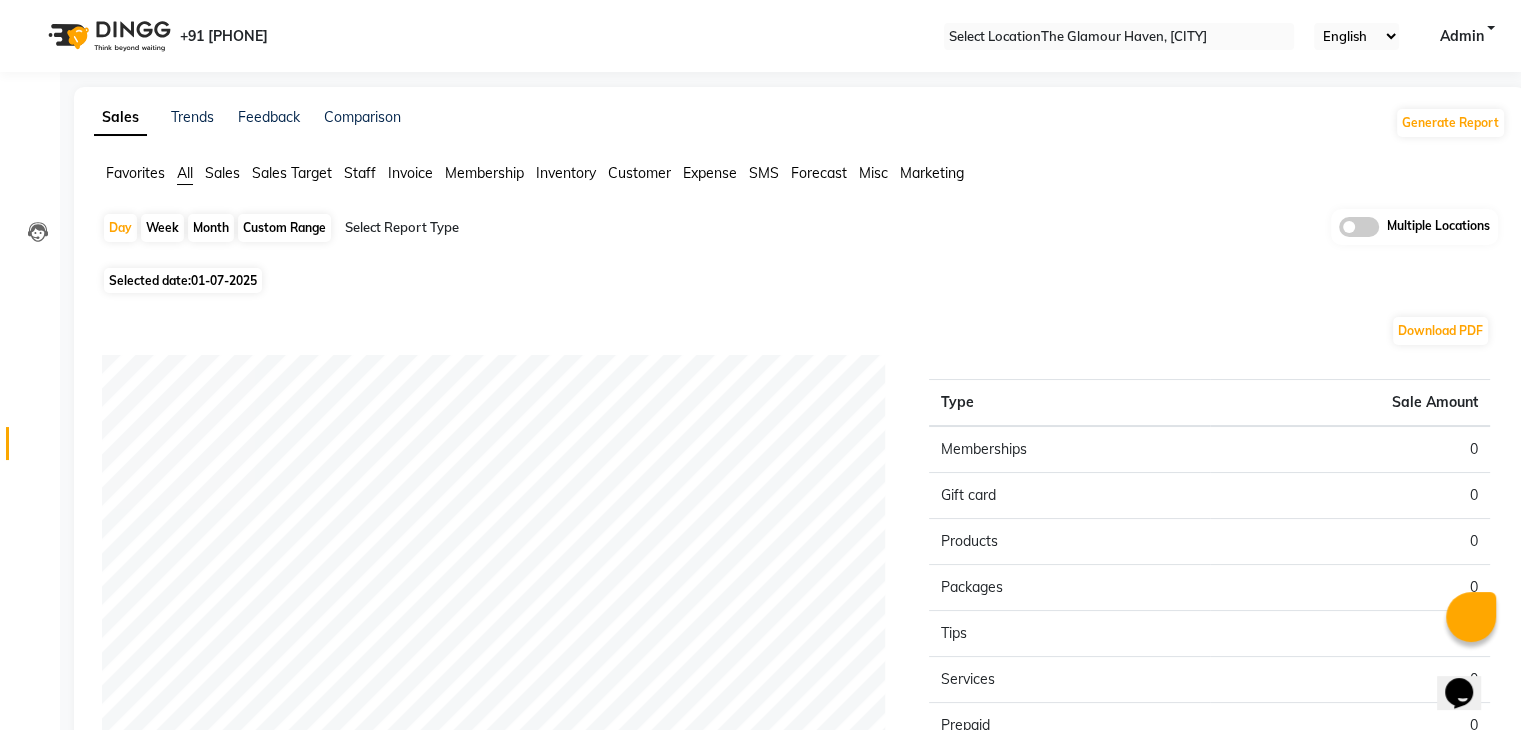 click on "Sales Target" at bounding box center [135, 173] 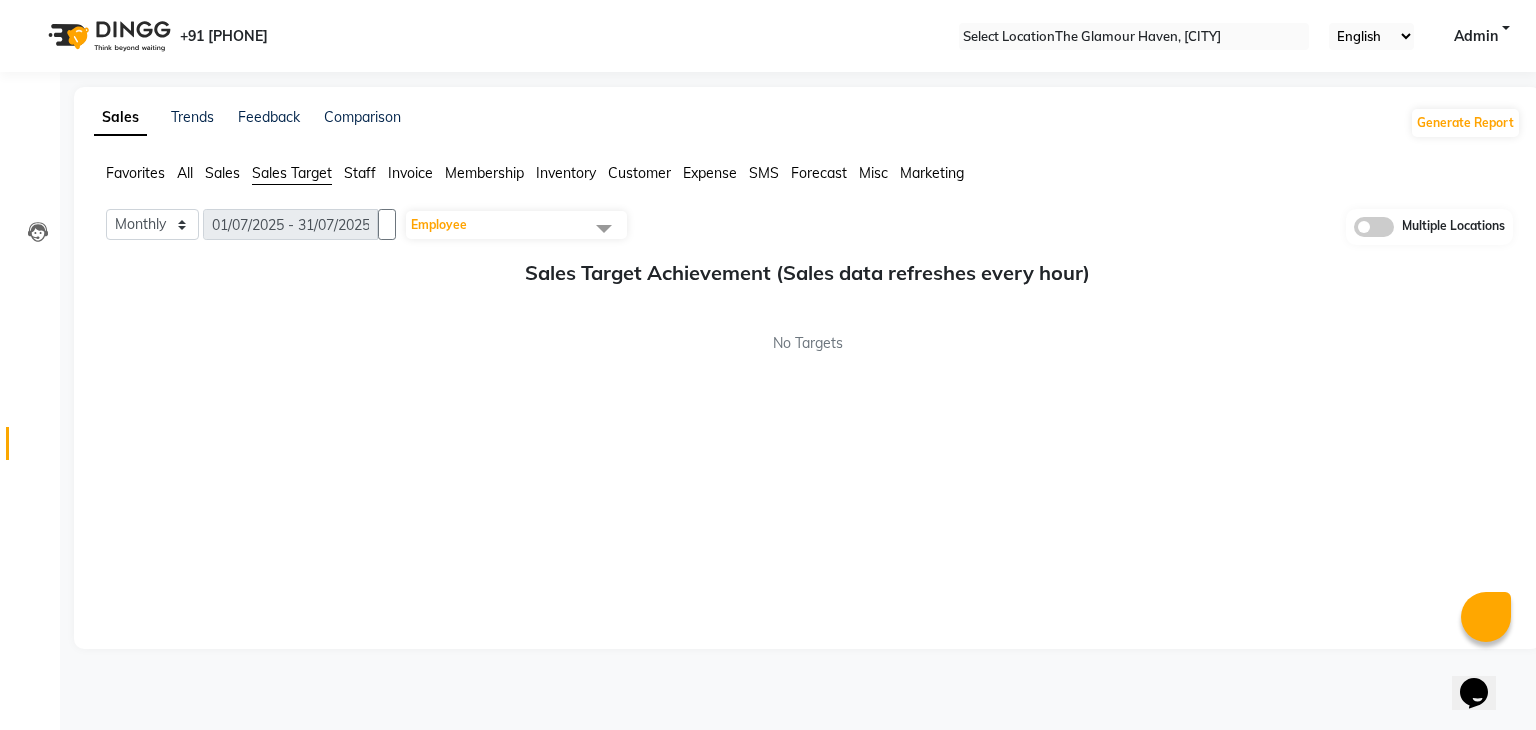 click on "Staff" at bounding box center (135, 173) 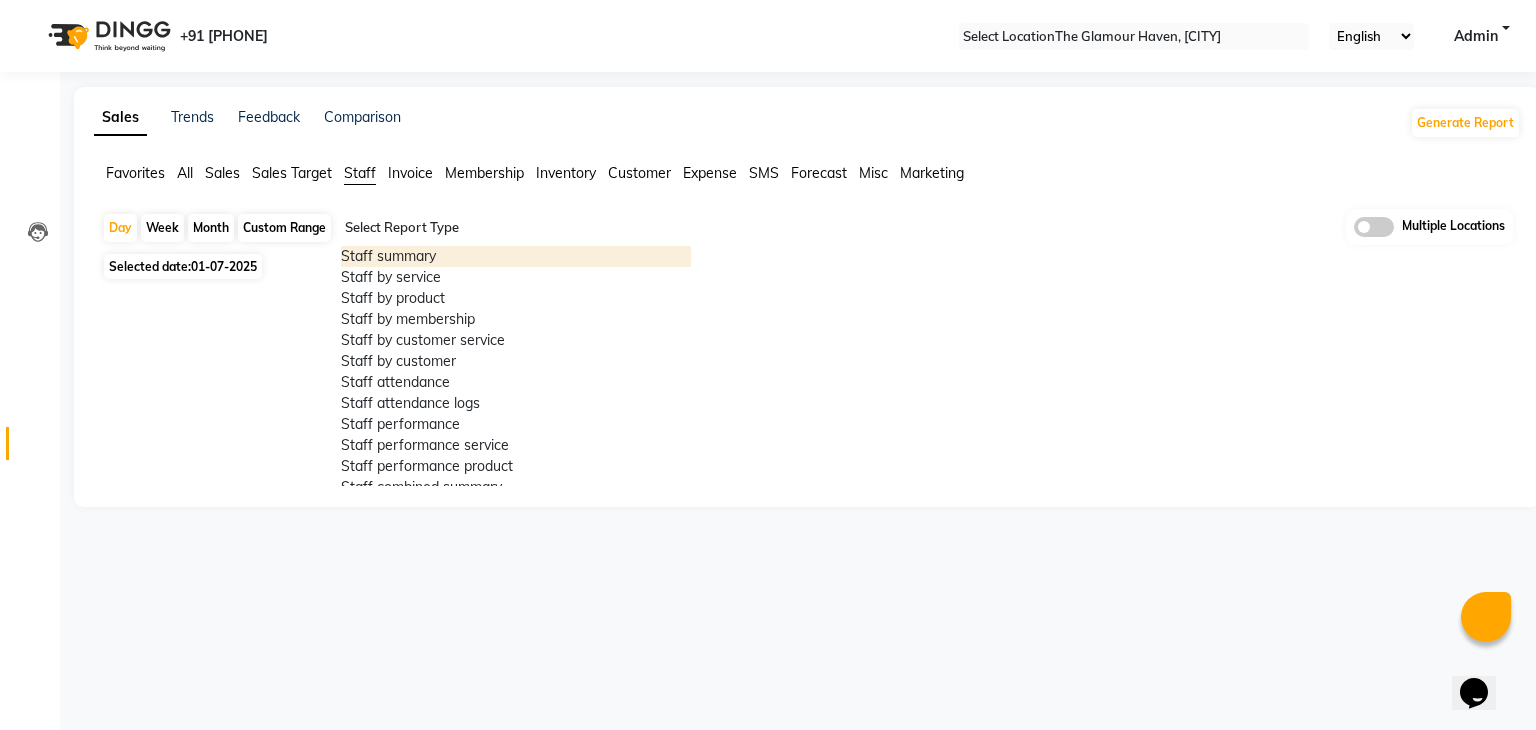 click on "Select Report Type" at bounding box center (516, 230) 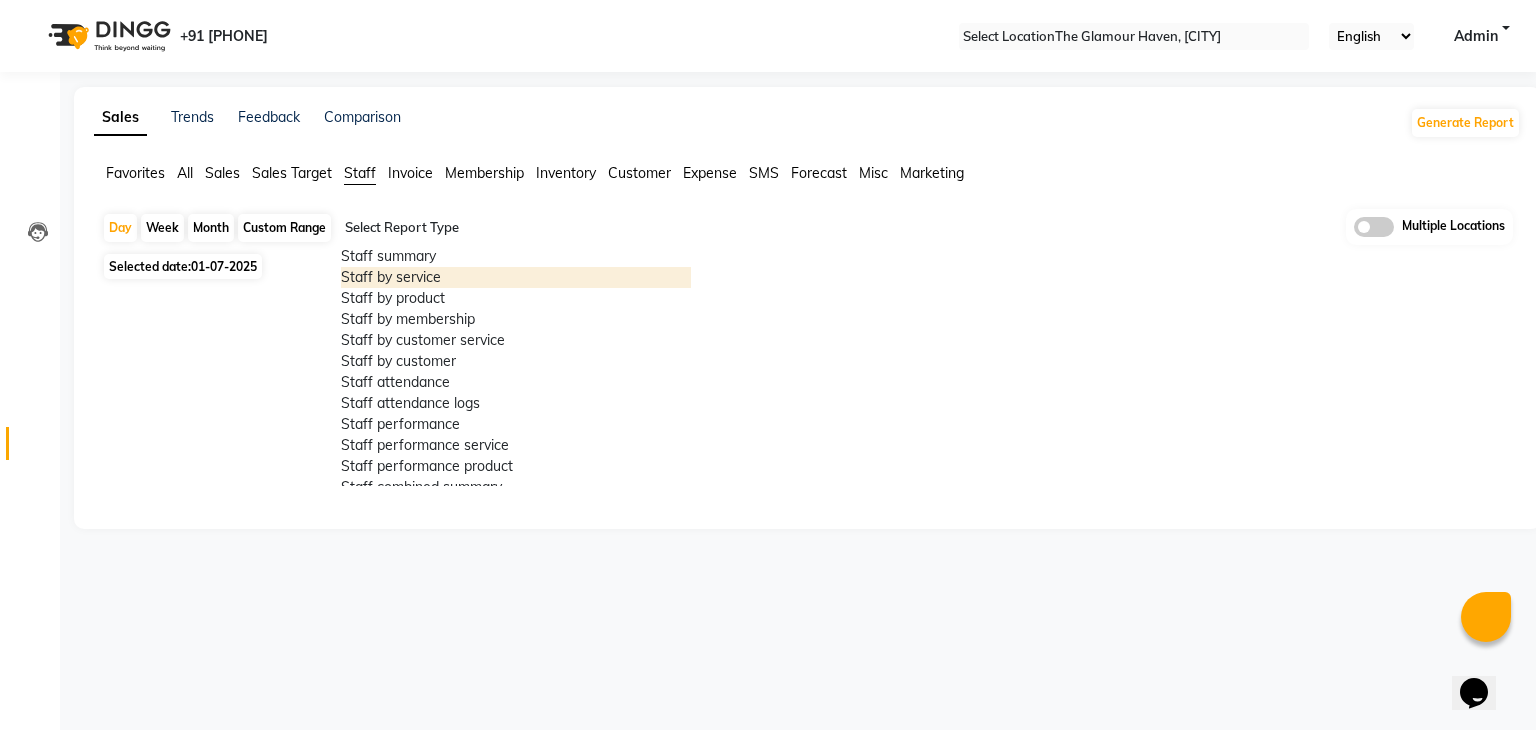 click on "Staff by service" at bounding box center [516, 277] 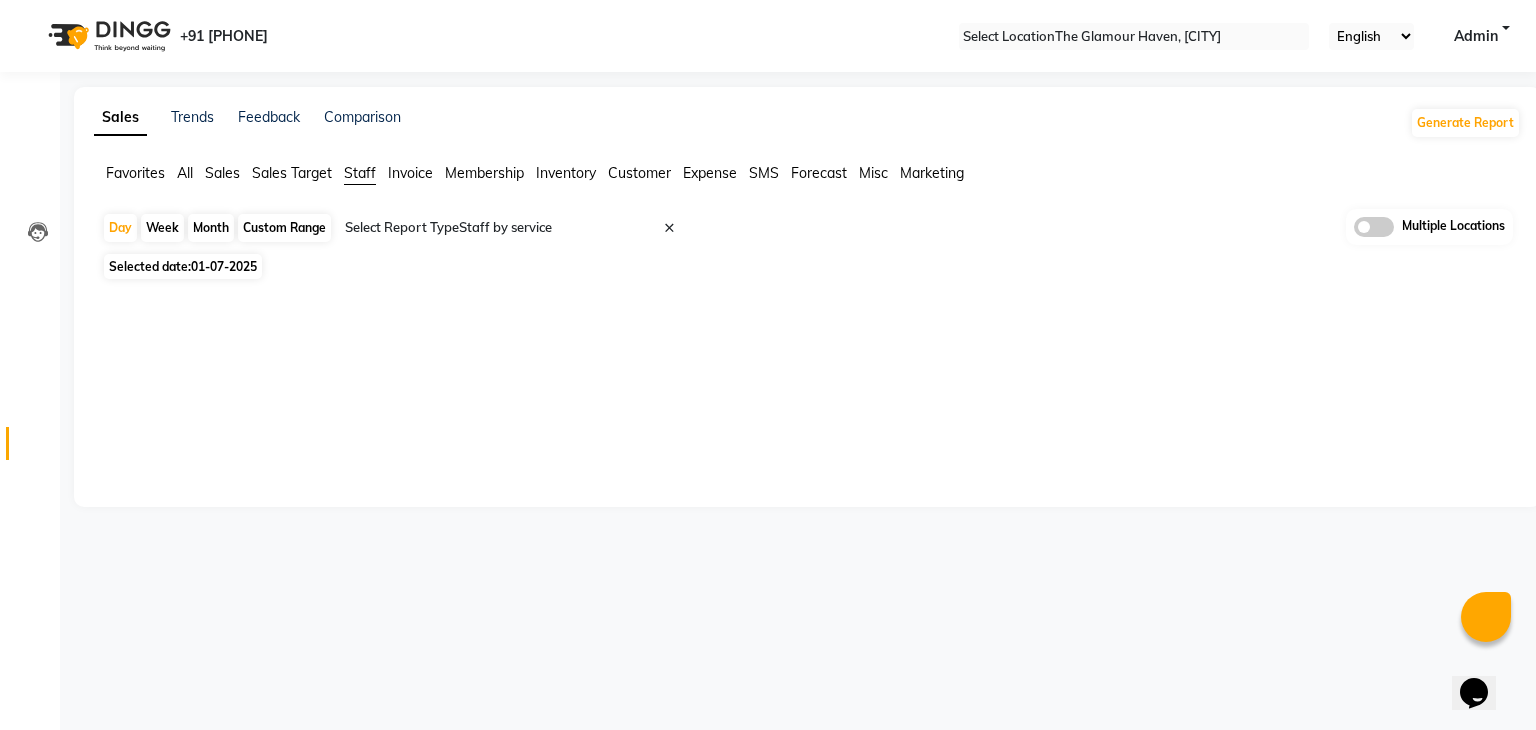 click at bounding box center [803, 301] 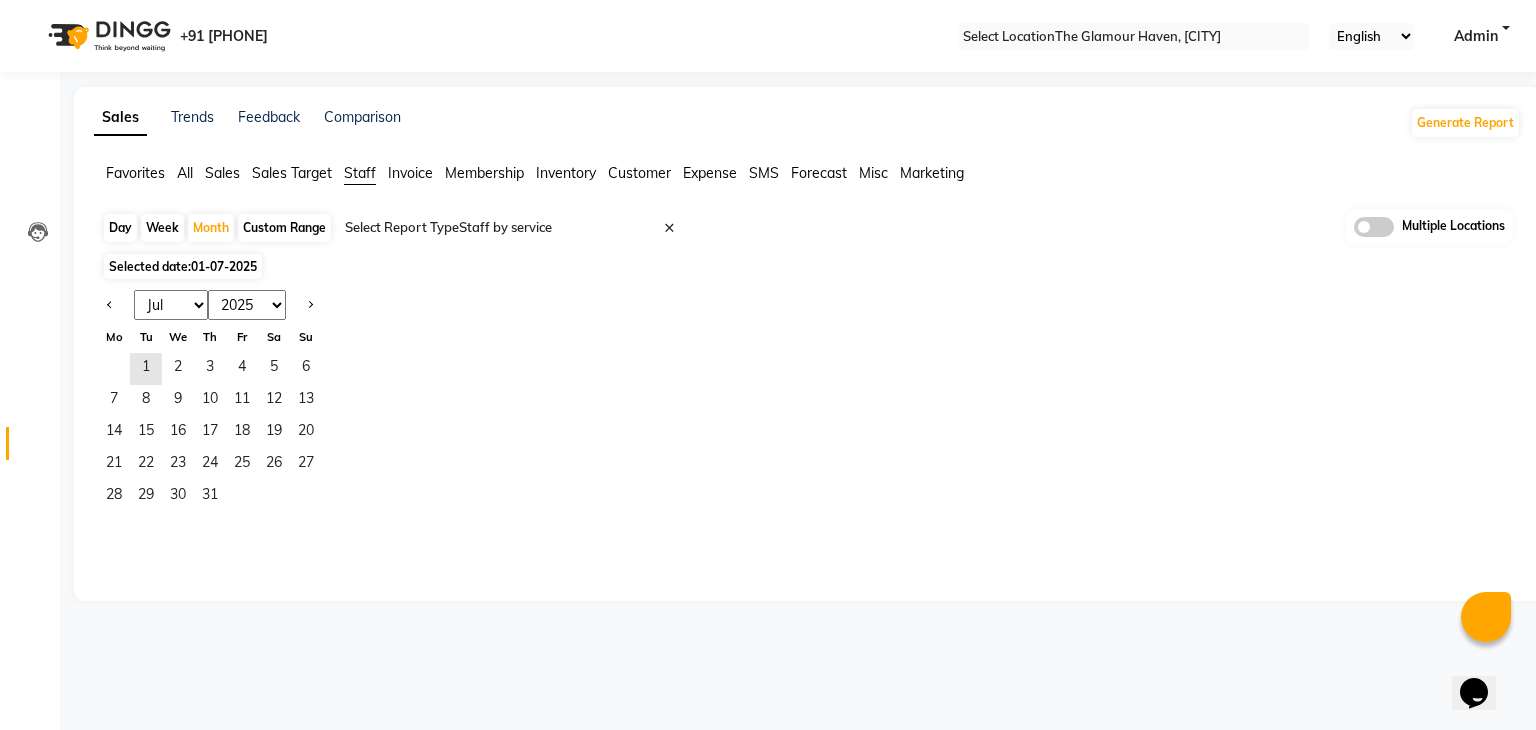 click on "Jan Feb Mar Apr May Jun Jul Aug Sep Oct Nov Dec" at bounding box center (171, 305) 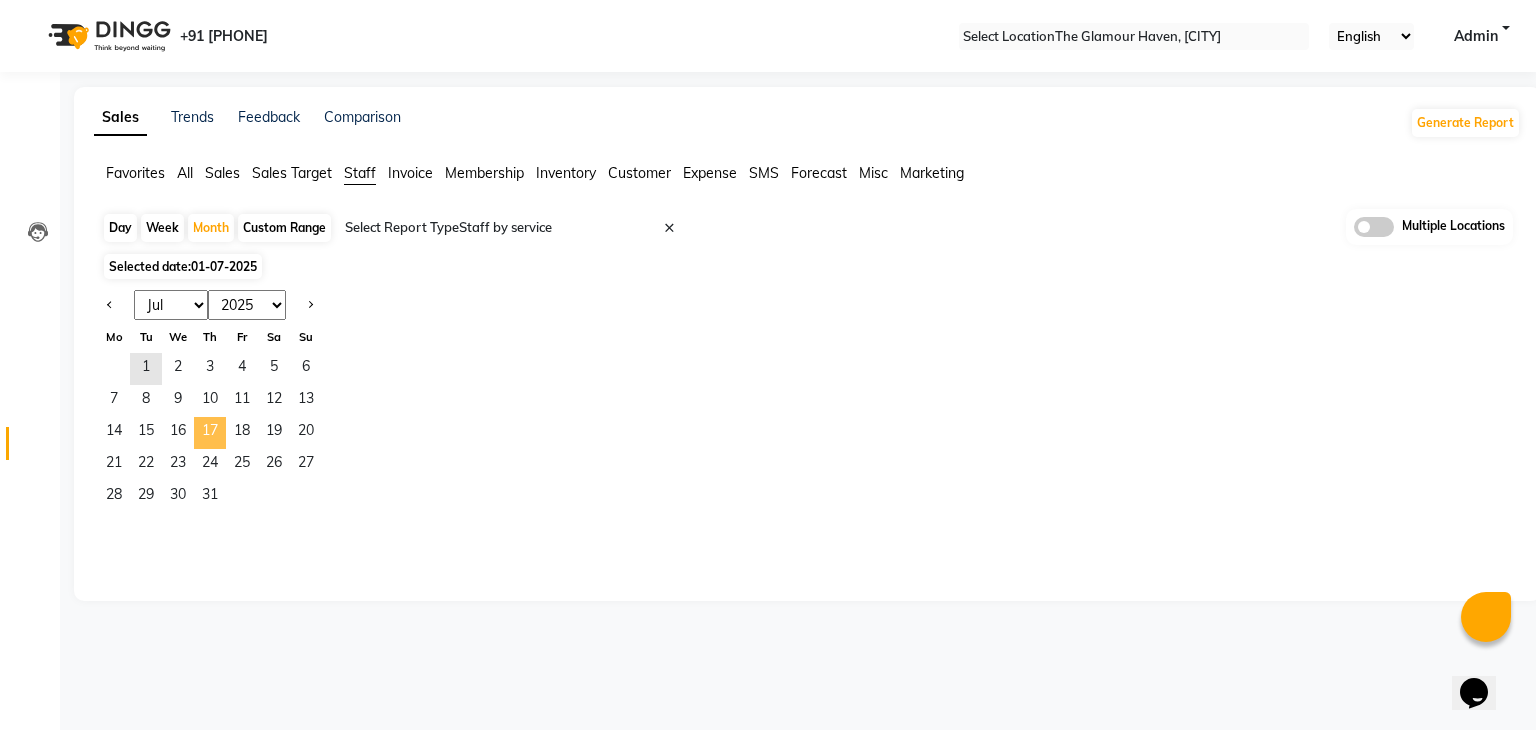 select on "[NUMBER]" 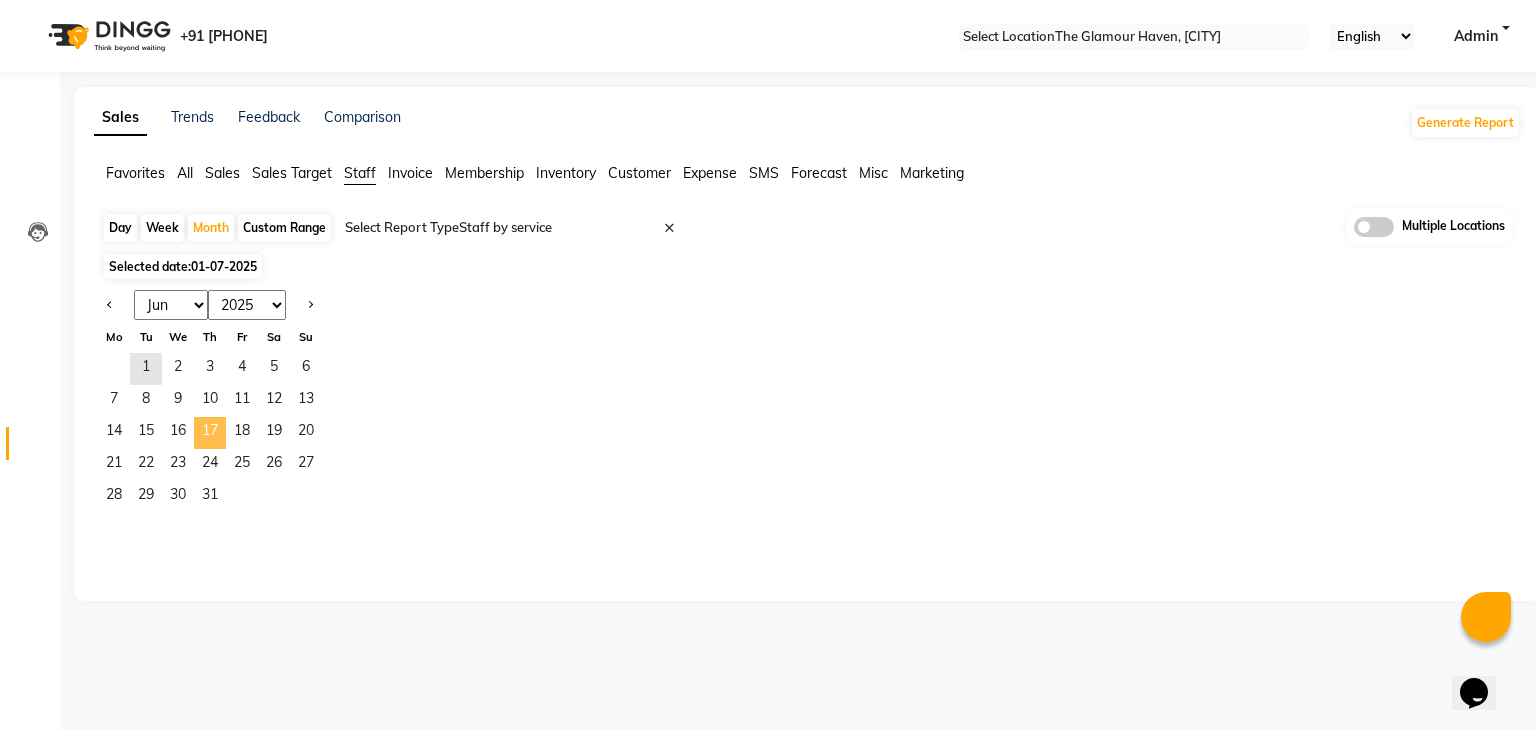 click on "Jan Feb Mar Apr May Jun Jul Aug Sep Oct Nov Dec" at bounding box center (171, 305) 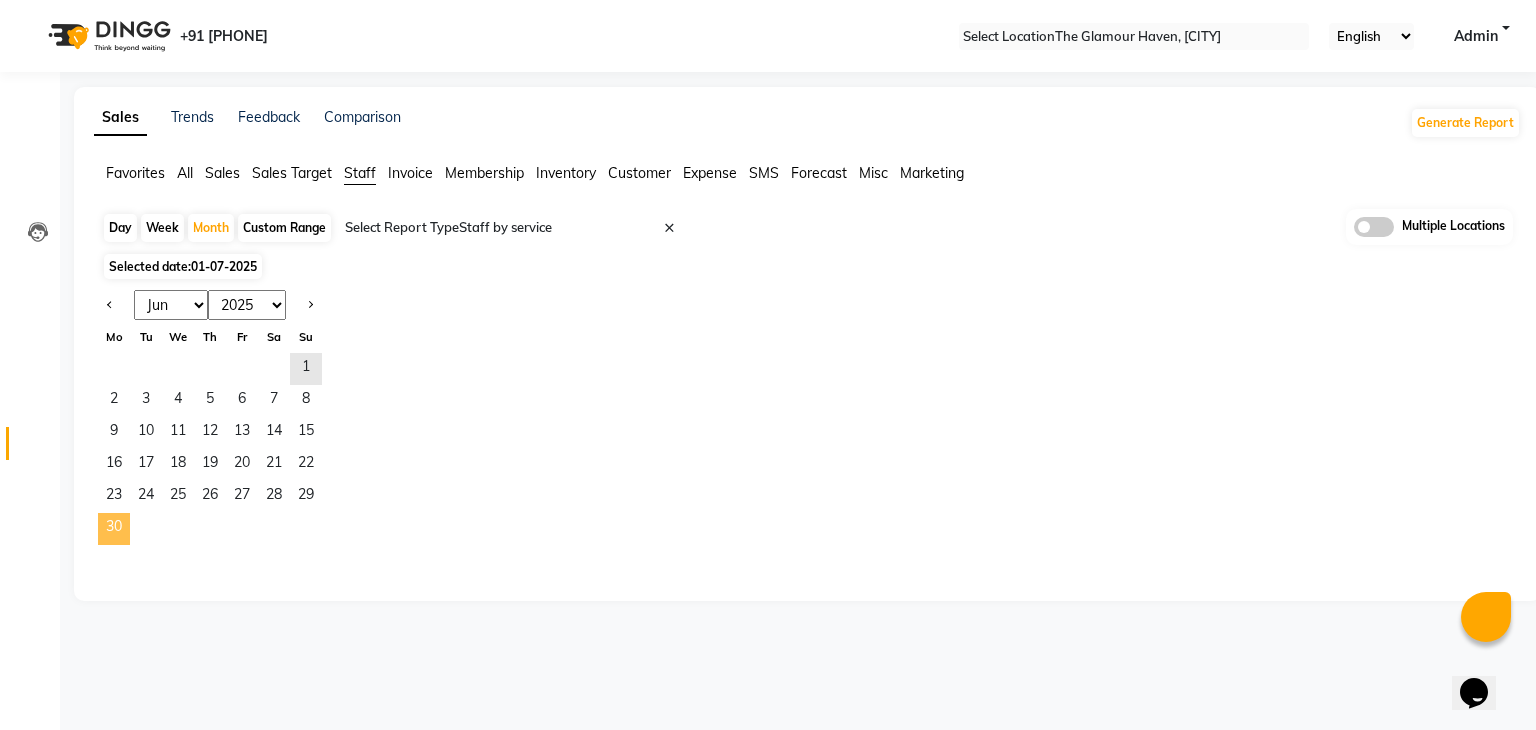 click on "[NUMBER]" at bounding box center [114, 529] 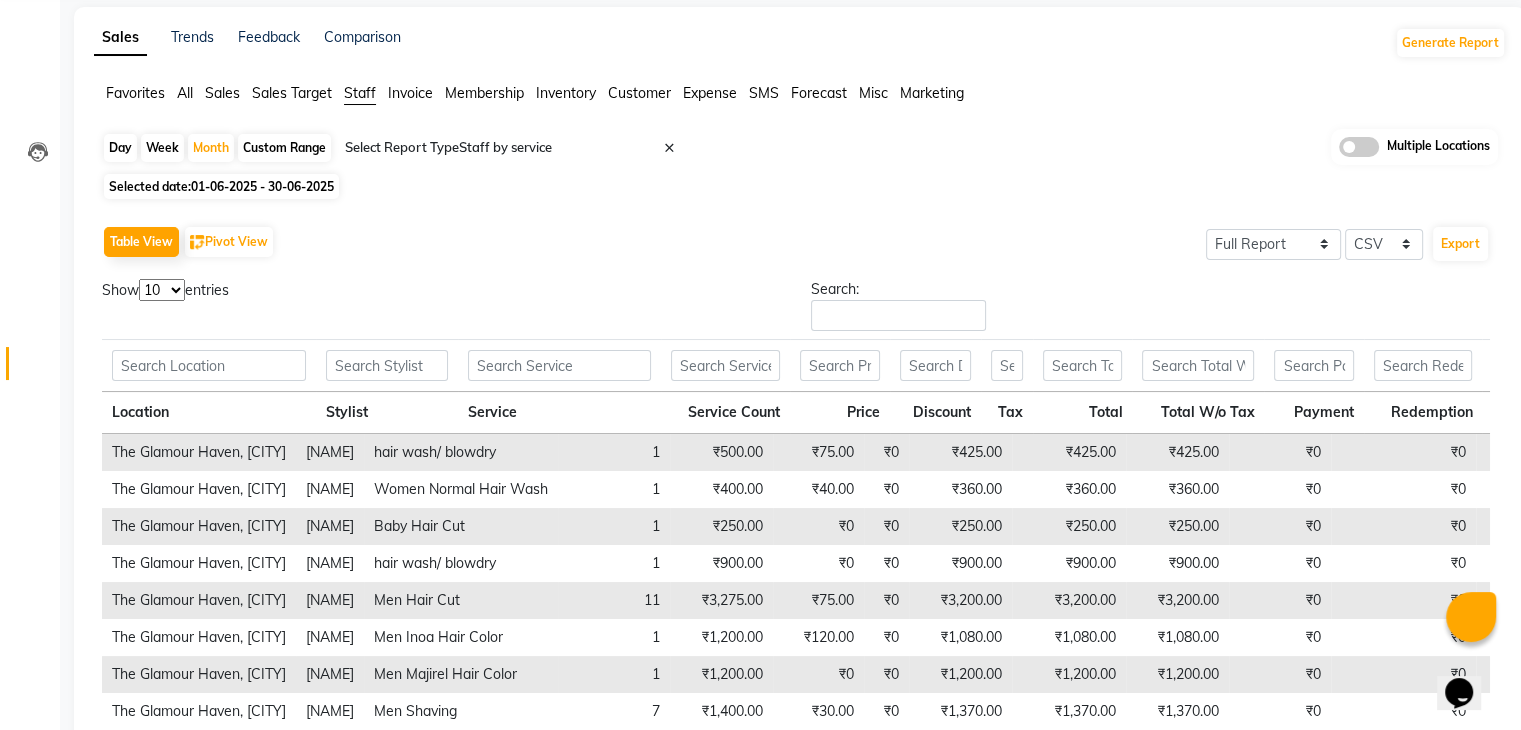 scroll, scrollTop: 317, scrollLeft: 0, axis: vertical 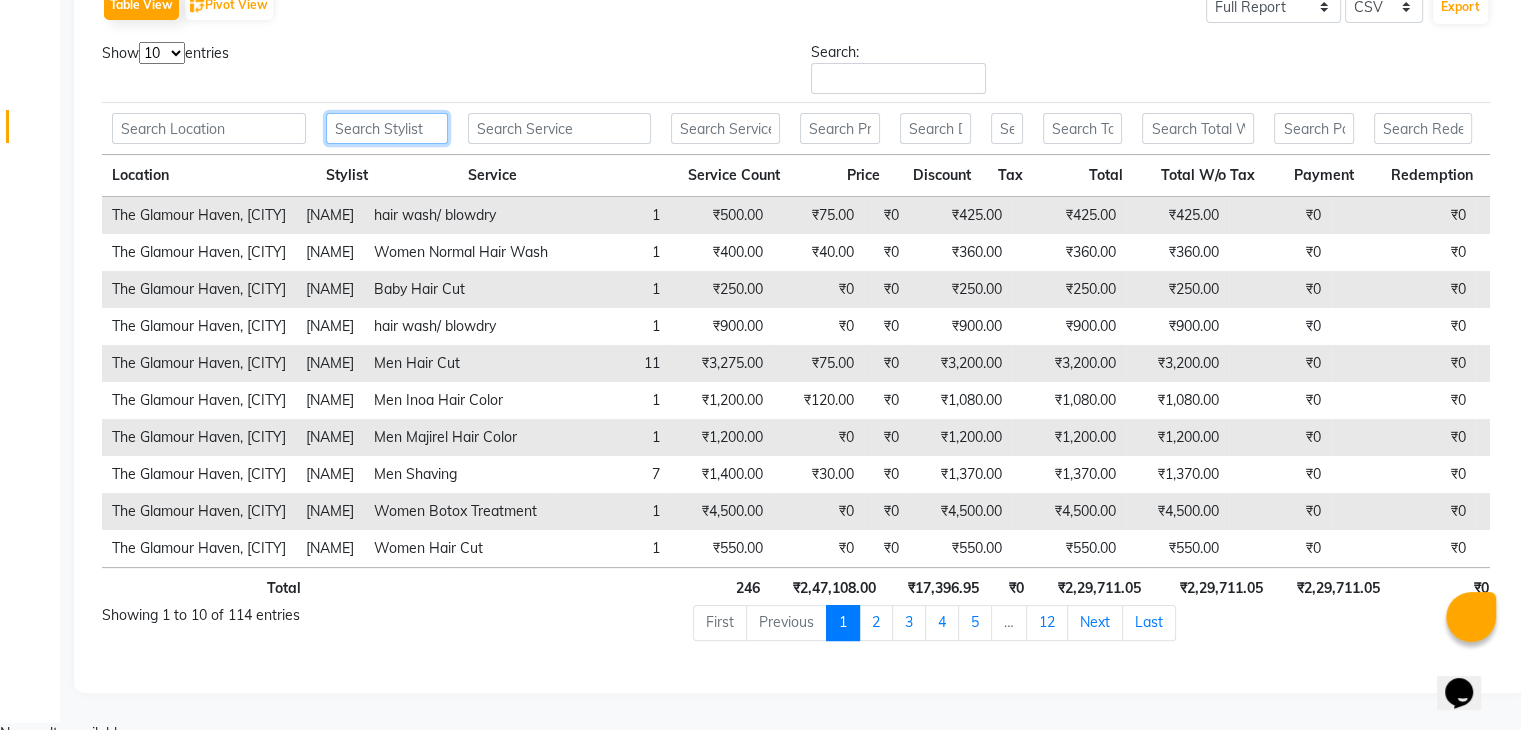 click at bounding box center [209, 128] 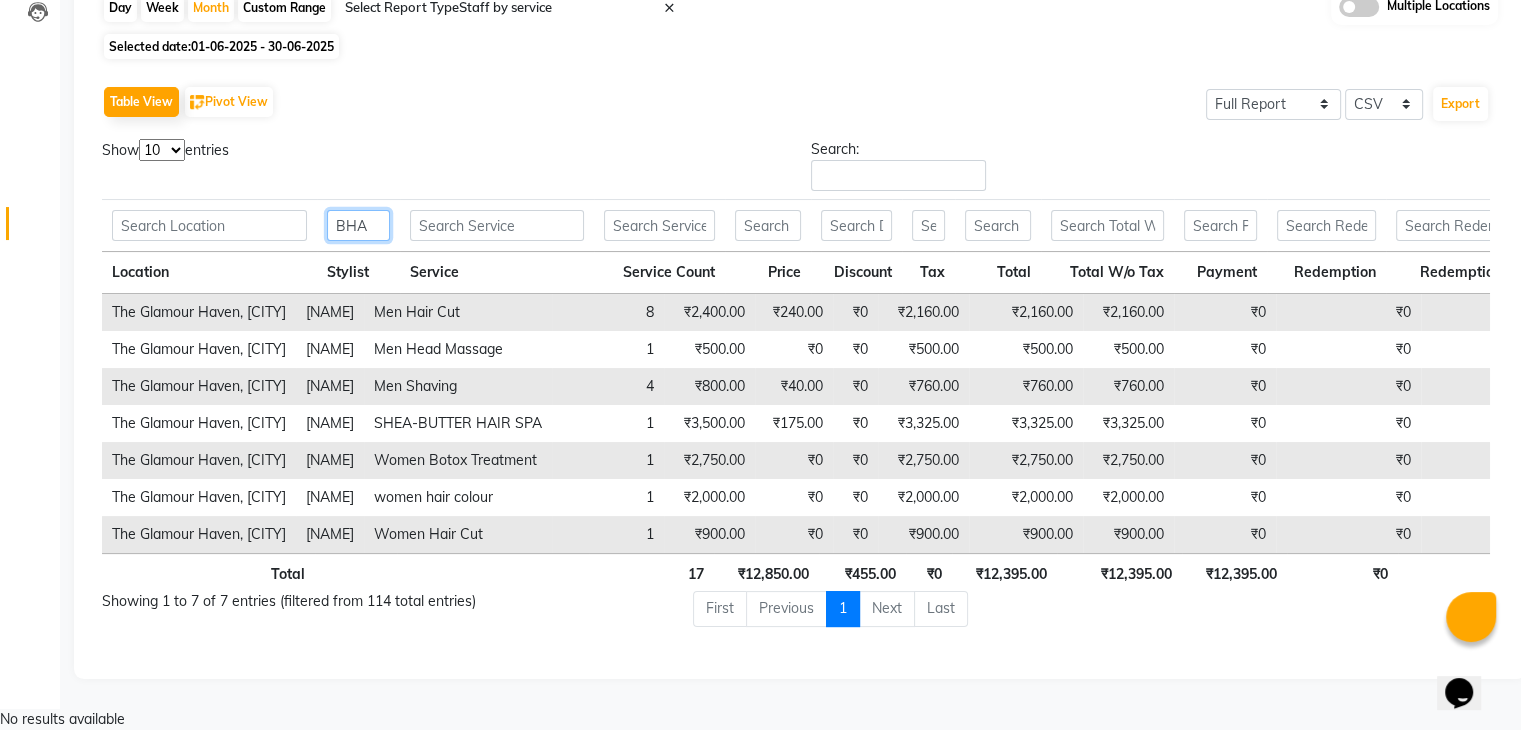 scroll, scrollTop: 206, scrollLeft: 0, axis: vertical 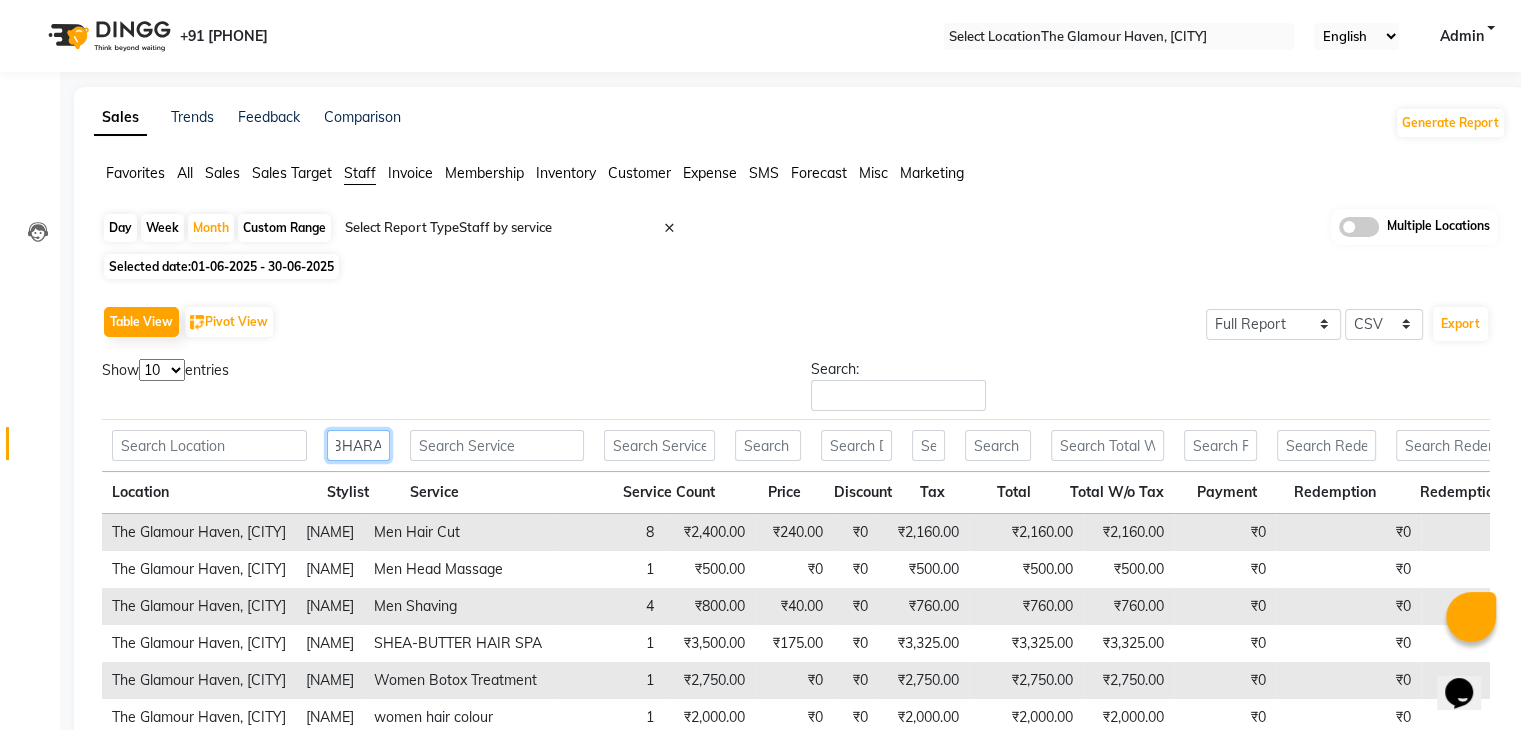 type on "BHARAT" 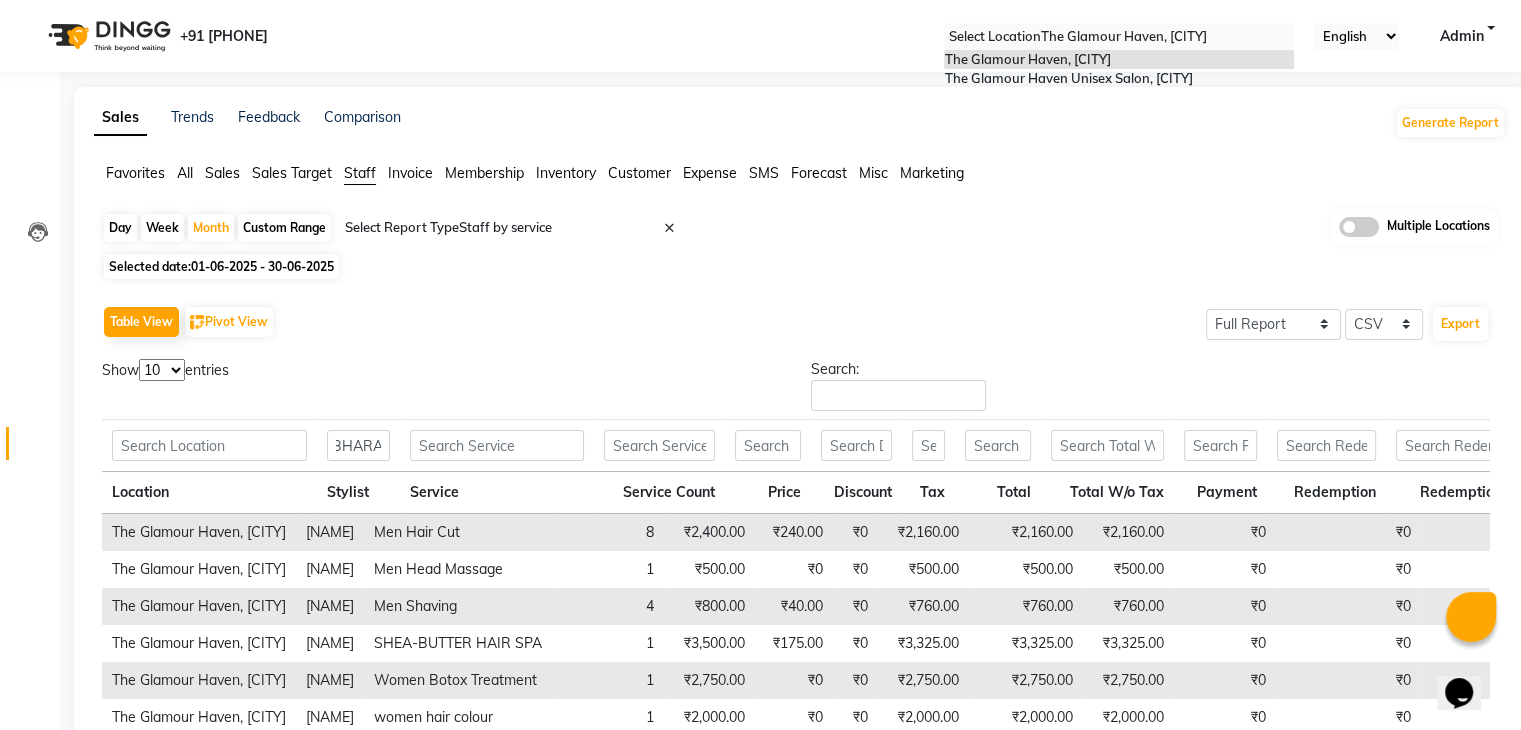 scroll, scrollTop: 0, scrollLeft: 0, axis: both 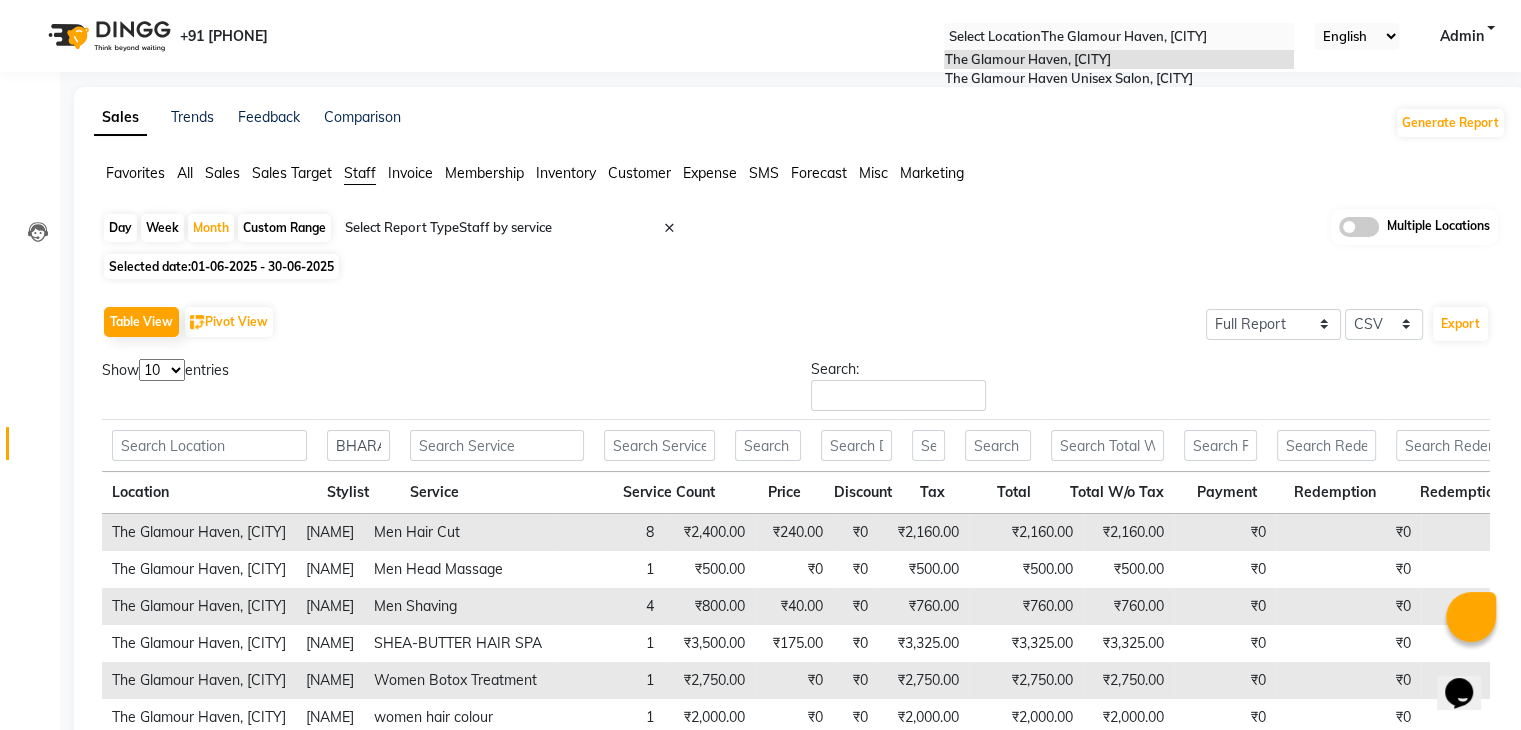 click on "Select Location × The Glamour Heaven, Thane" at bounding box center [1119, 36] 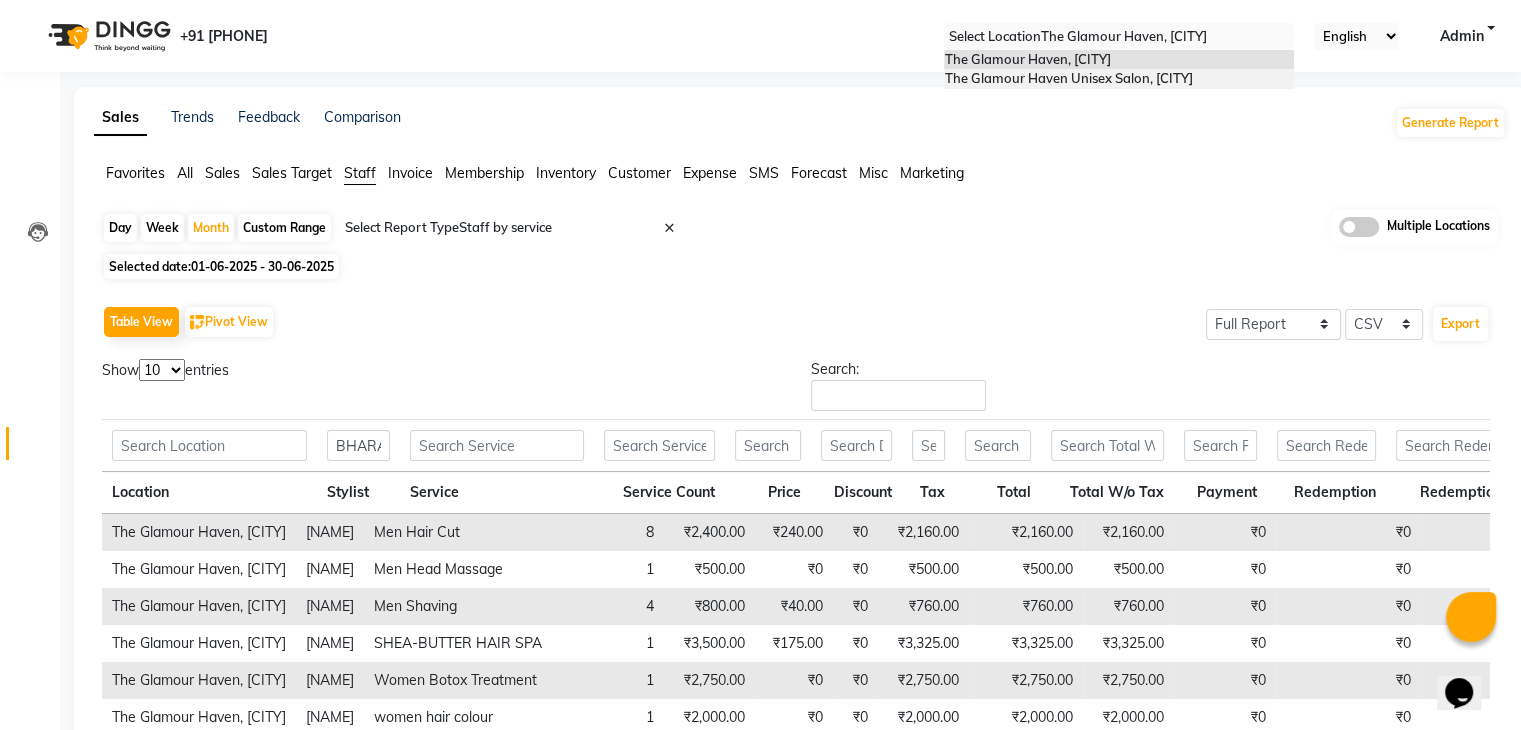 click on "The Glamour Haven Unisex Salon, Thane" at bounding box center [1068, 78] 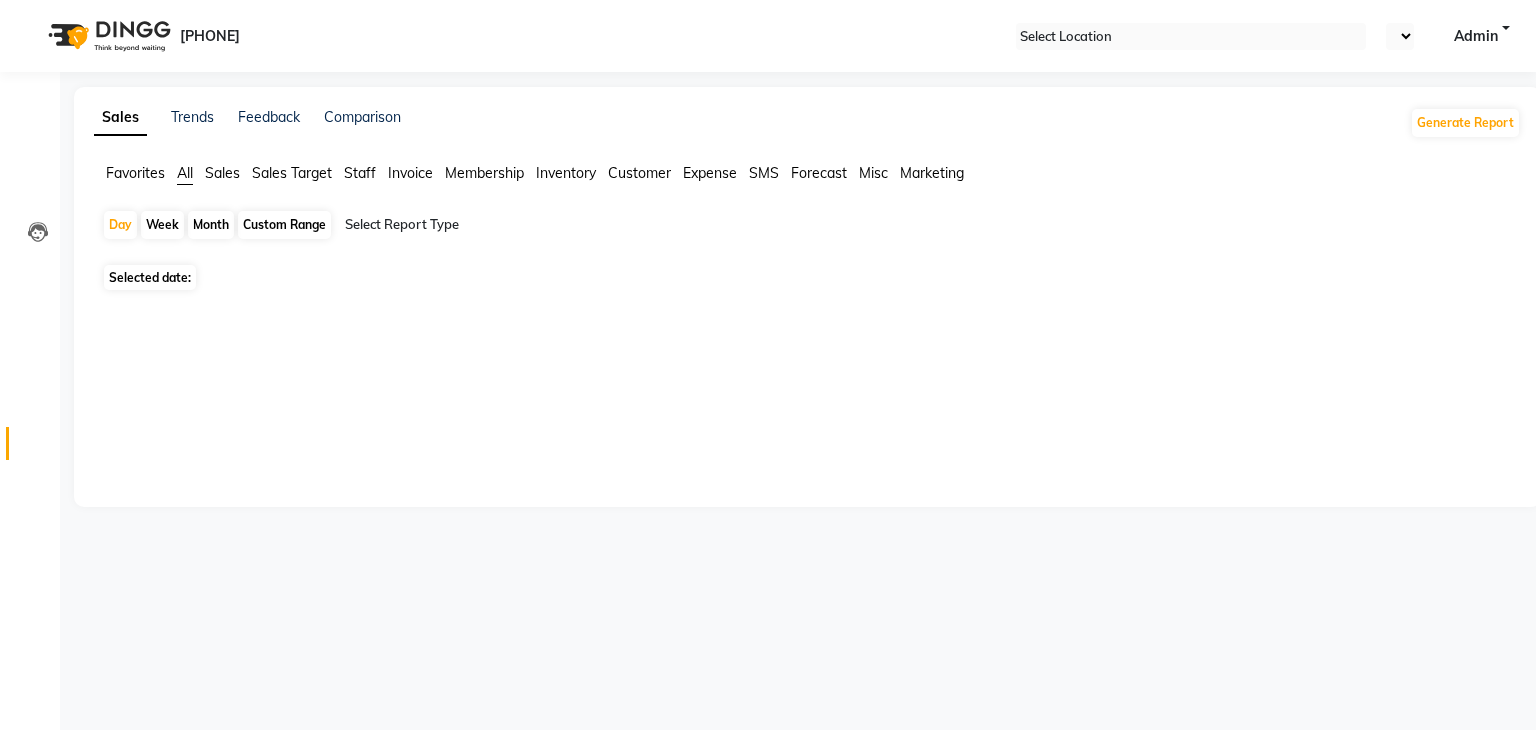 scroll, scrollTop: 0, scrollLeft: 0, axis: both 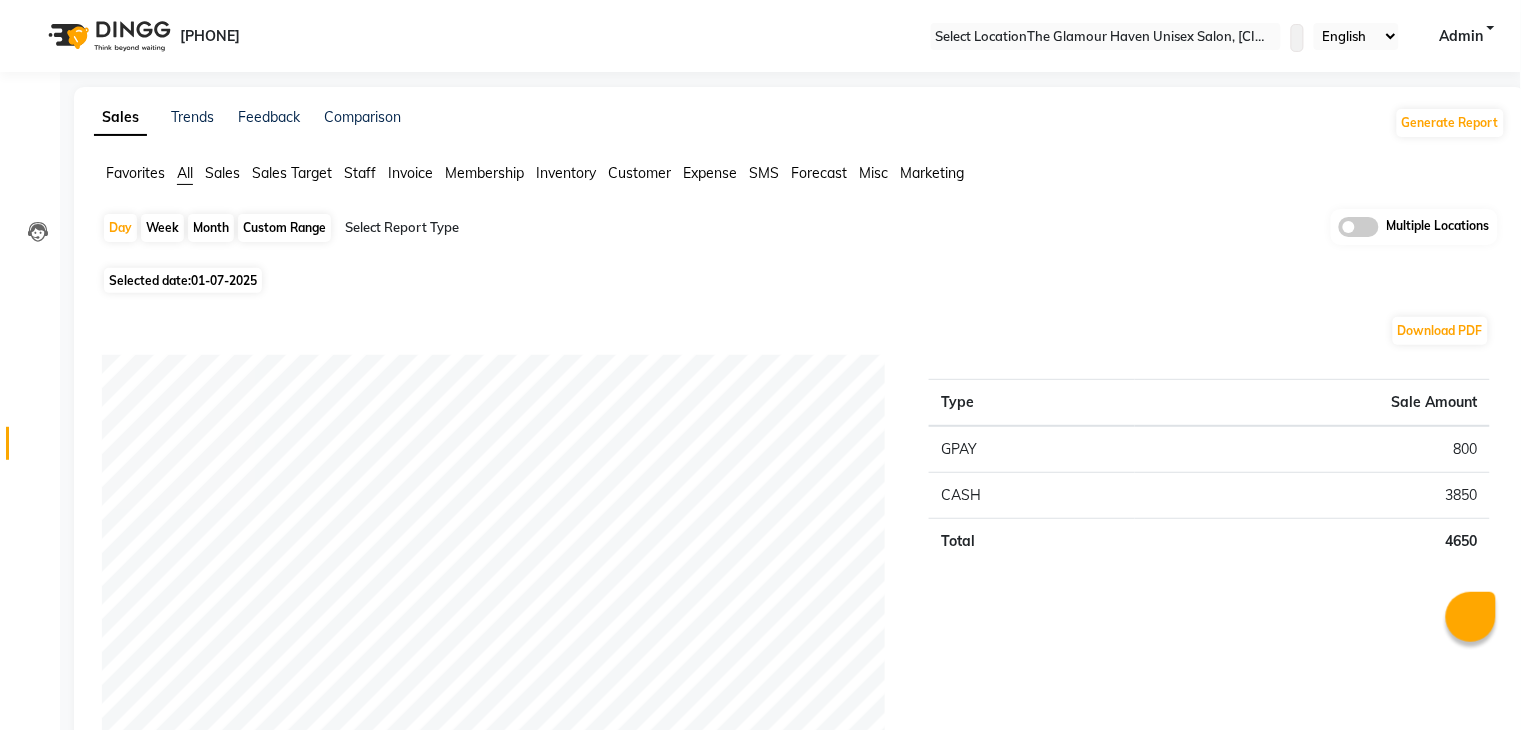 click on "Staff" at bounding box center [135, 173] 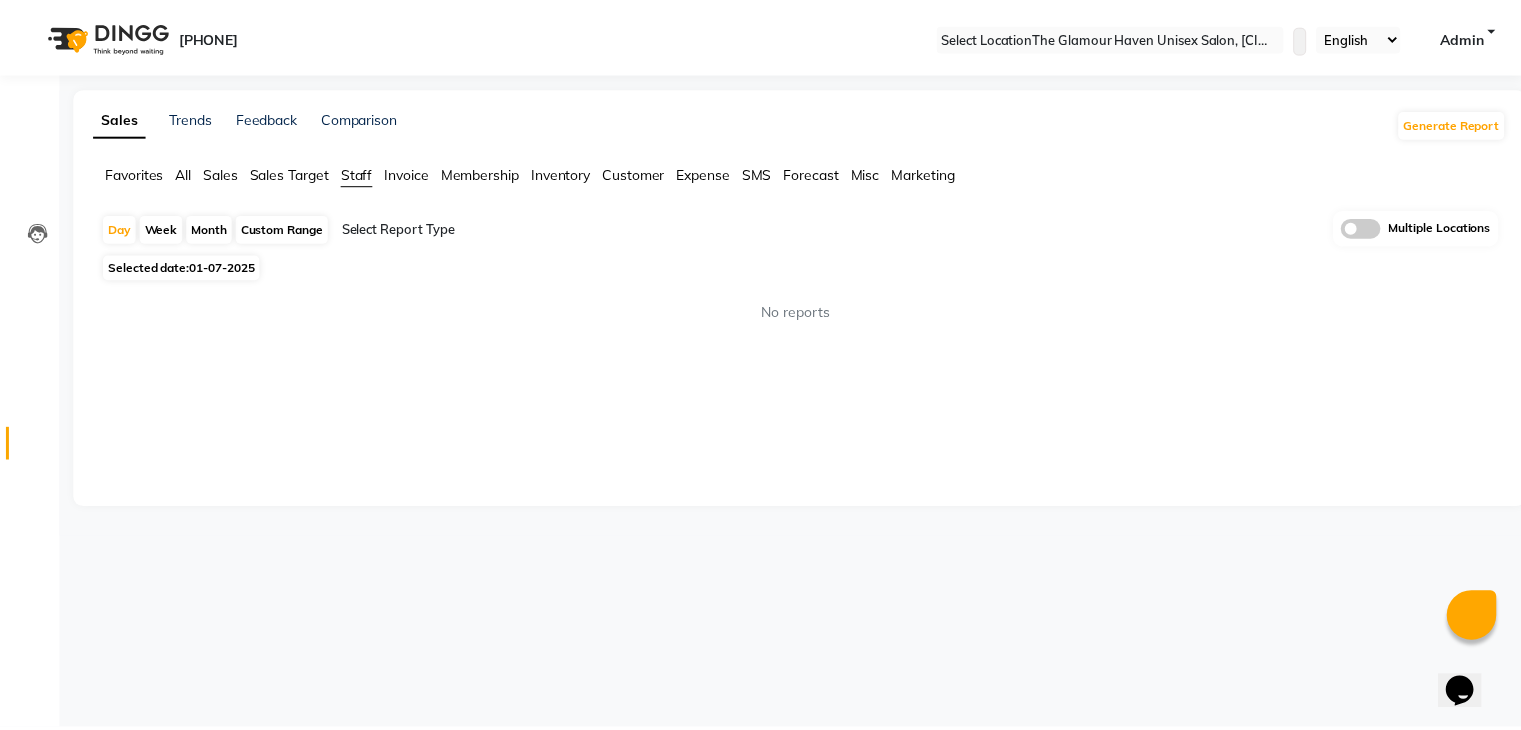 scroll, scrollTop: 0, scrollLeft: 0, axis: both 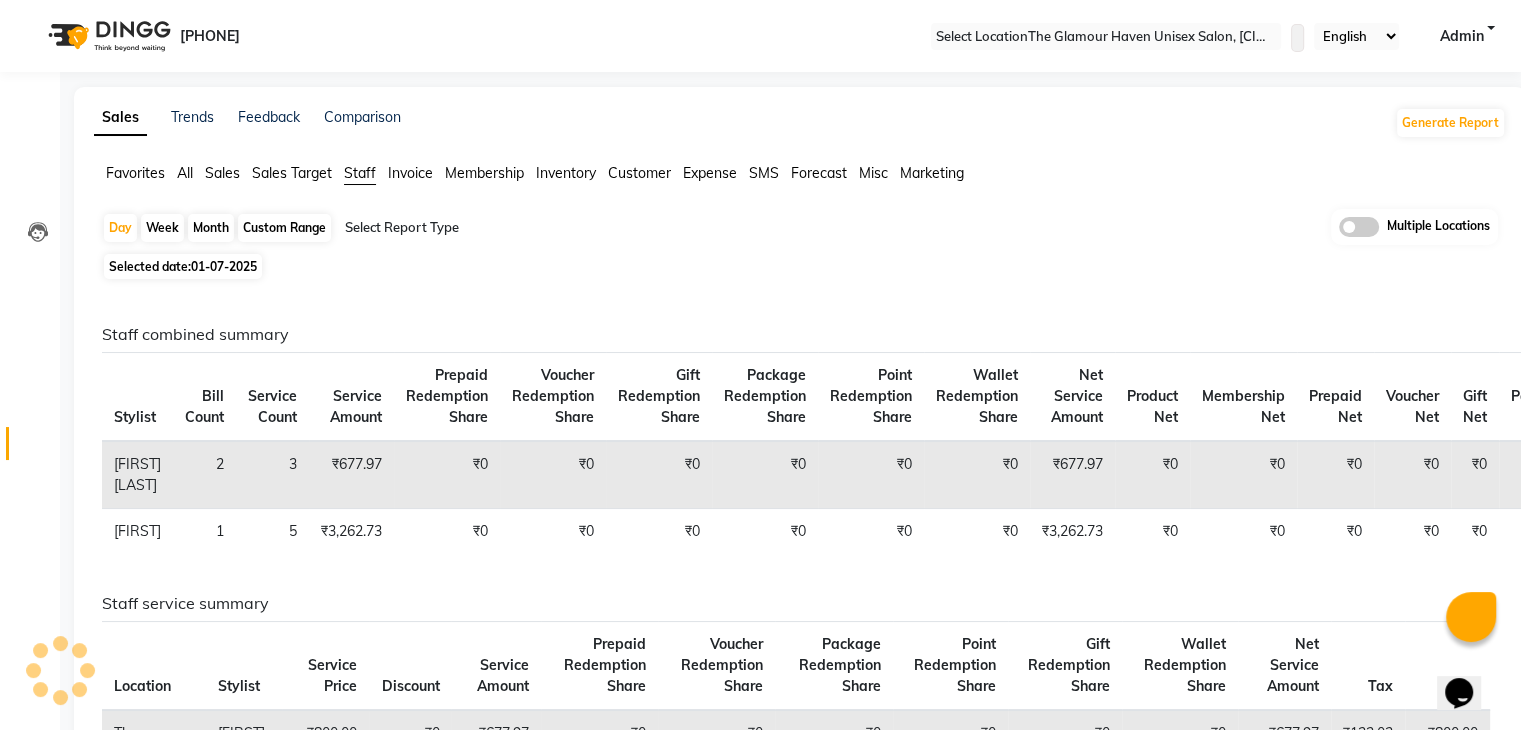 click at bounding box center [516, 228] 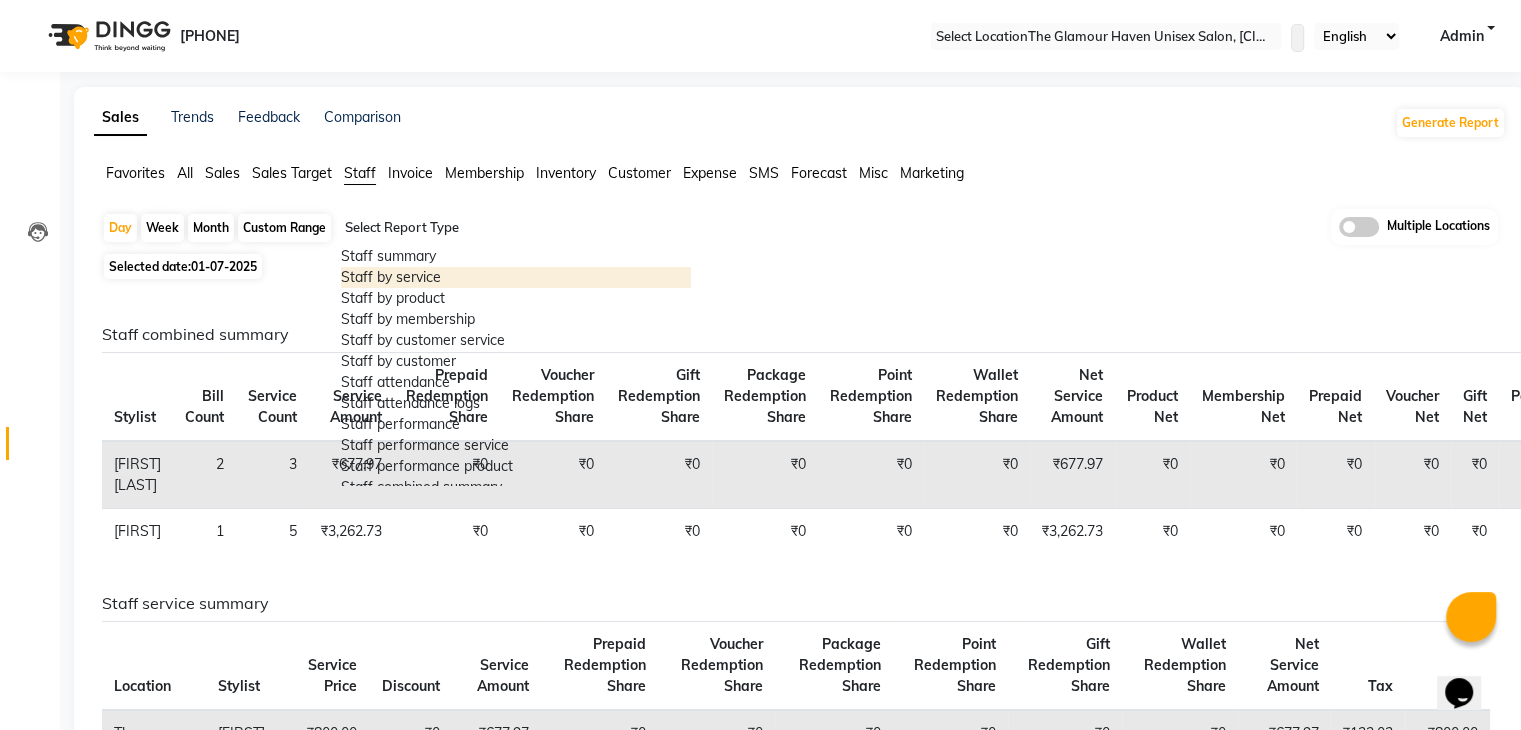 click on "Staff by service" at bounding box center (516, 277) 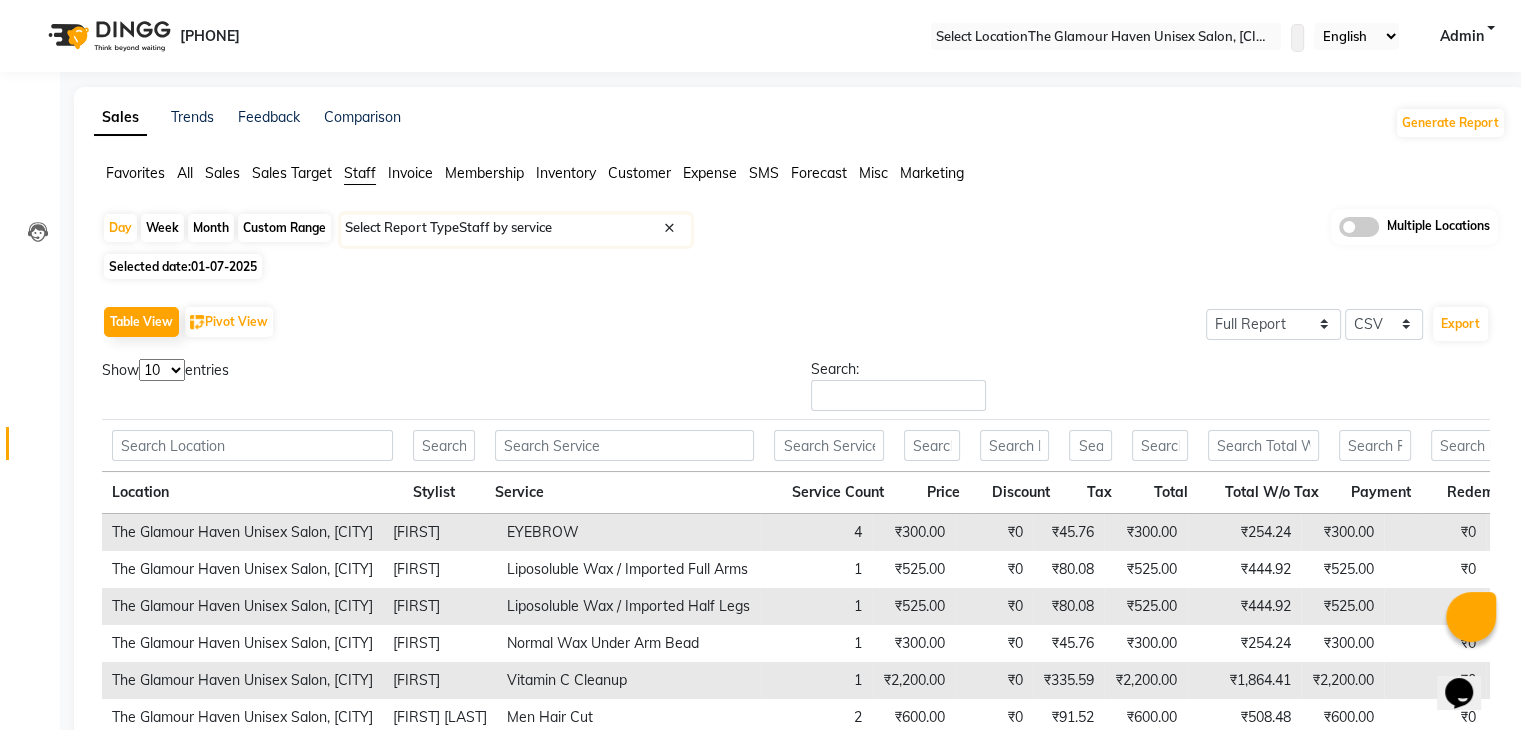 click on "Month" at bounding box center [211, 228] 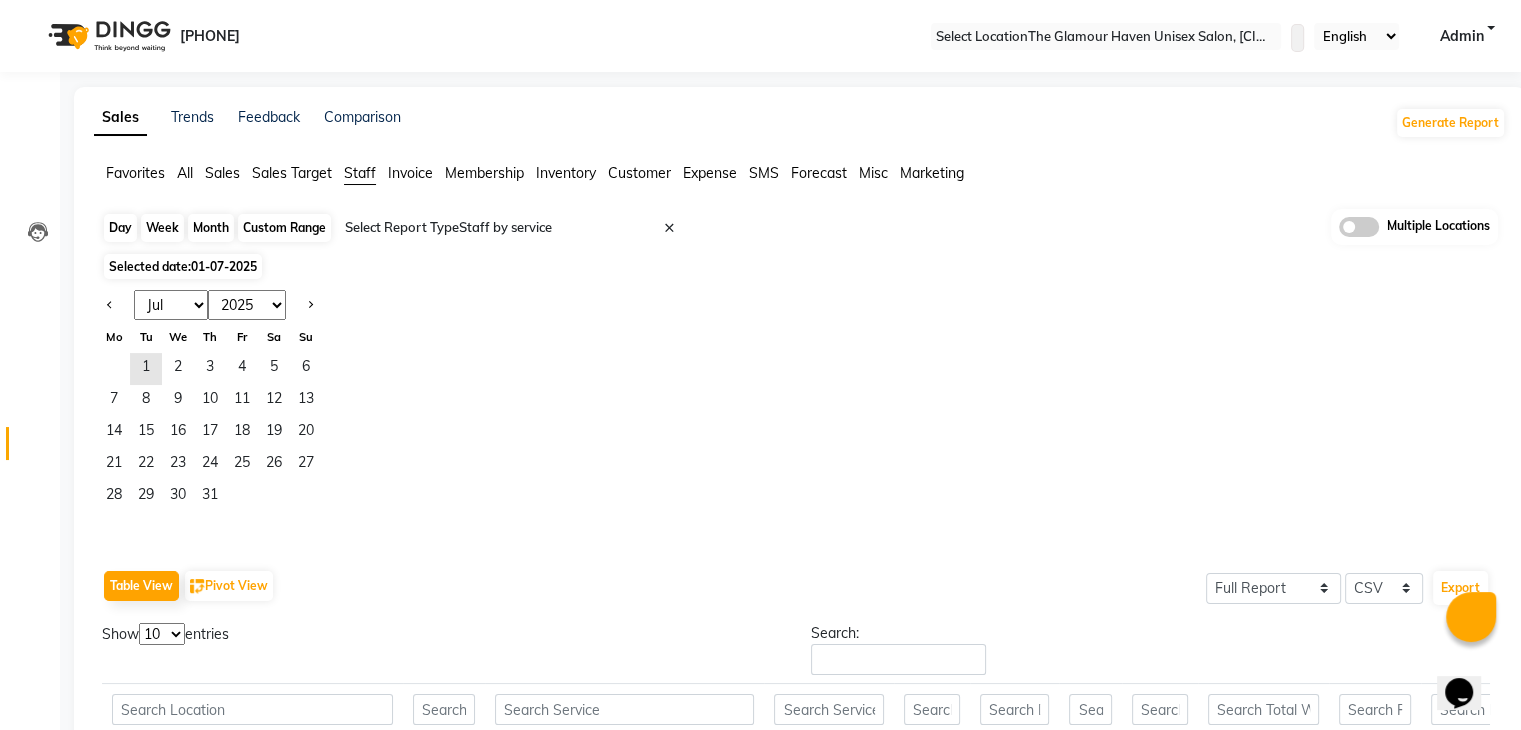 click on "Month" at bounding box center [211, 228] 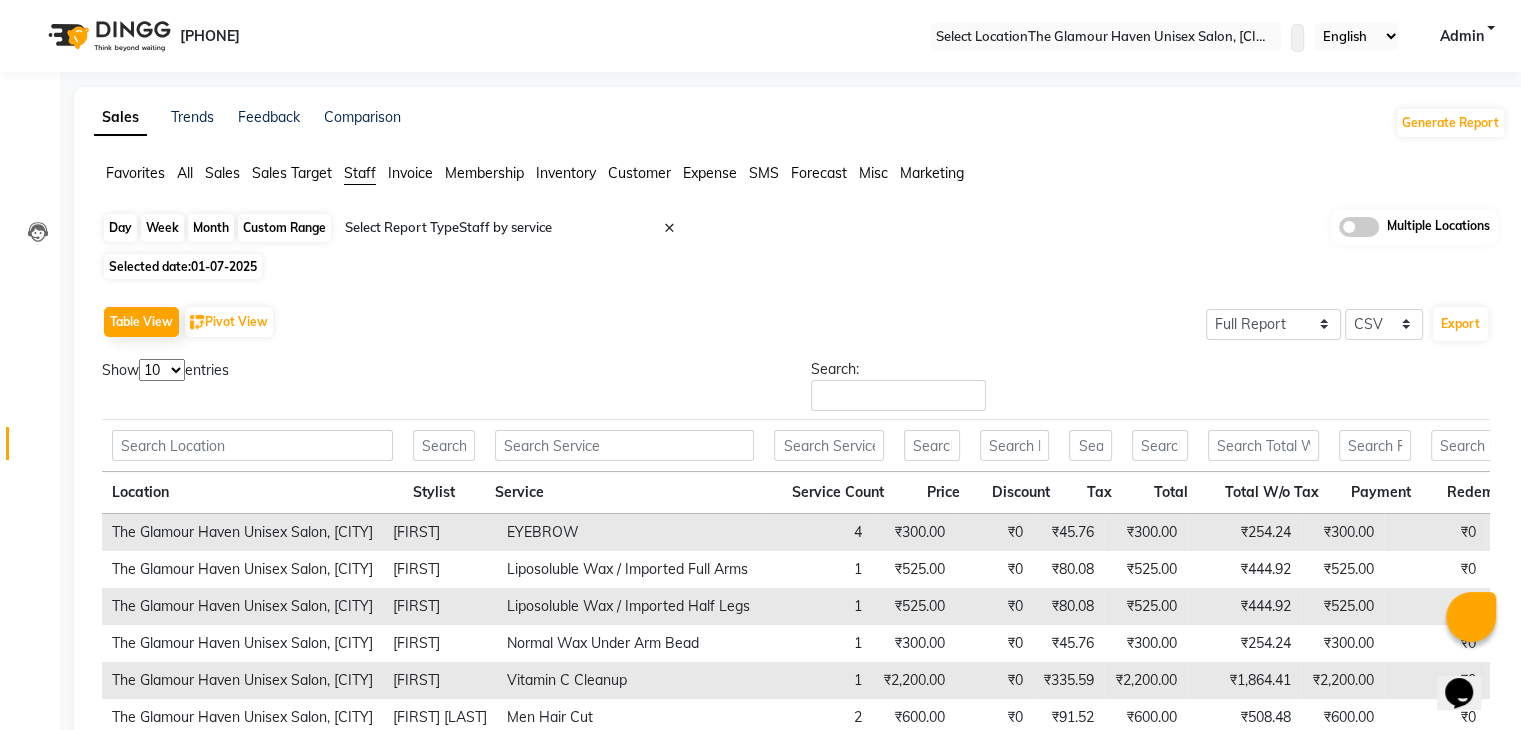 click on "Month" at bounding box center (211, 228) 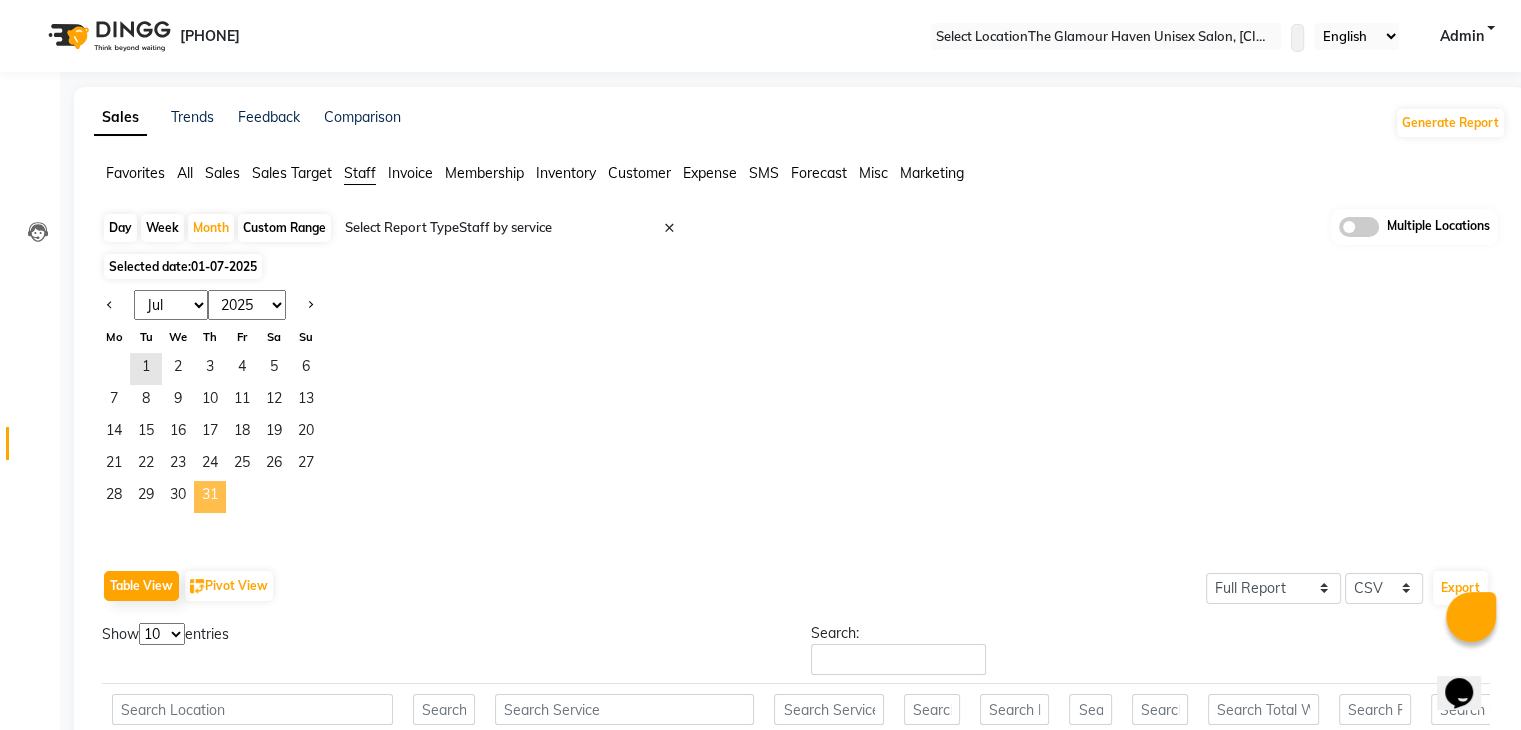 click on "[NUMBER]" at bounding box center (210, 497) 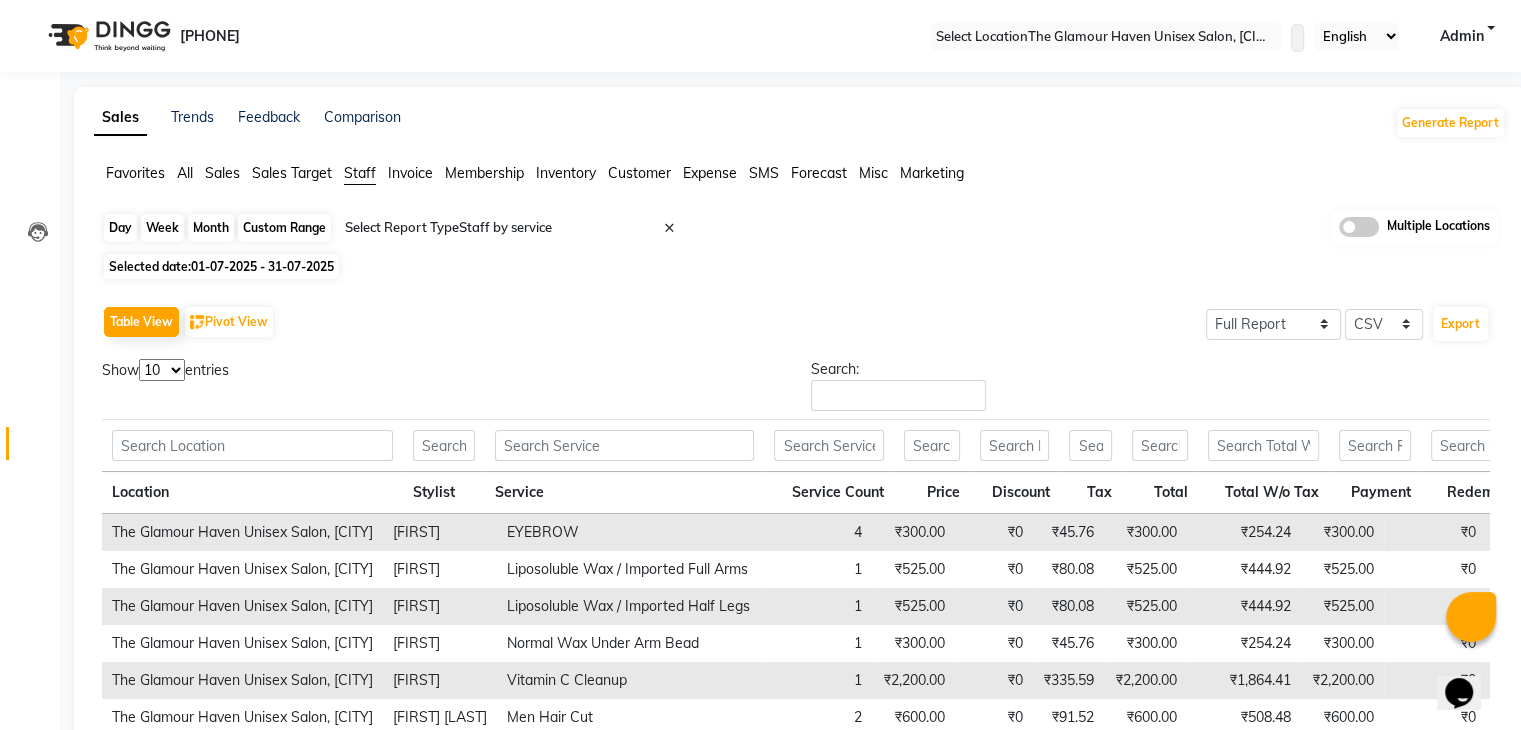 click on "Month" at bounding box center (211, 228) 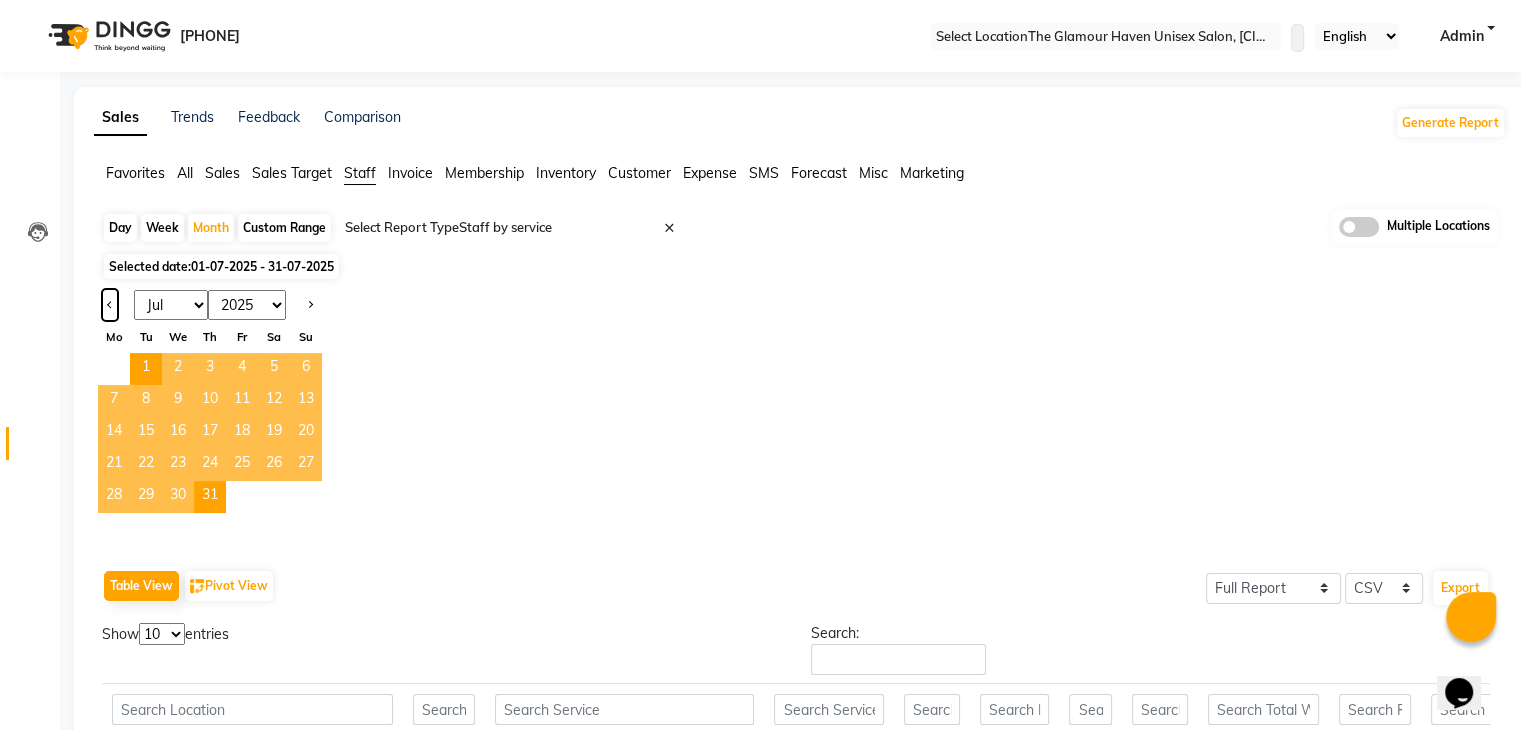 click at bounding box center [110, 303] 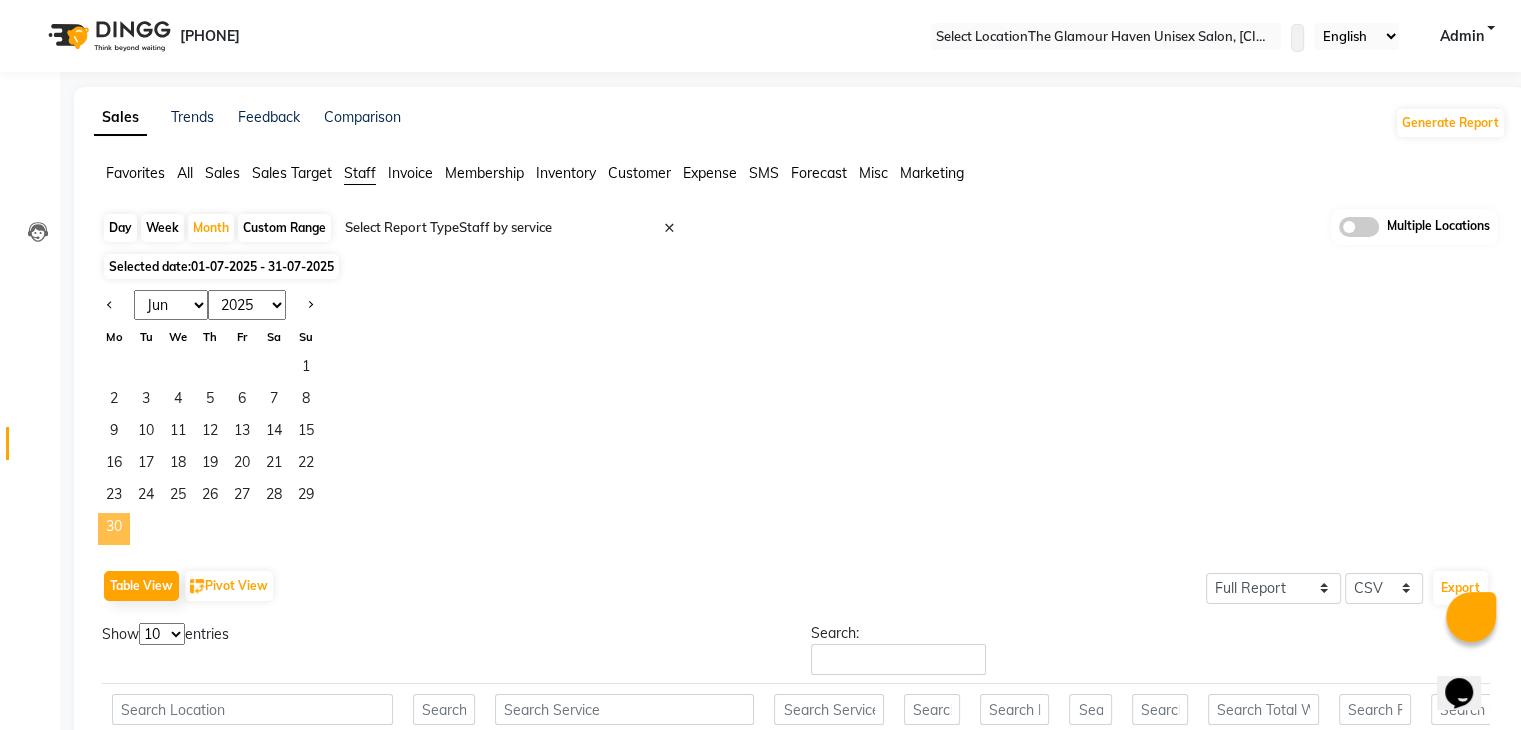 click on "[NUMBER]" at bounding box center (114, 529) 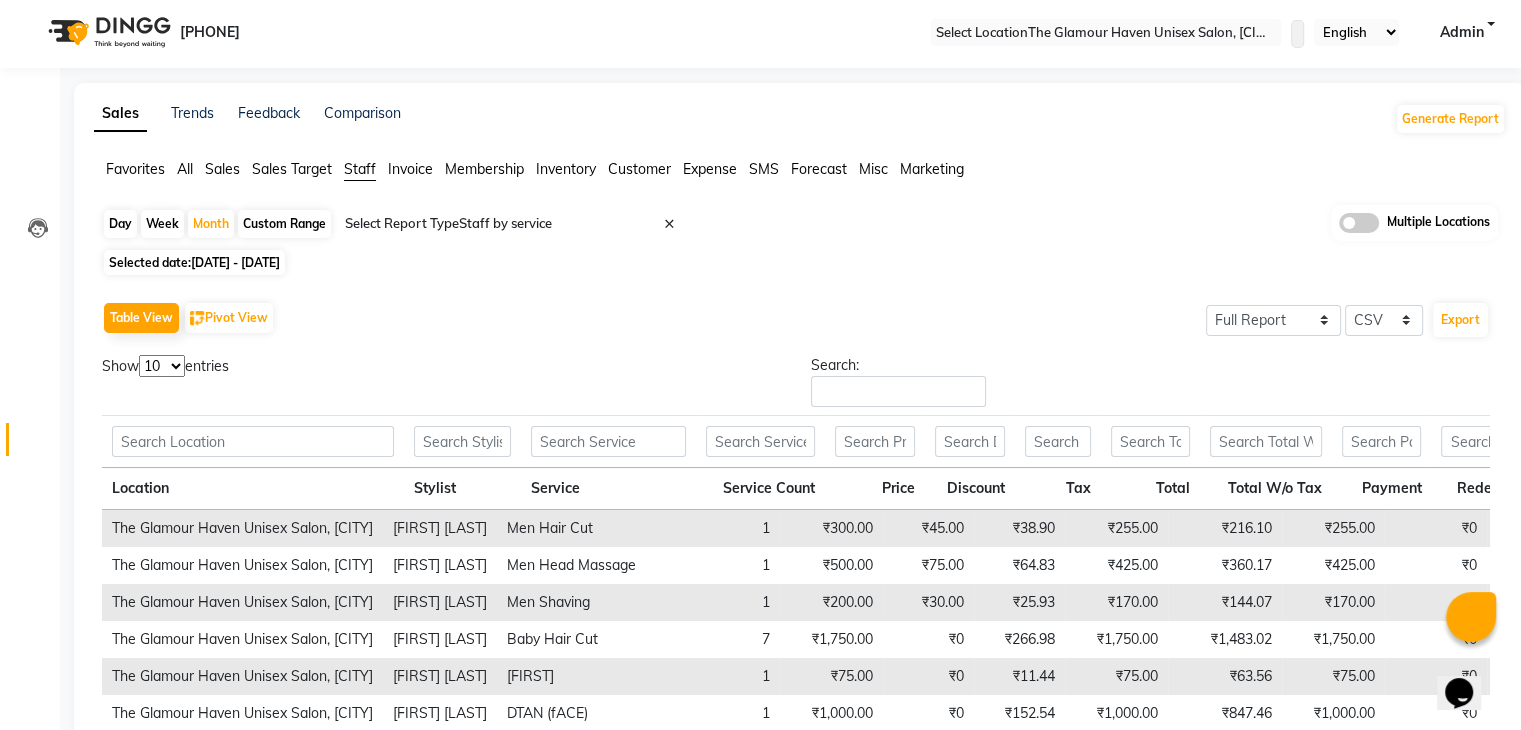 scroll, scrollTop: 0, scrollLeft: 0, axis: both 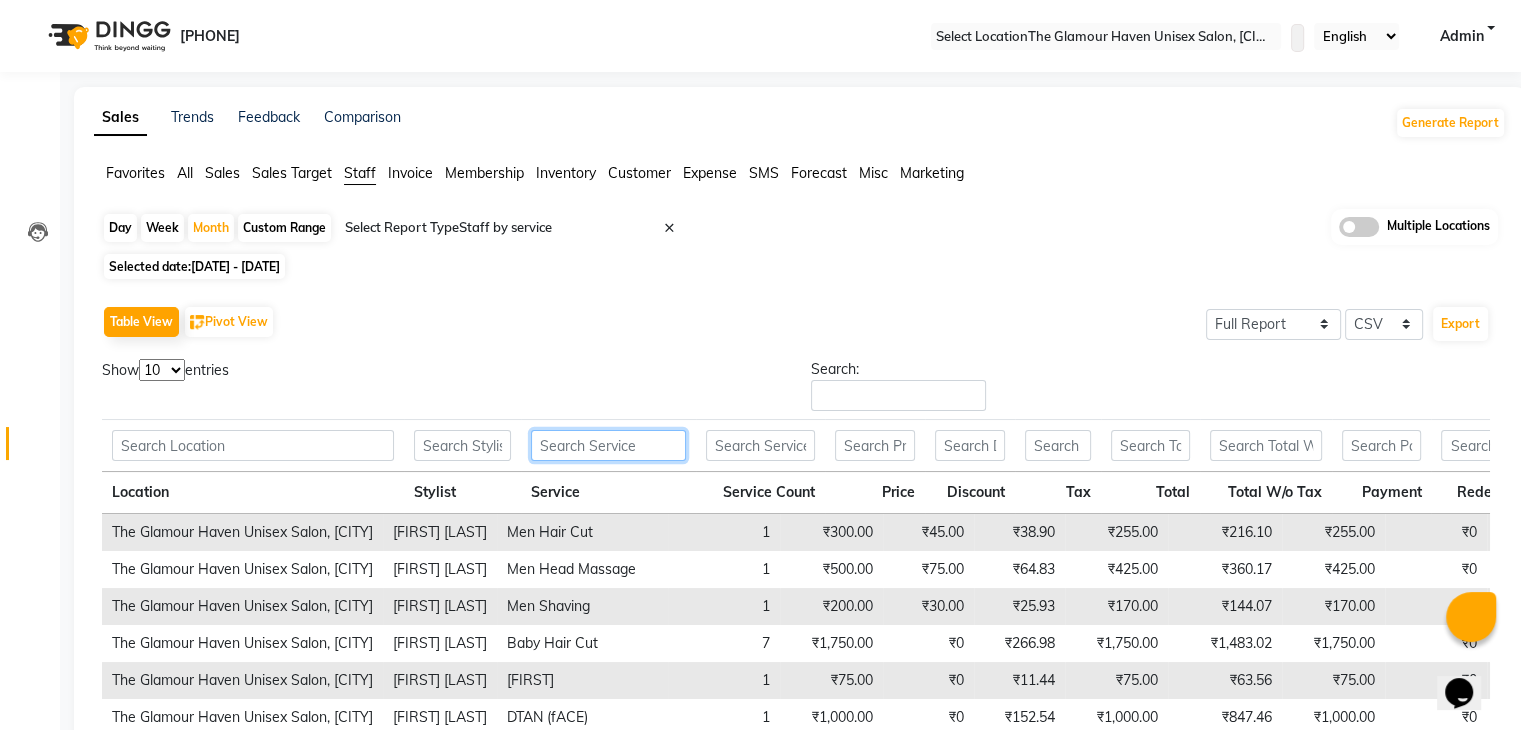click at bounding box center (253, 445) 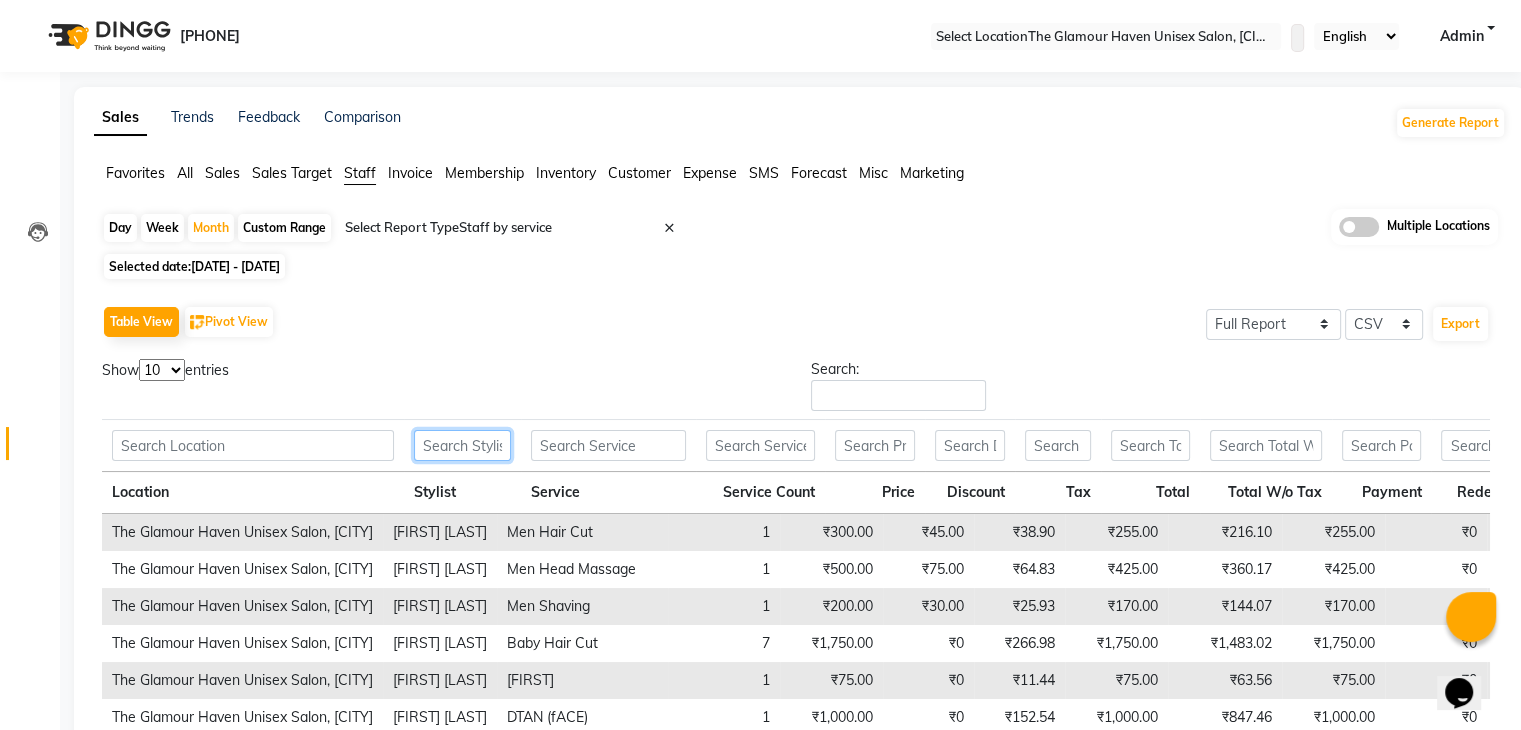 click at bounding box center (253, 445) 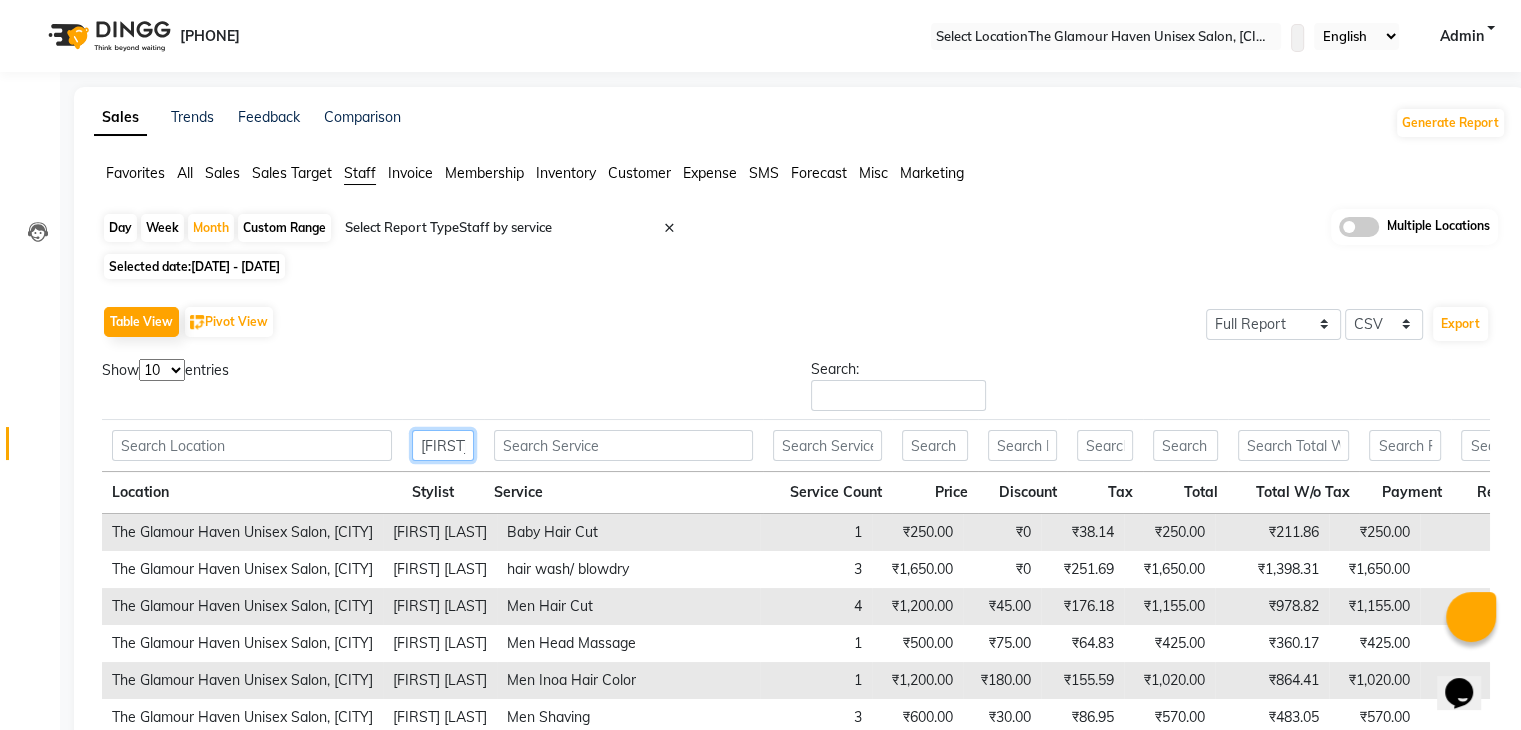 scroll, scrollTop: 0, scrollLeft: 4, axis: horizontal 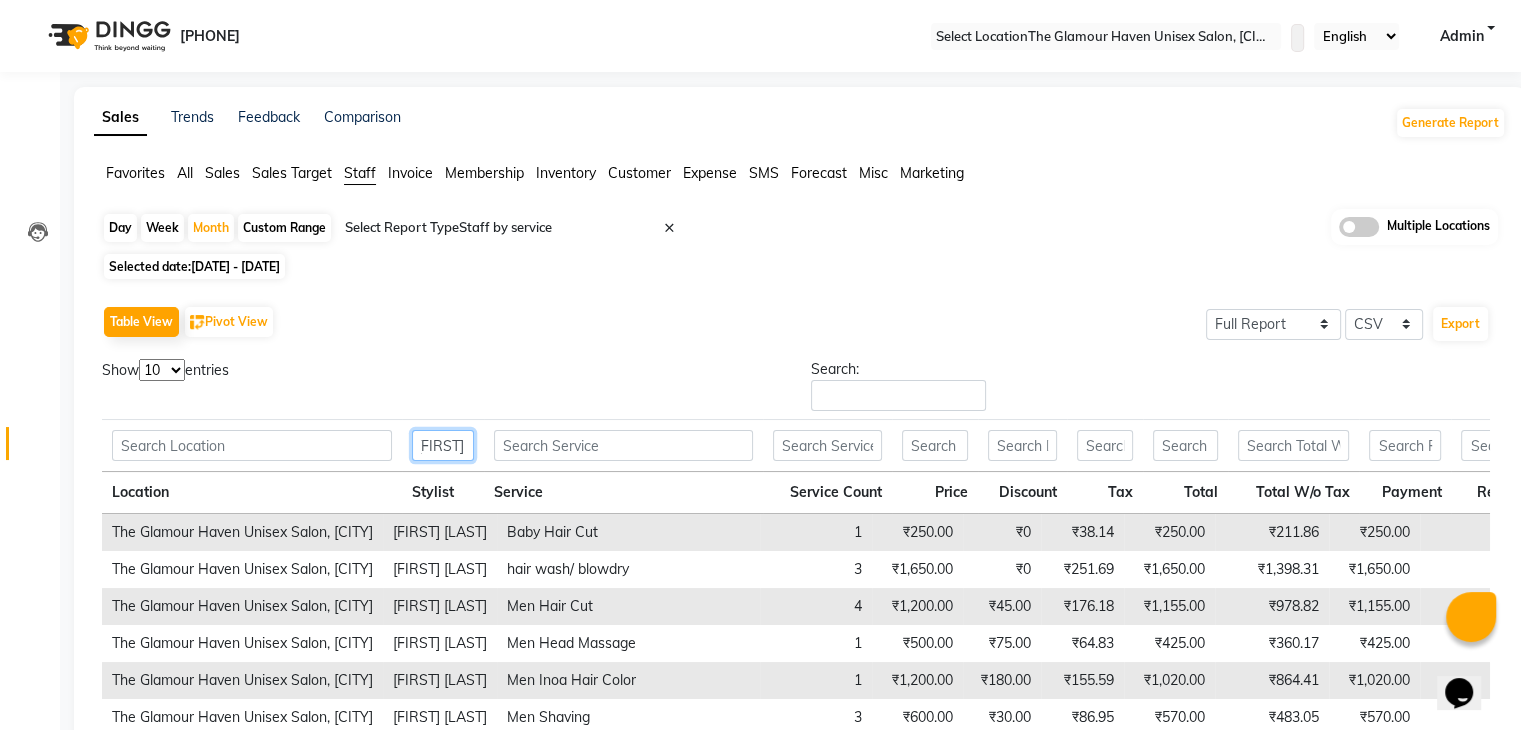 type on "BHARAT" 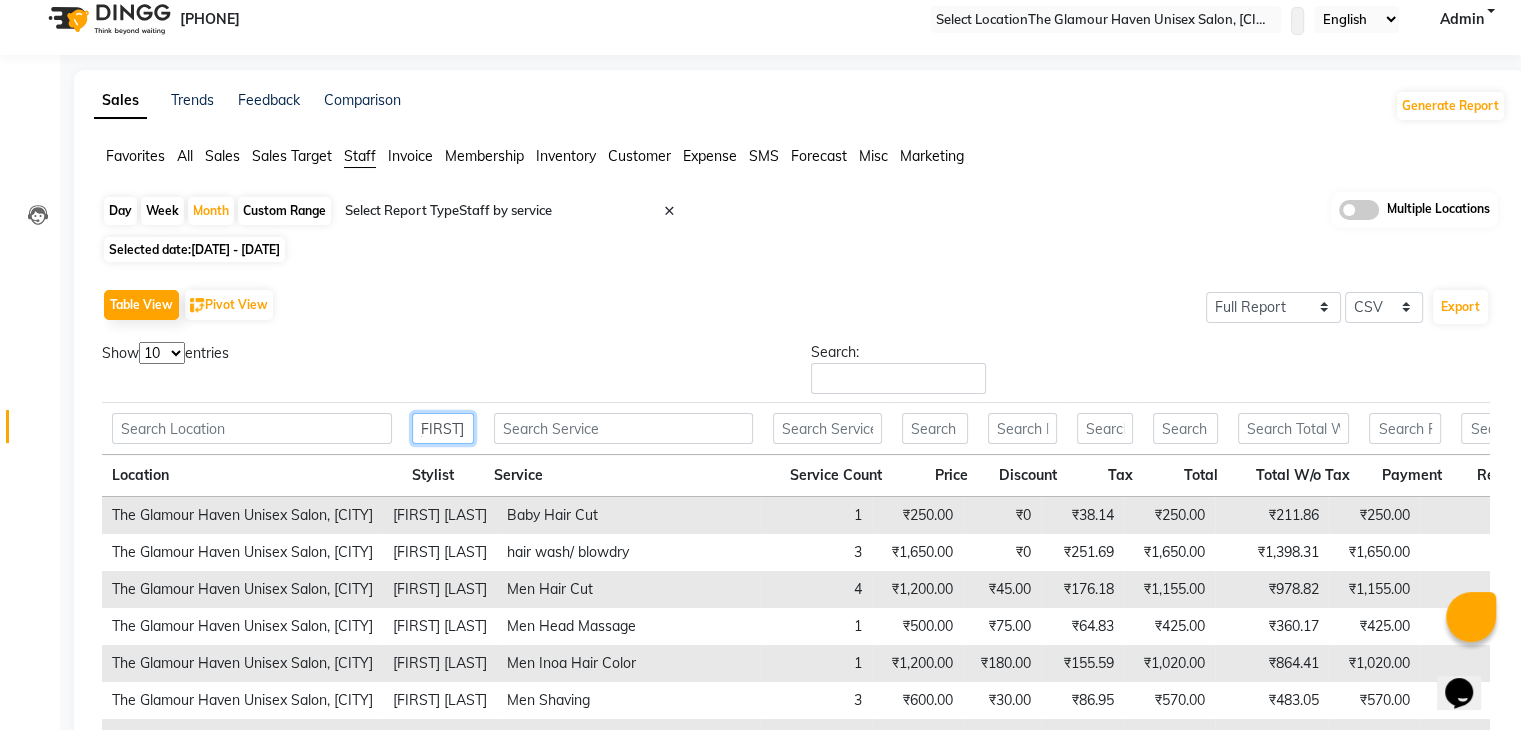 scroll, scrollTop: 0, scrollLeft: 0, axis: both 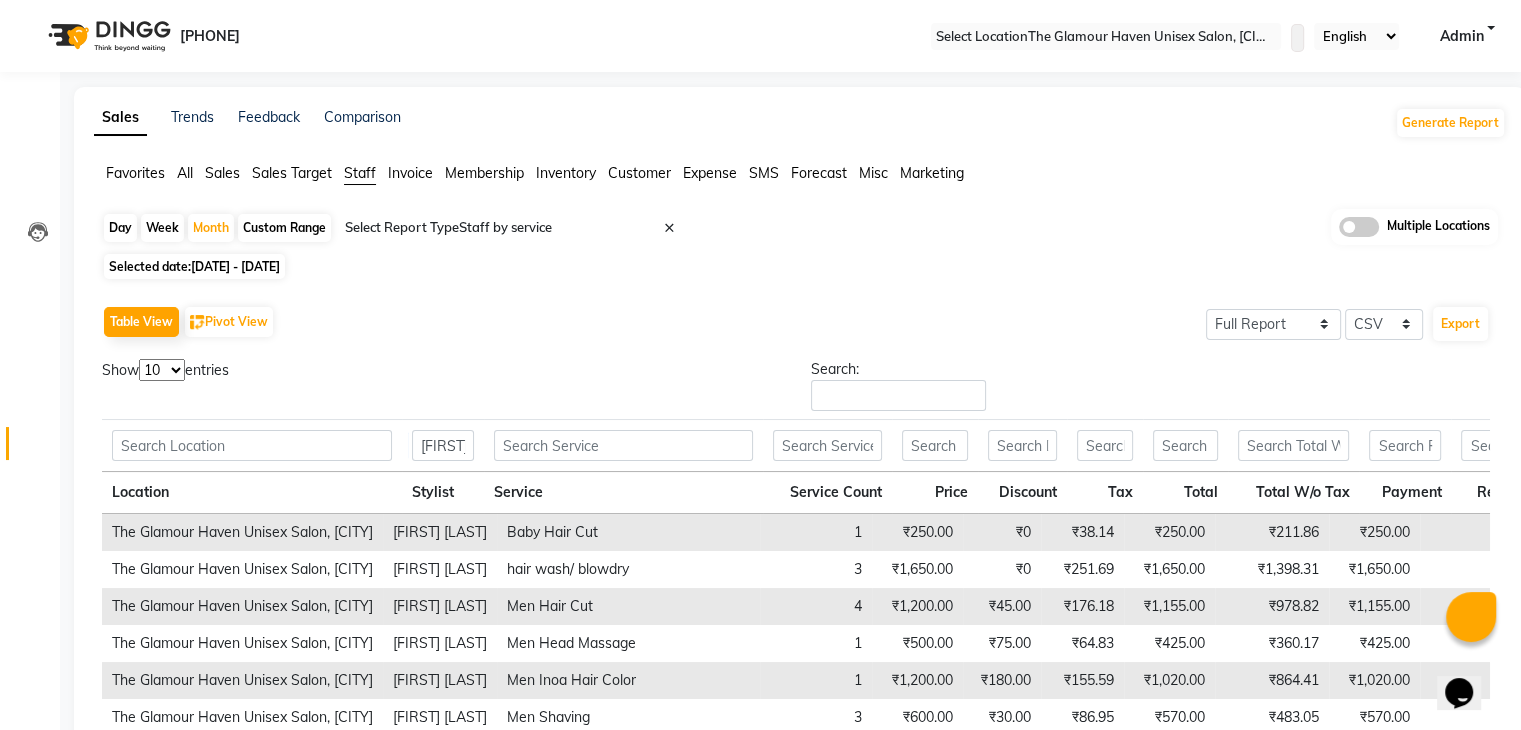 click at bounding box center (1106, 37) 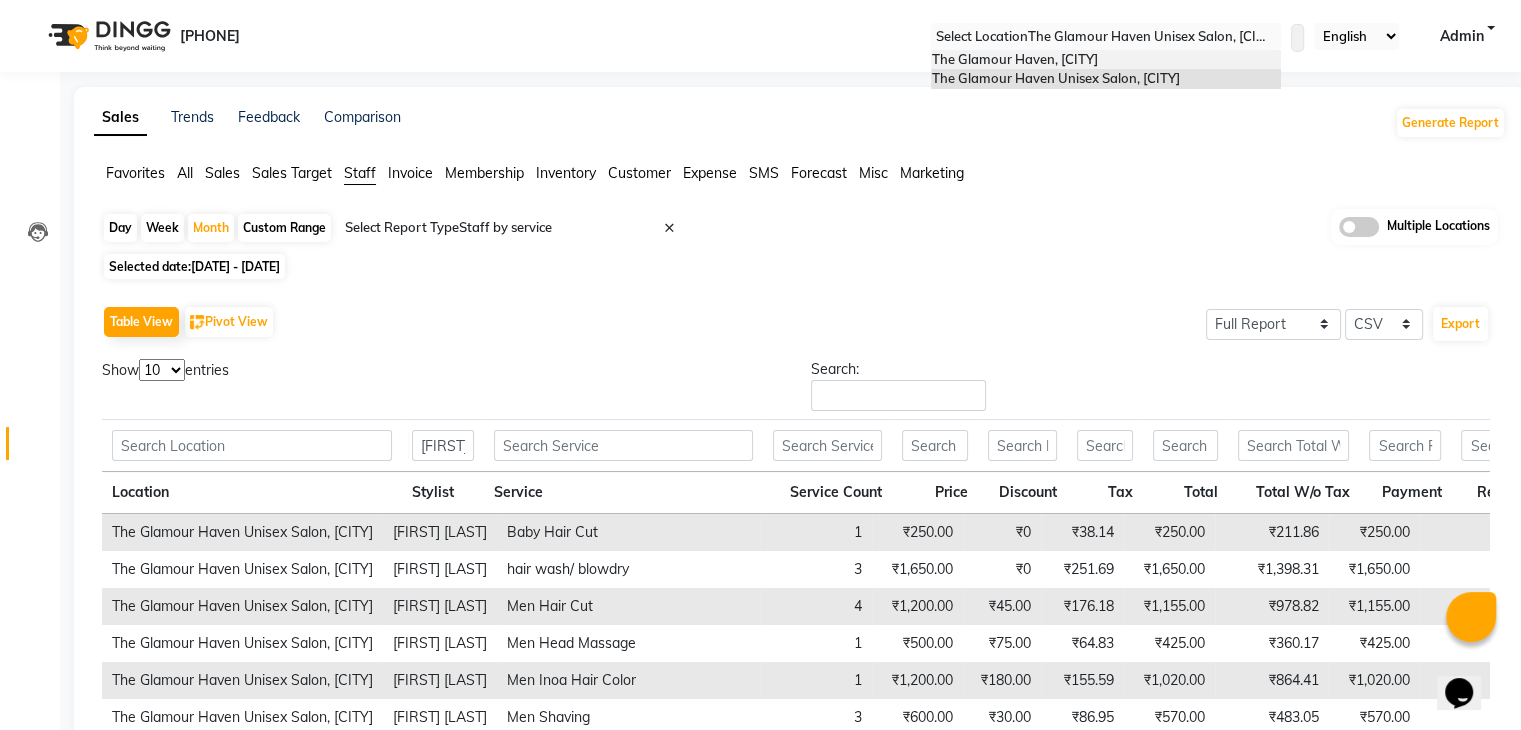 click on "The Glamour Heaven, [CITY]" at bounding box center [1106, 60] 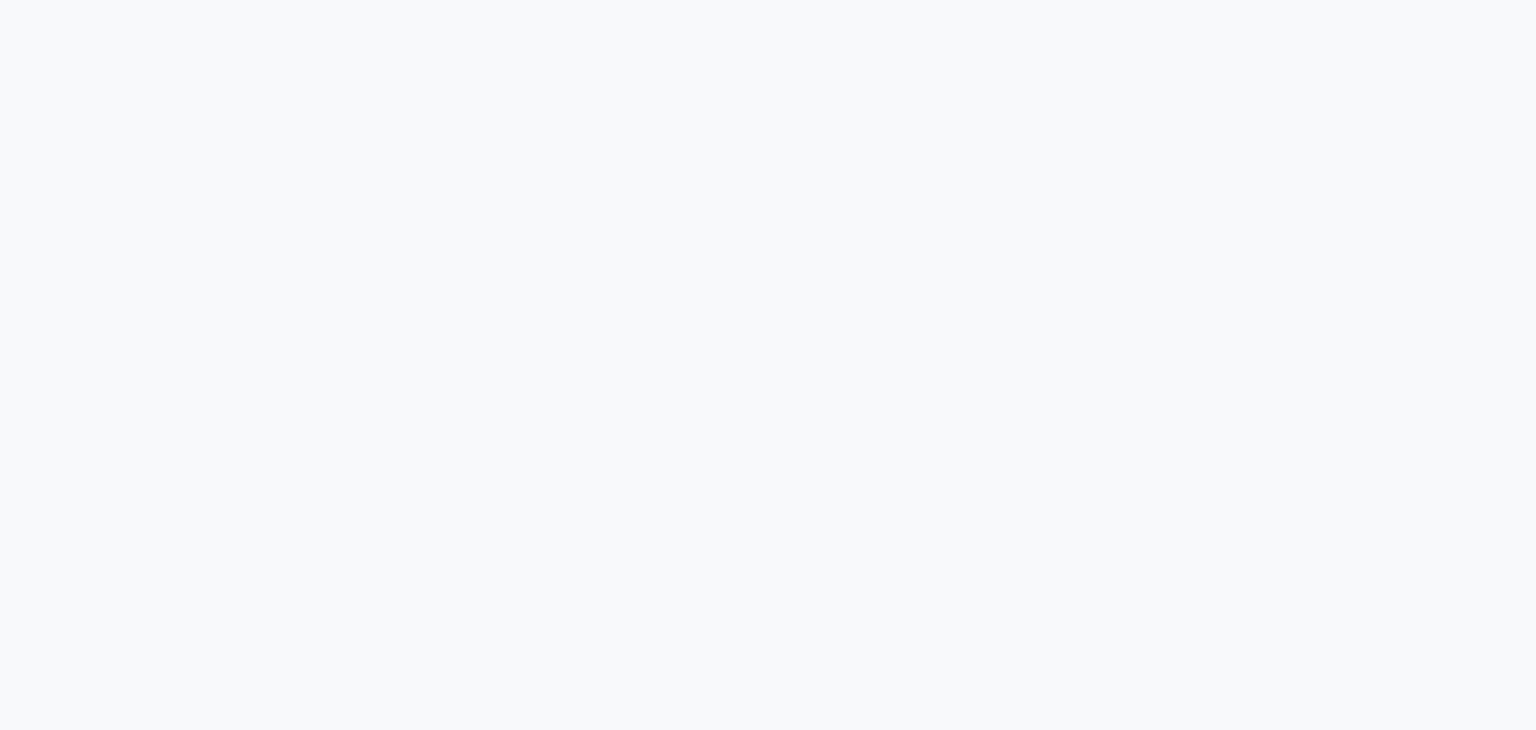 scroll, scrollTop: 0, scrollLeft: 0, axis: both 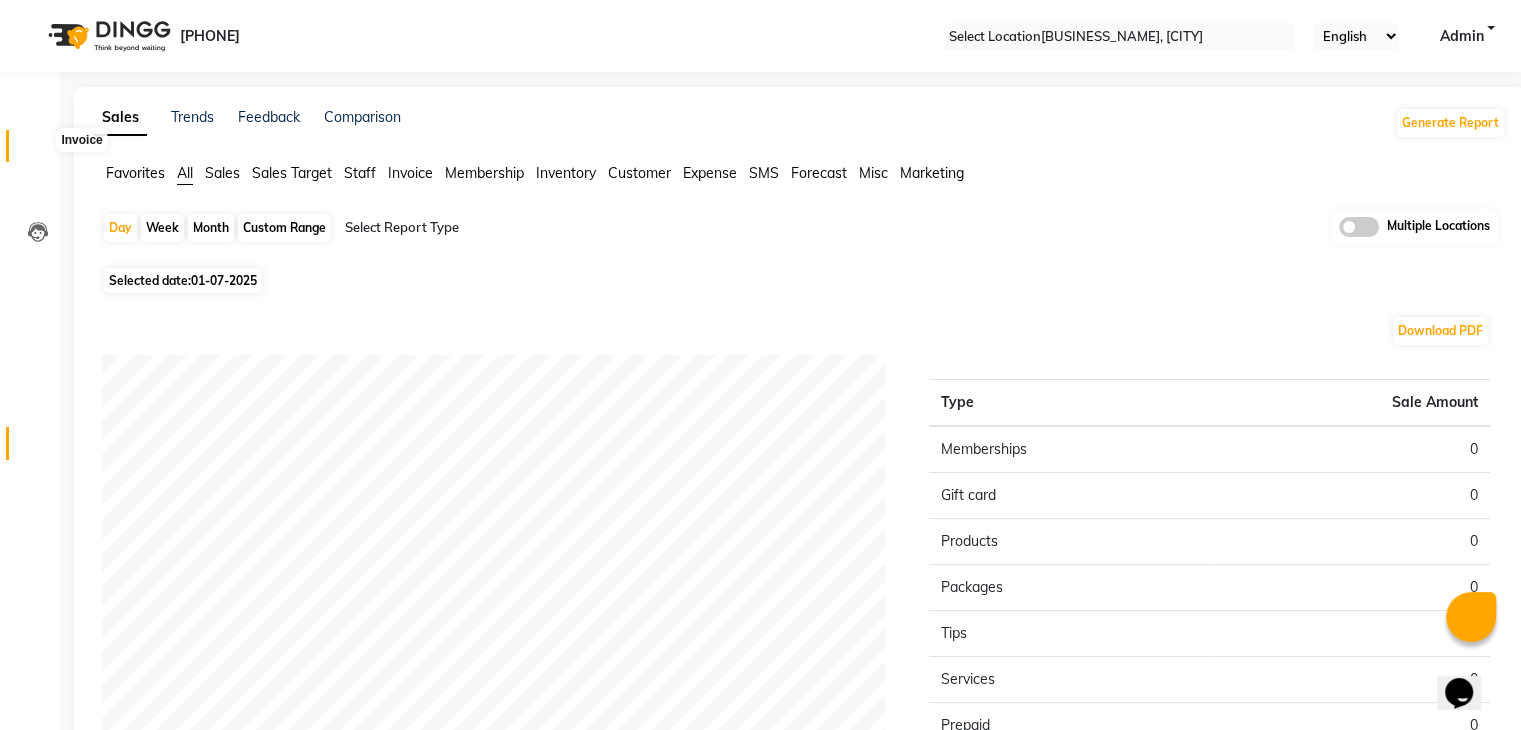 click at bounding box center [38, 151] 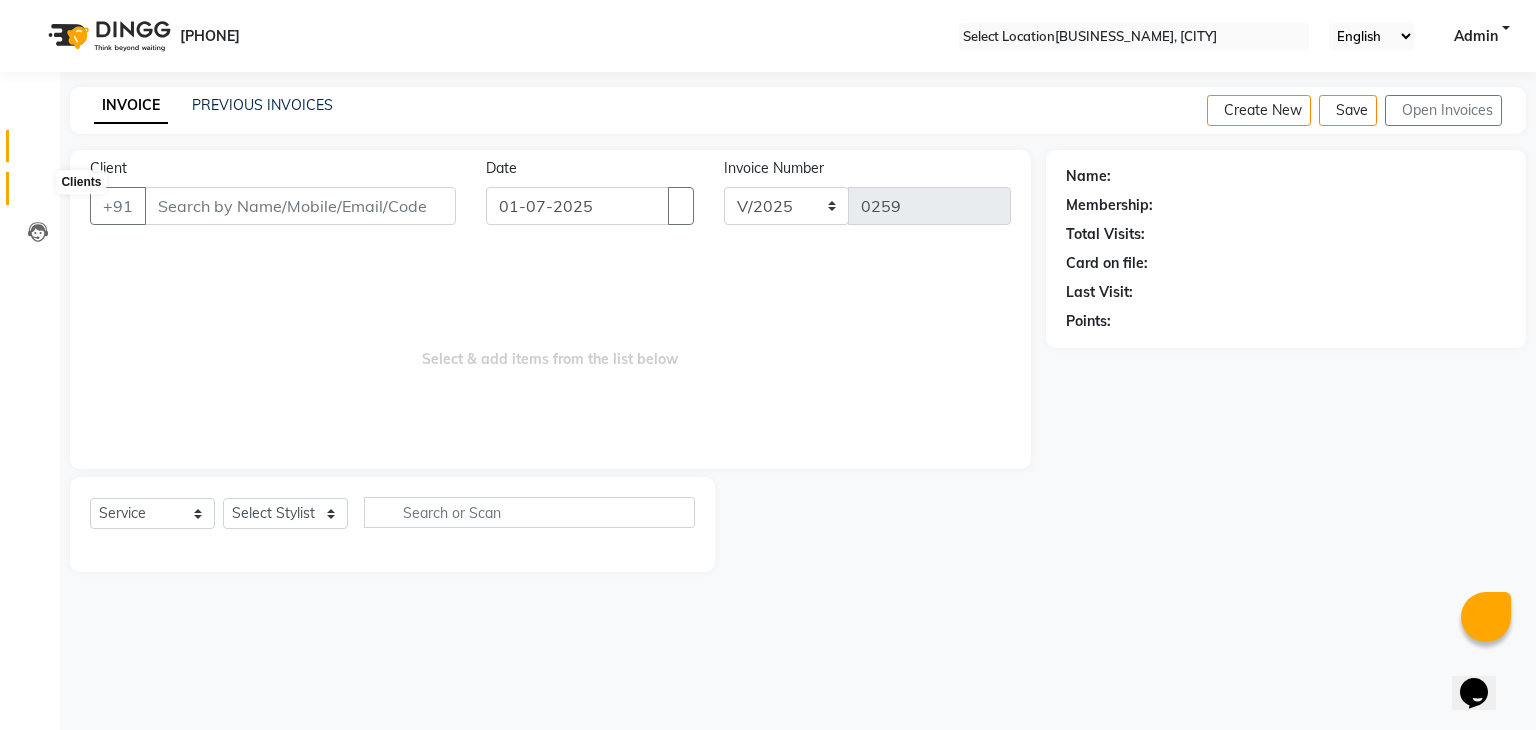 click at bounding box center [38, 193] 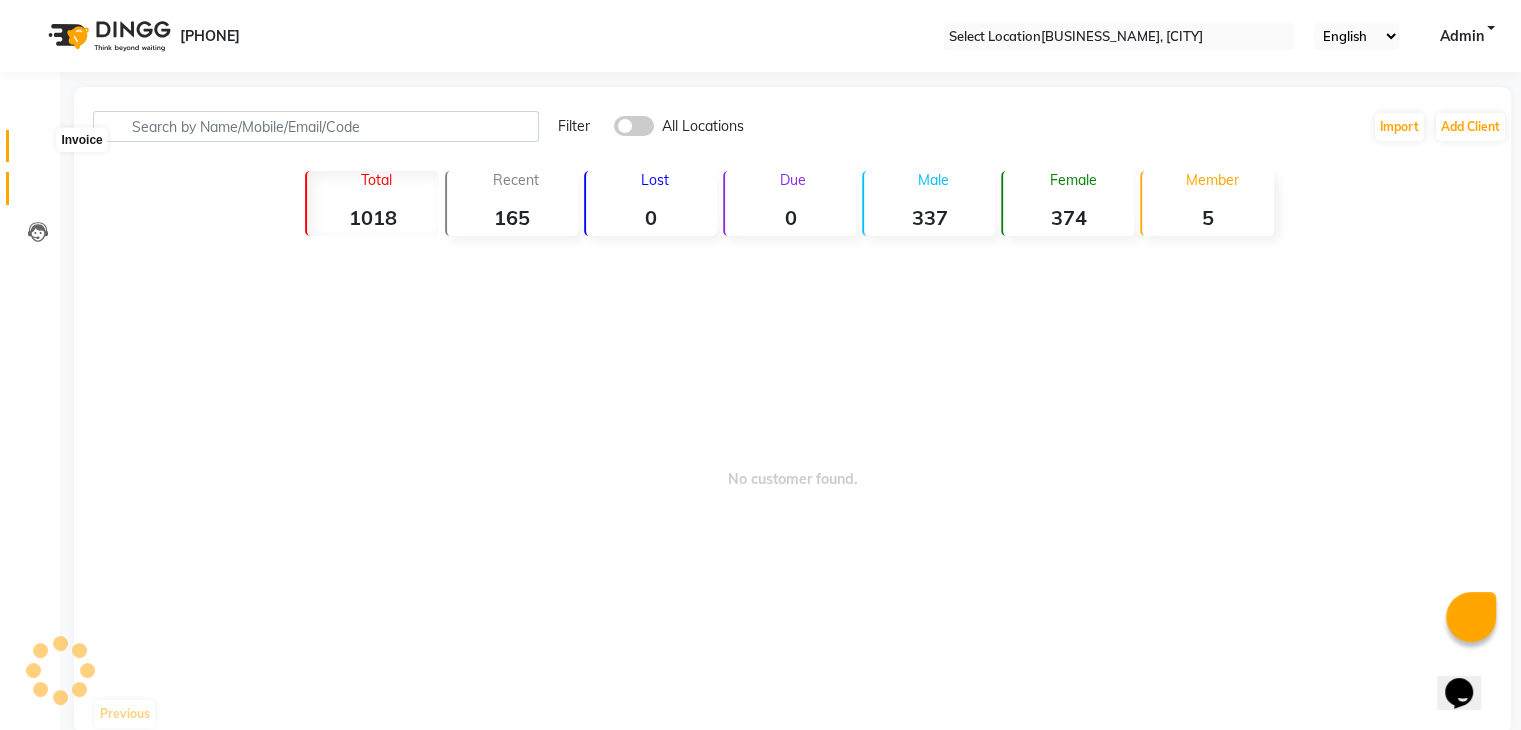 click at bounding box center [38, 151] 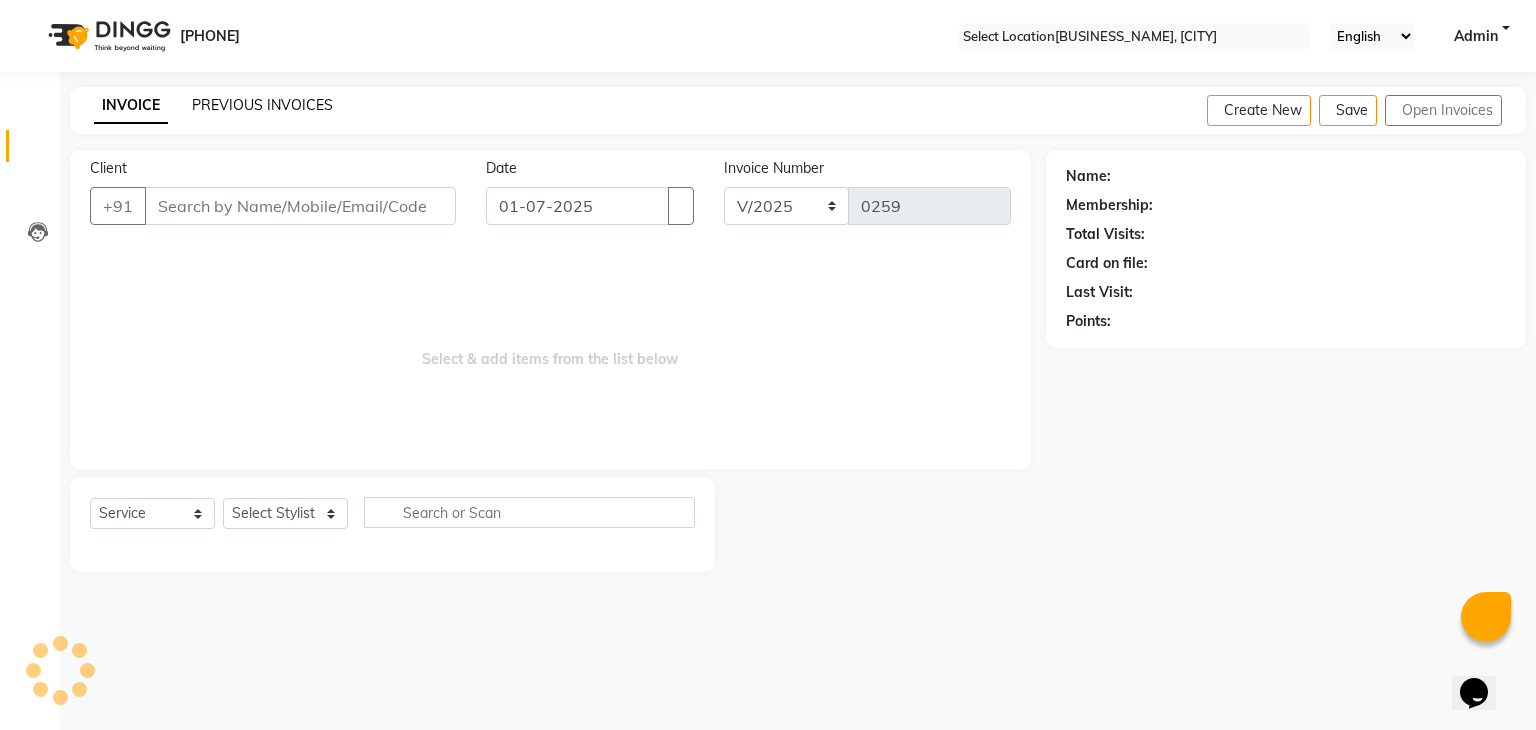 click on "PREVIOUS INVOICES" at bounding box center [262, 105] 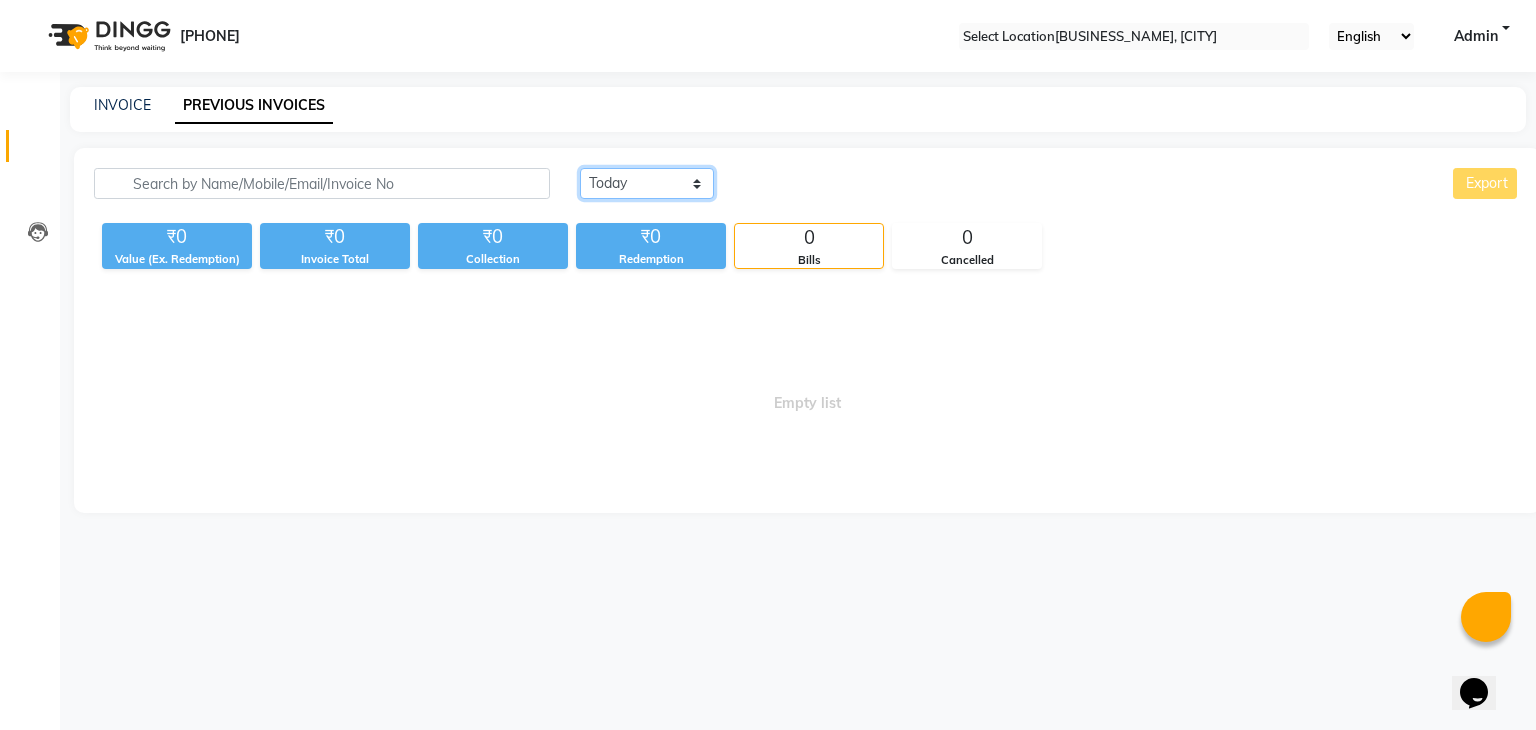 click on "Today Yesterday Custom Range" at bounding box center [647, 183] 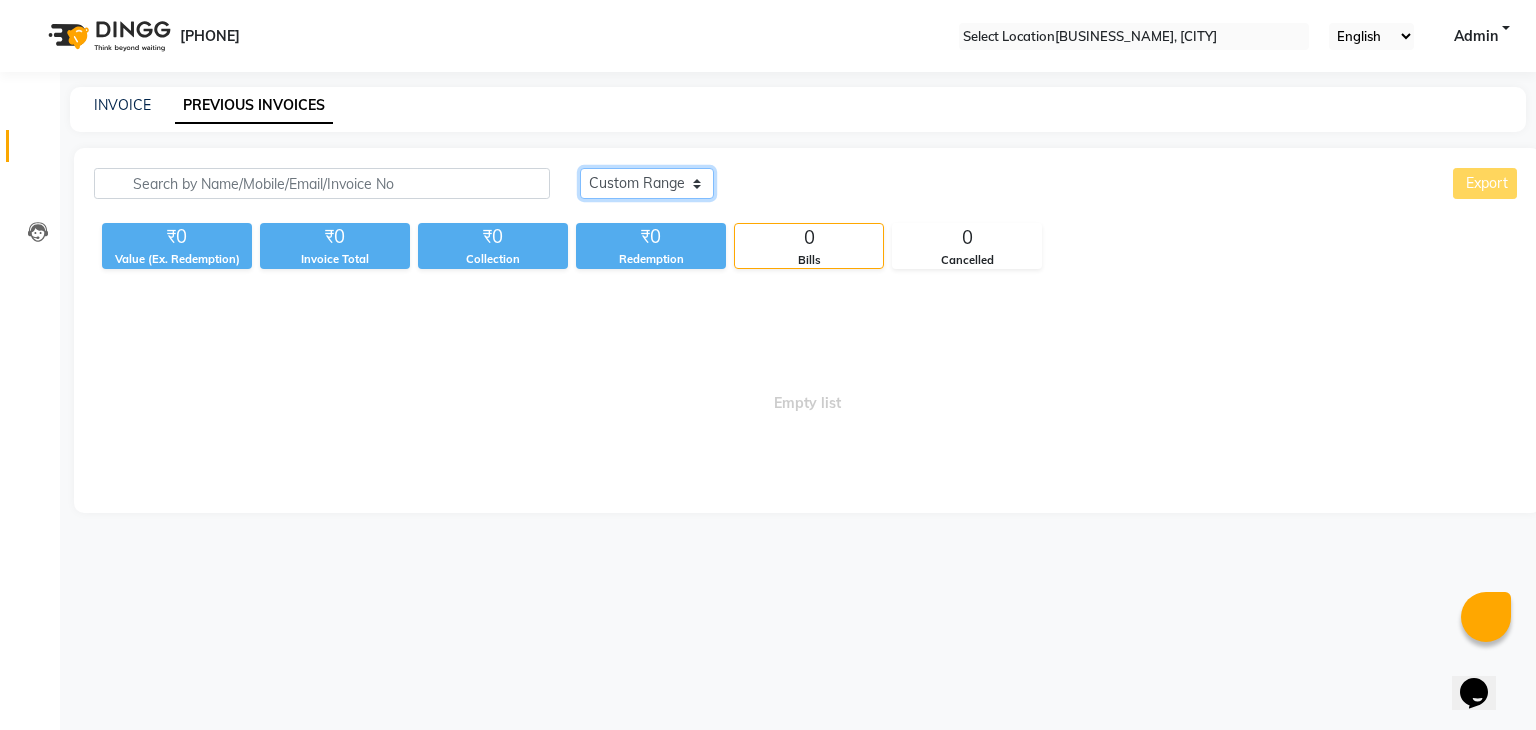 click on "Today Yesterday Custom Range" at bounding box center [647, 183] 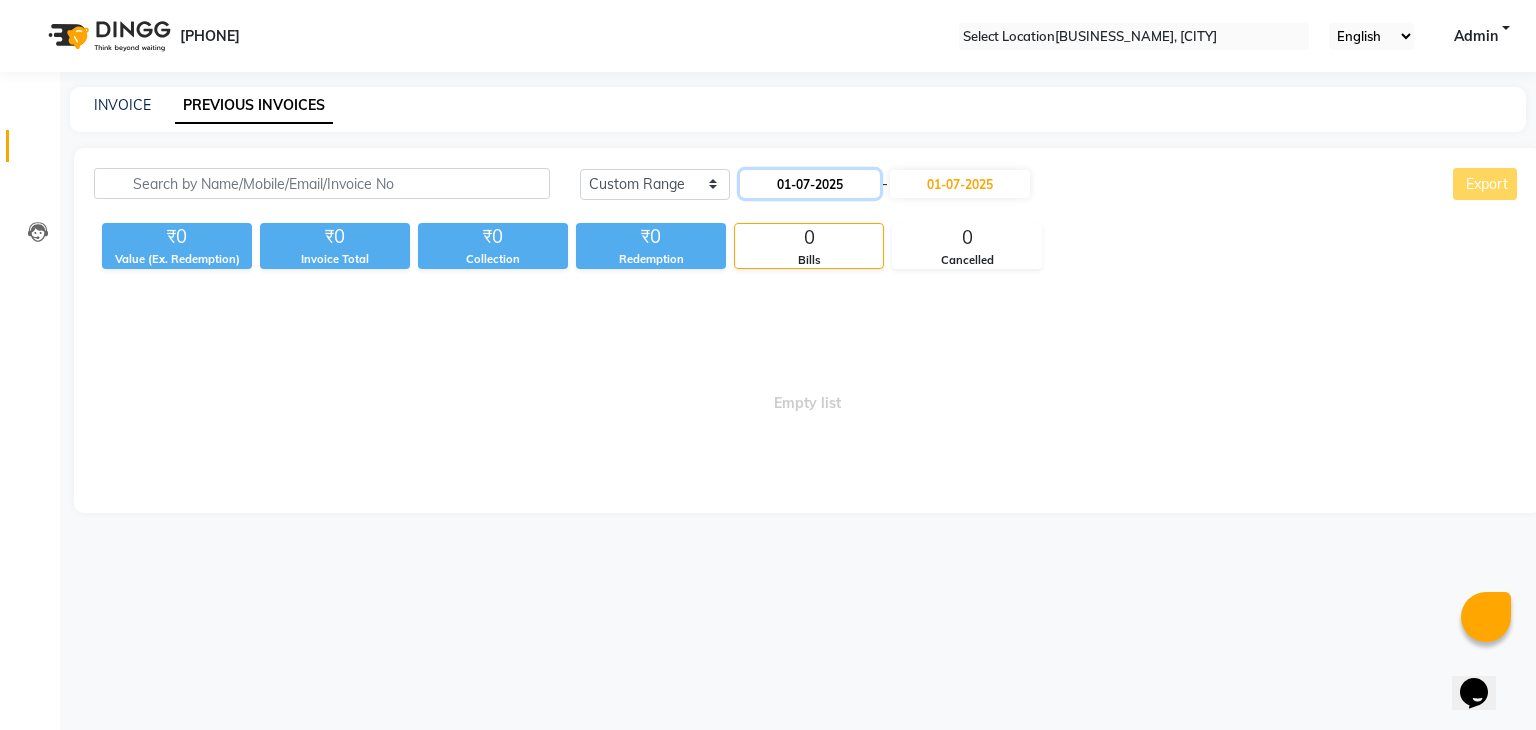 click on "[DATE]-[MONTH]-[YEAR]" at bounding box center [810, 184] 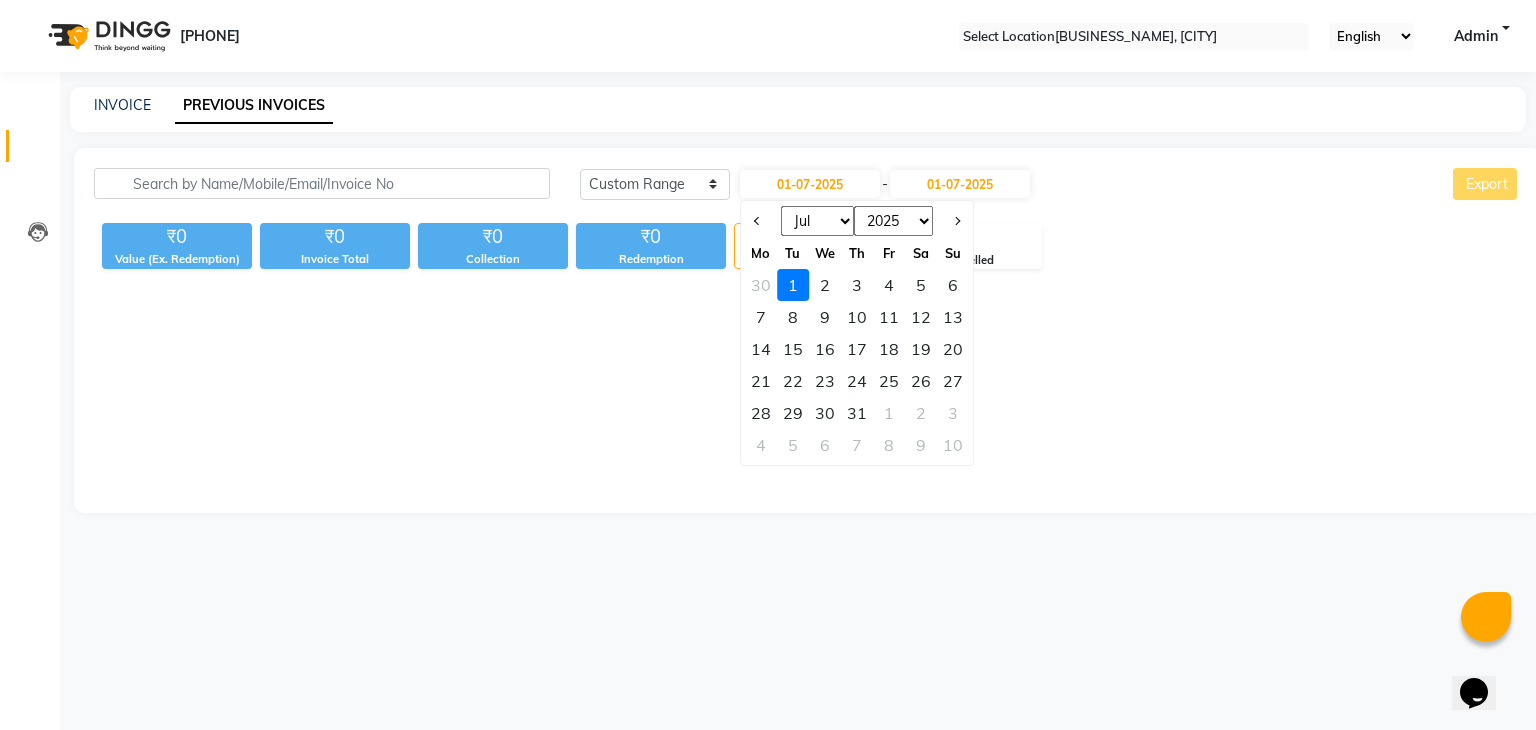 click at bounding box center (761, 221) 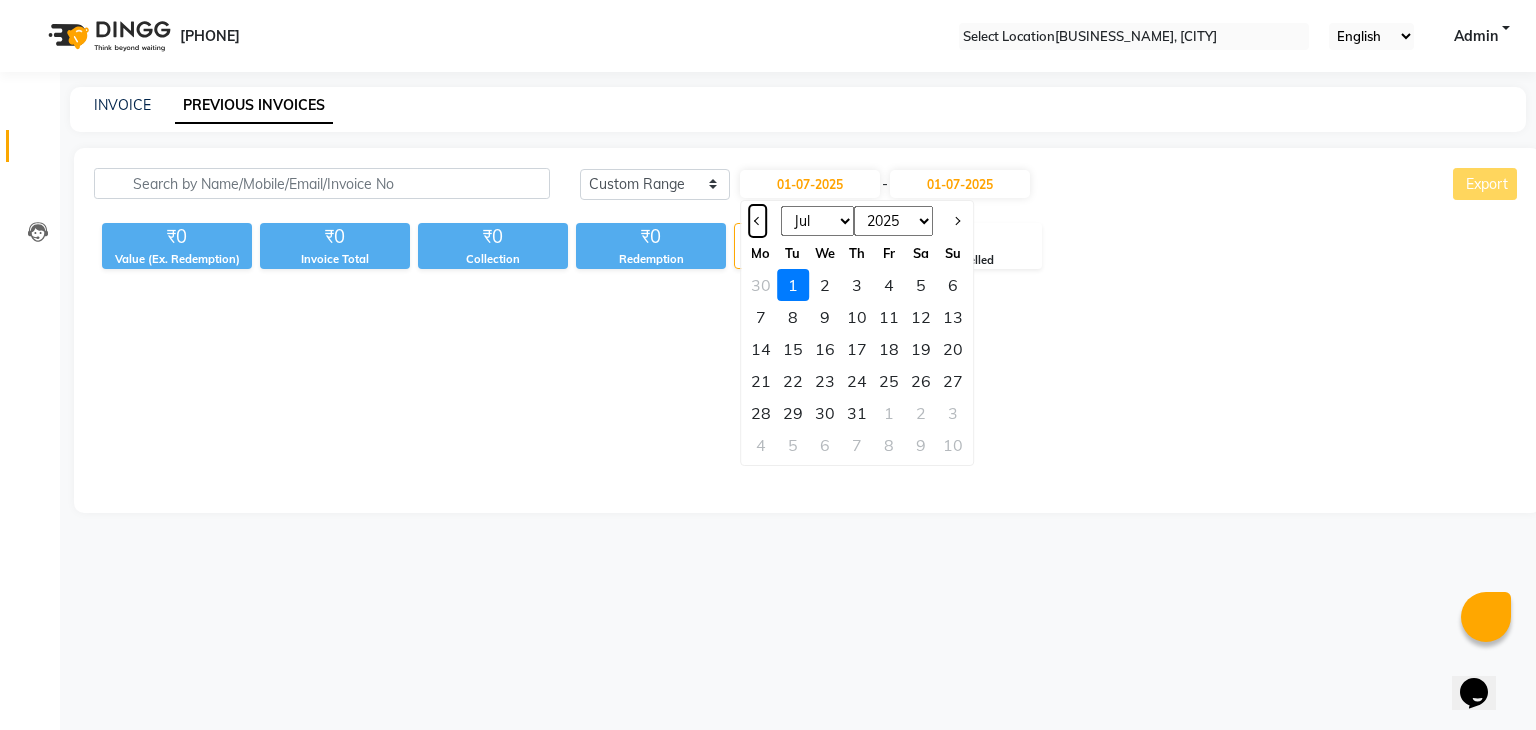 click at bounding box center (757, 221) 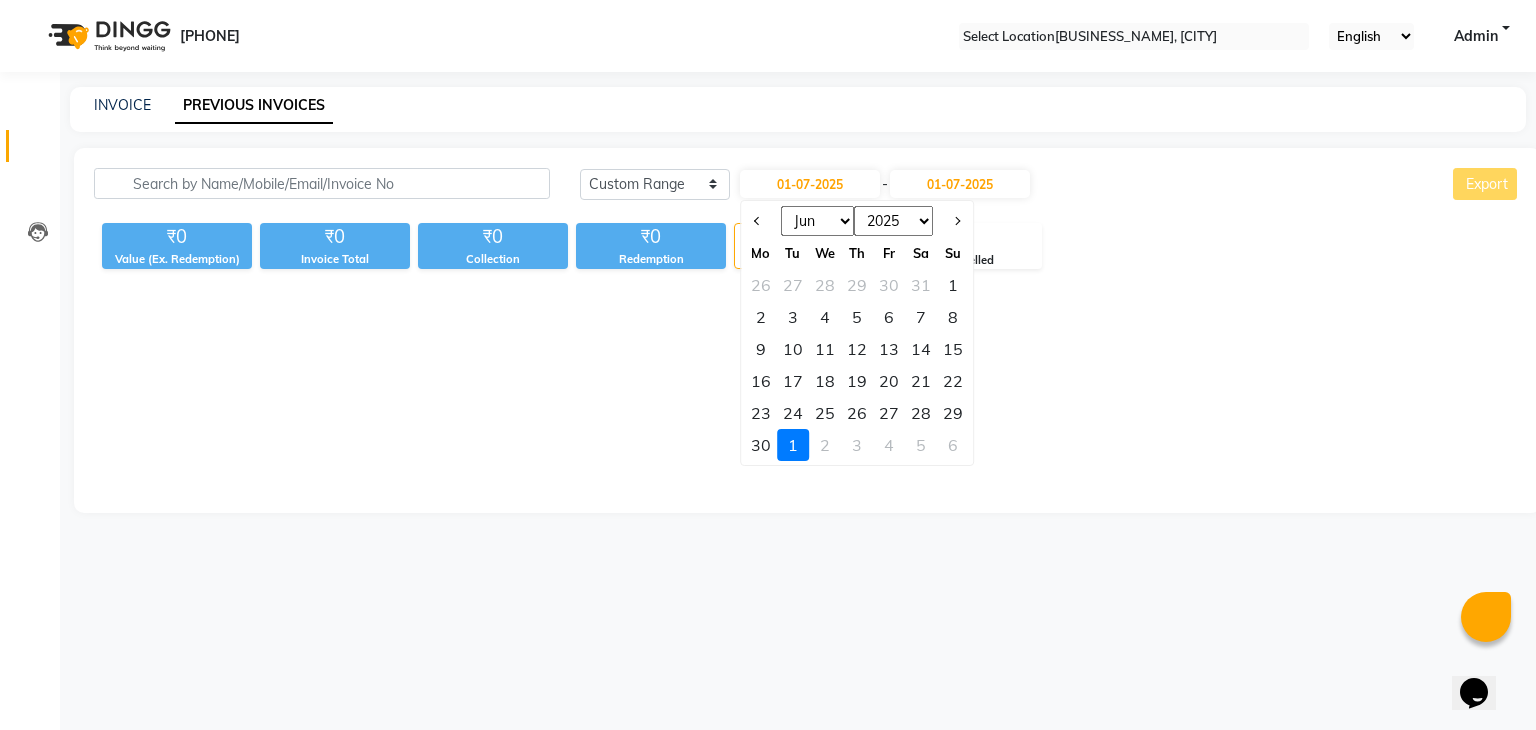 click on "[NUMBER]" at bounding box center [921, 413] 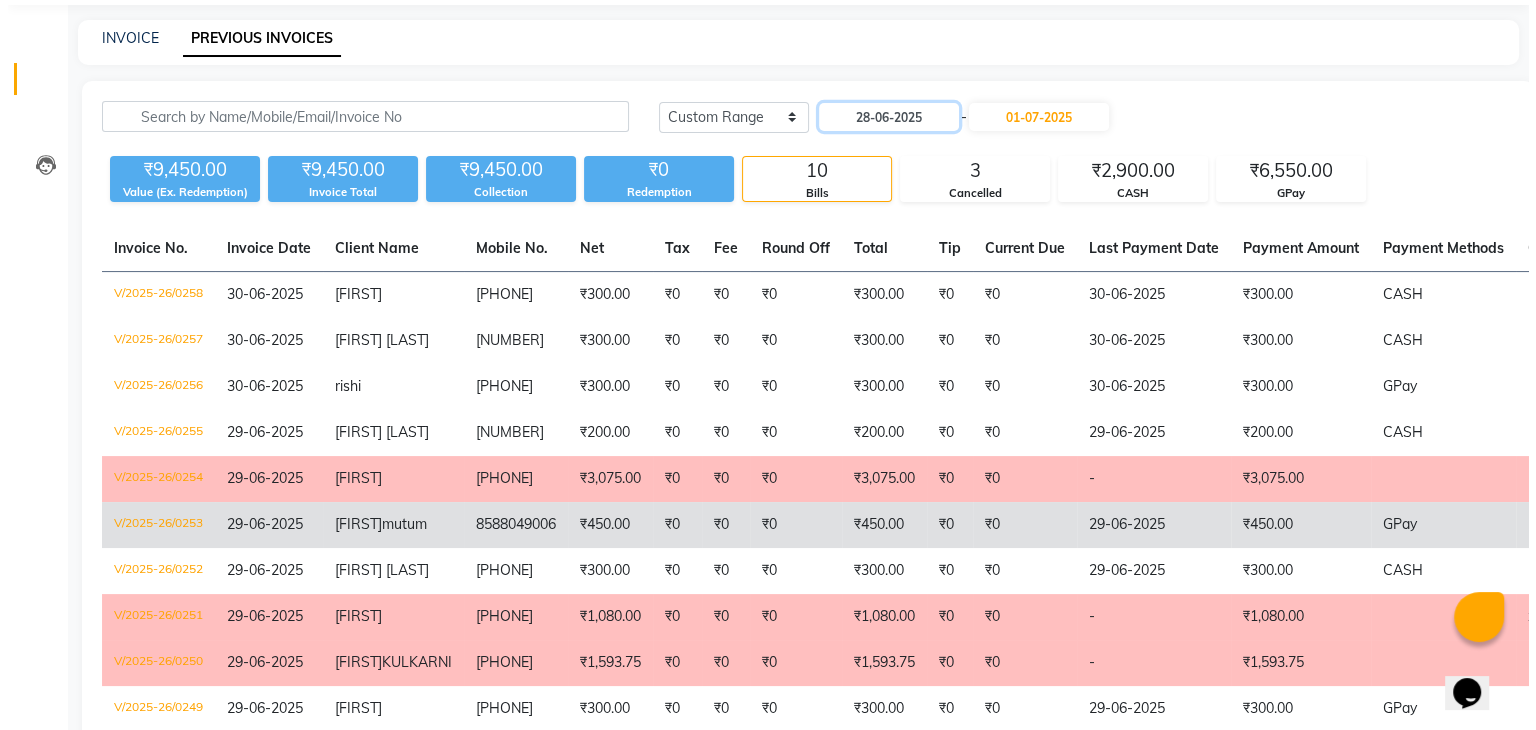 scroll, scrollTop: 0, scrollLeft: 0, axis: both 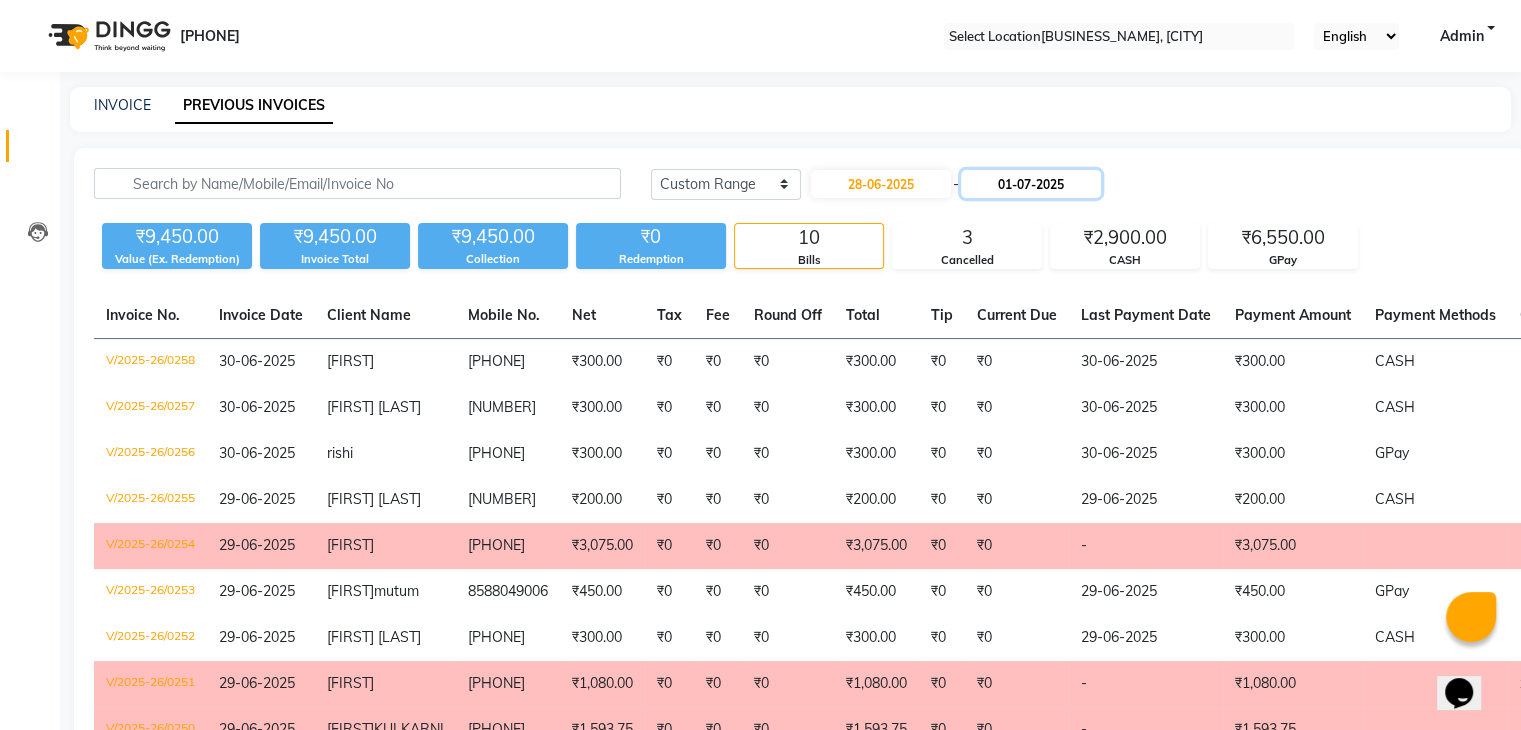 click on "[DATE]-[MONTH]-[YEAR]" at bounding box center (1031, 184) 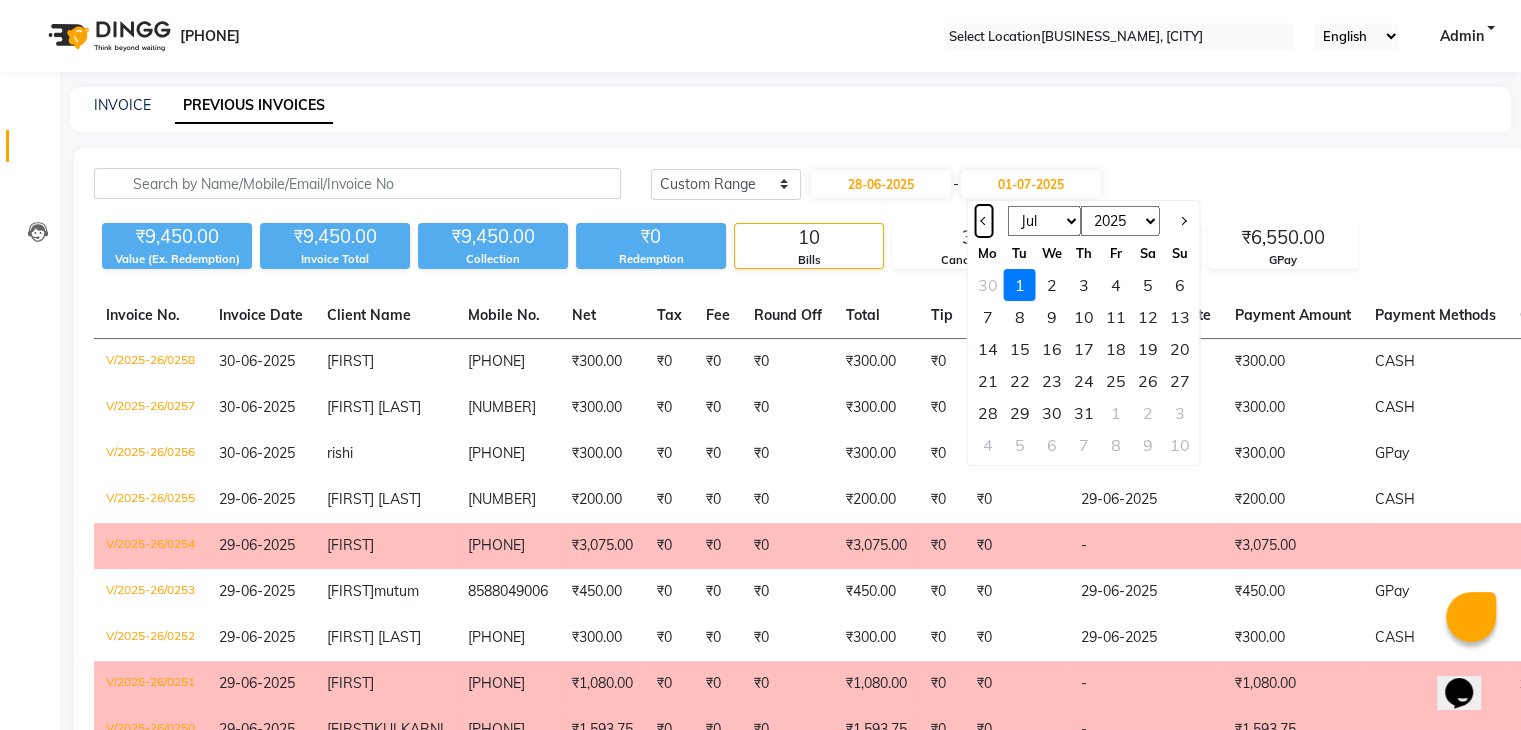 click at bounding box center (984, 221) 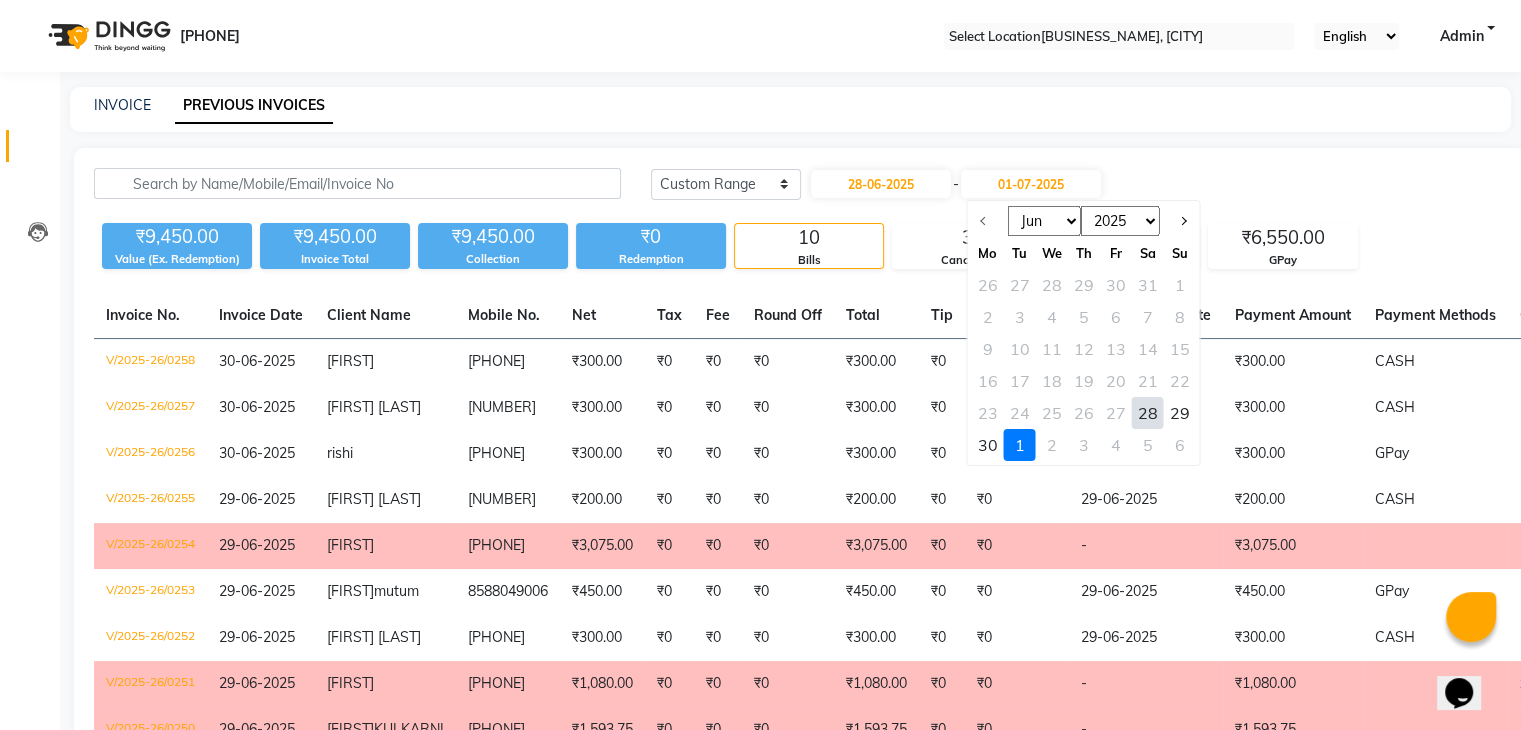 click on "[NUMBER]" at bounding box center [1147, 413] 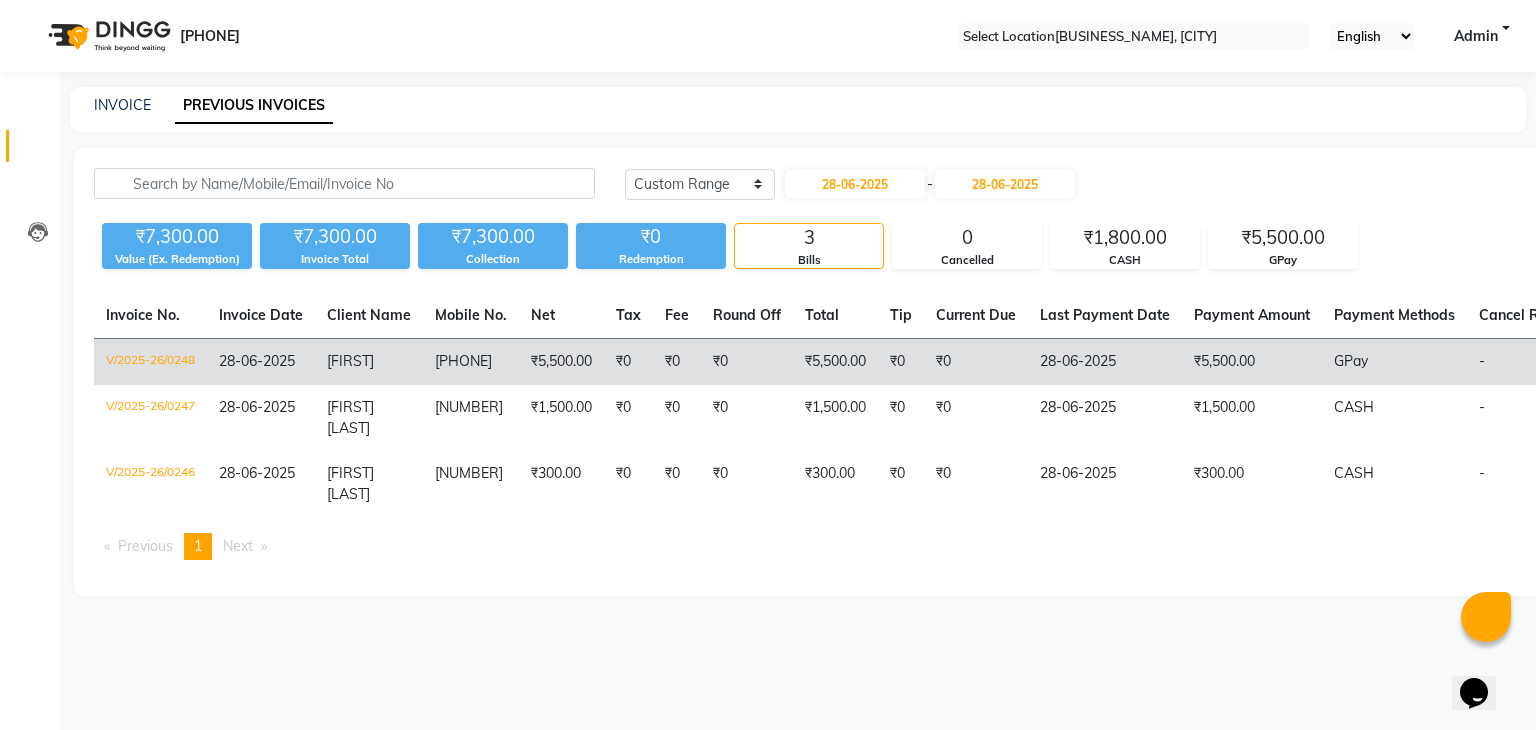click on "[PRICE]" at bounding box center [677, 362] 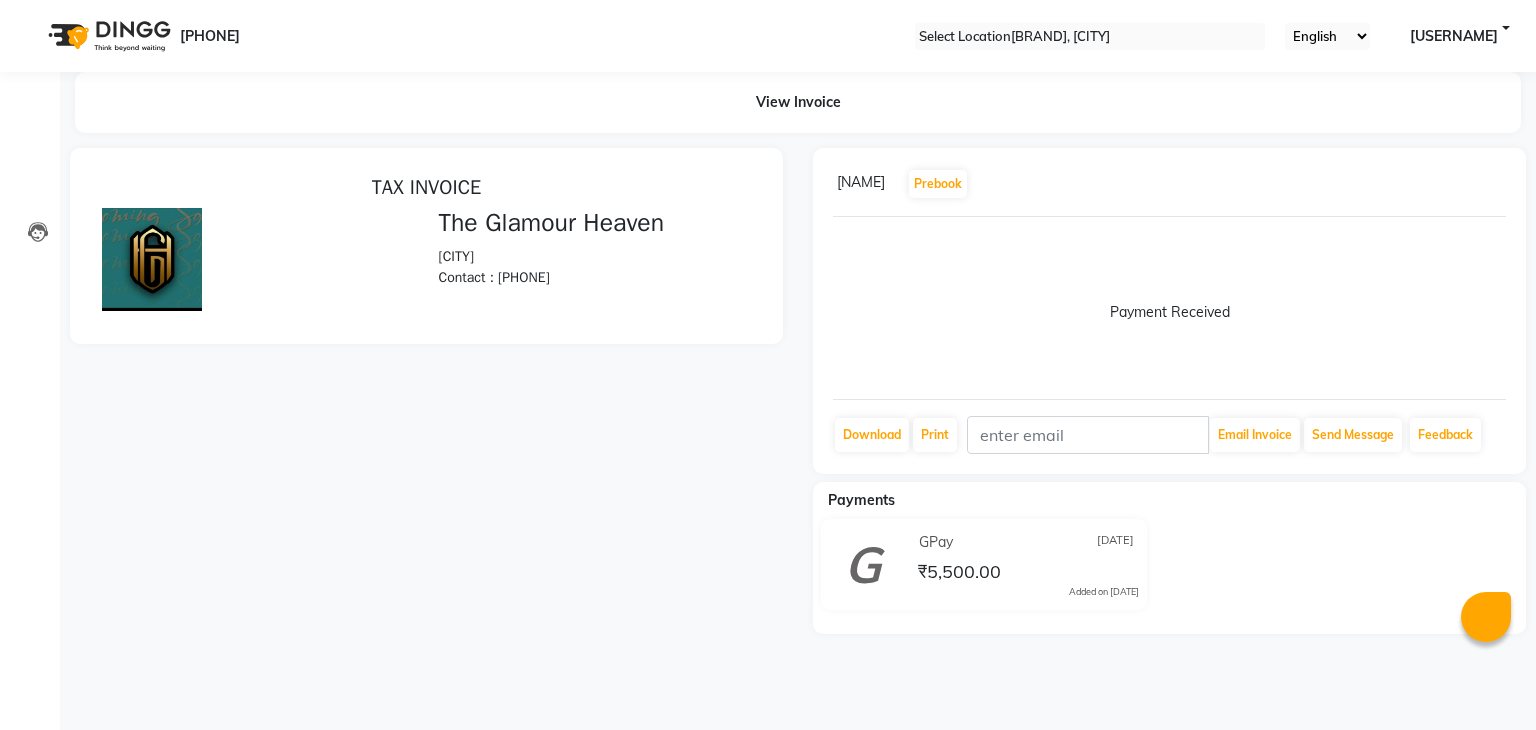 scroll, scrollTop: 0, scrollLeft: 0, axis: both 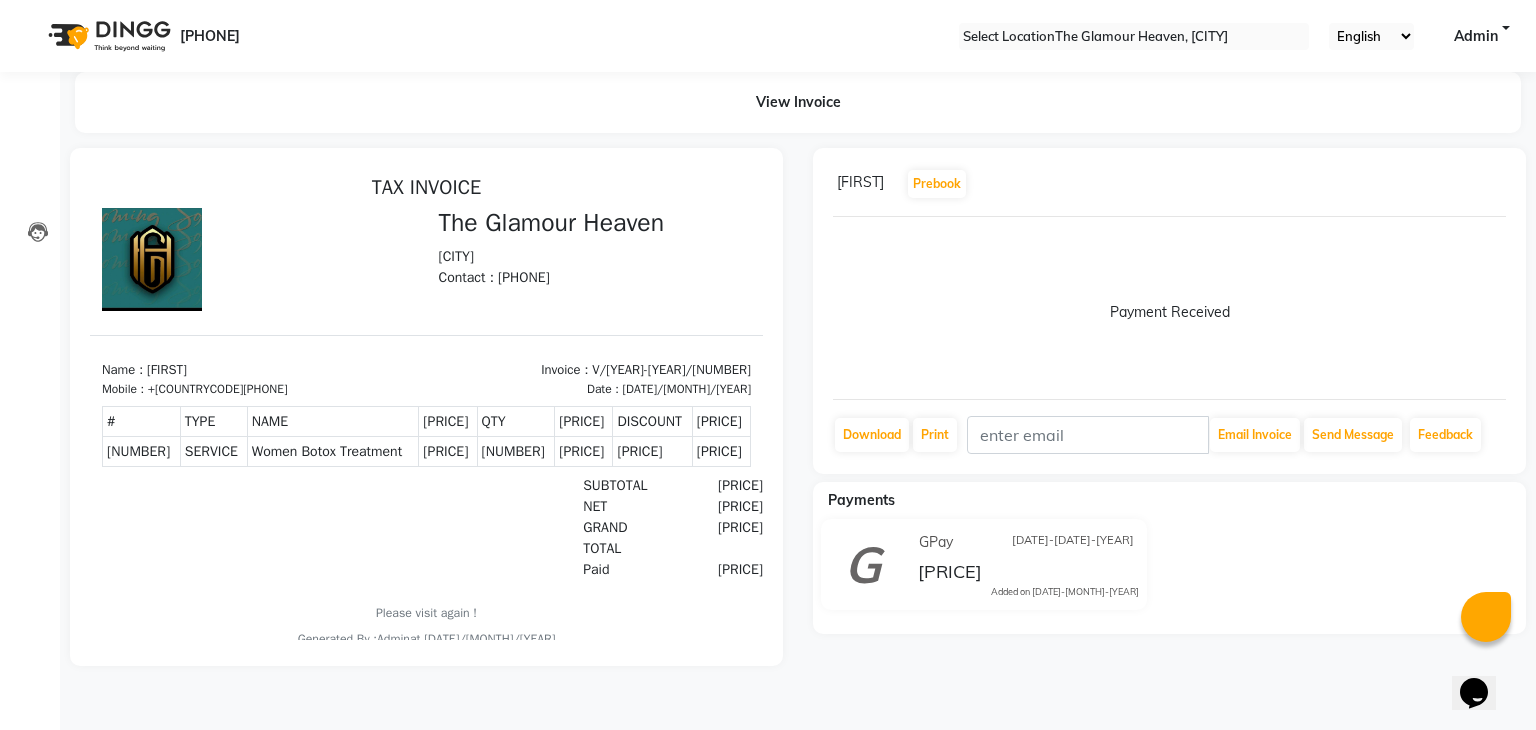 click at bounding box center (1506, 184) 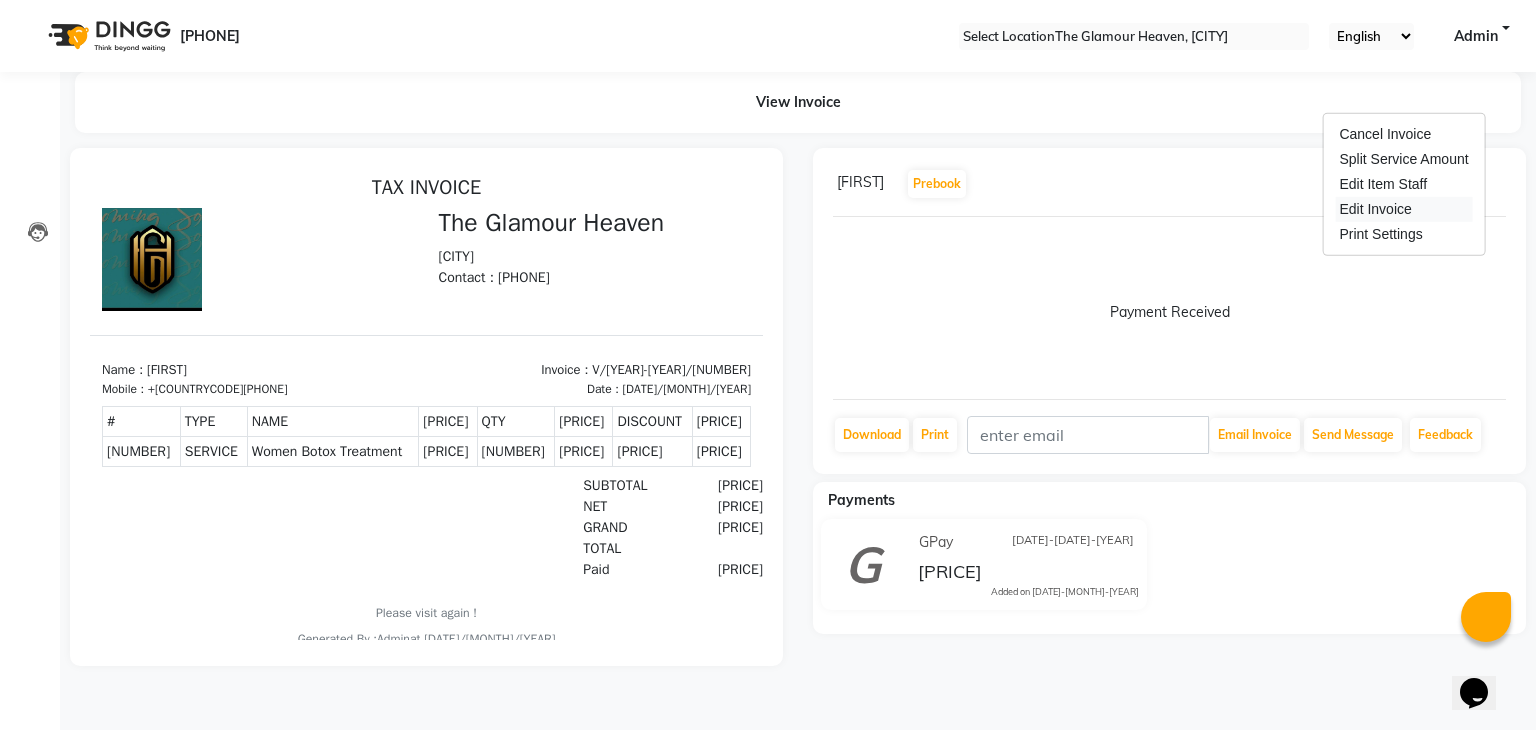 click on "Edit Invoice" at bounding box center [1403, 209] 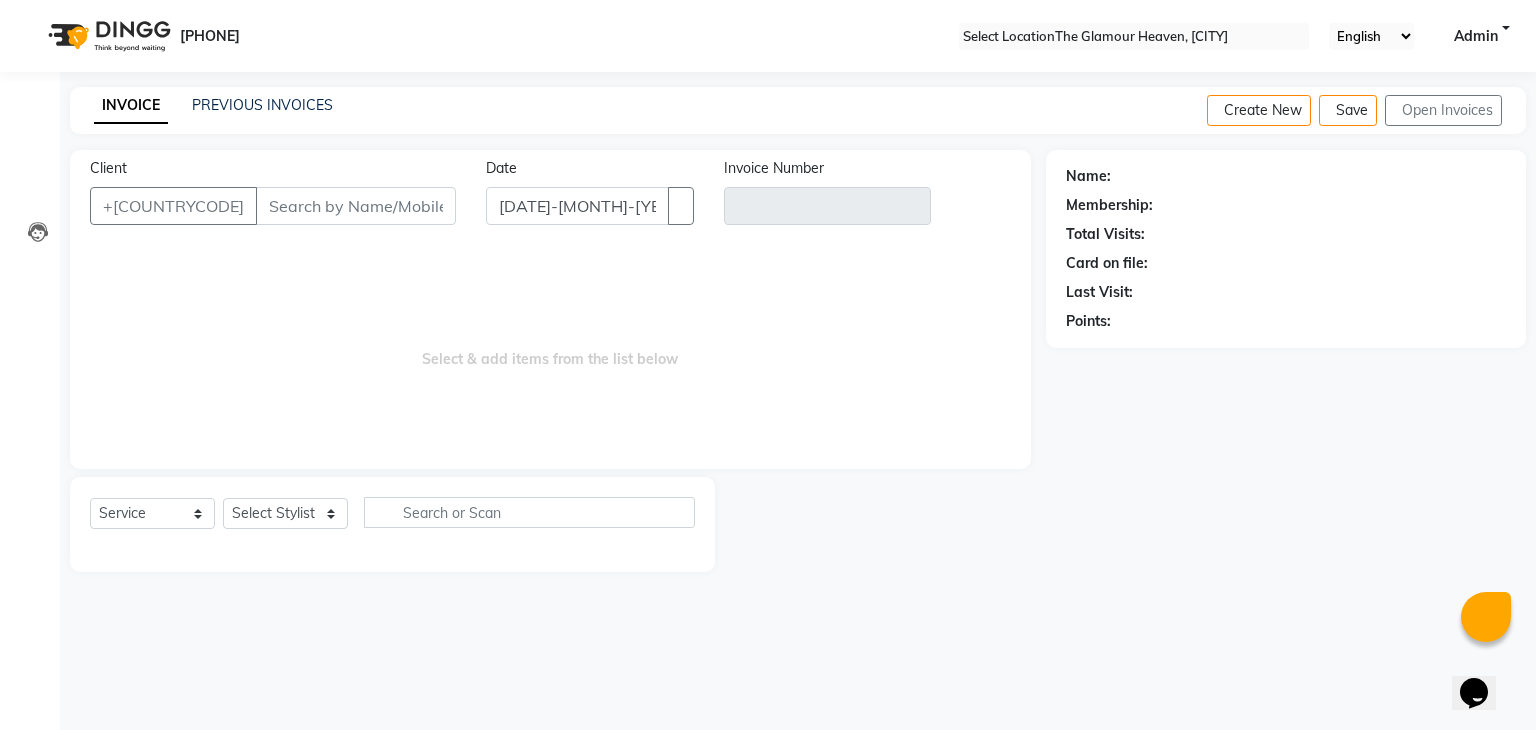 click at bounding box center [1510, 111] 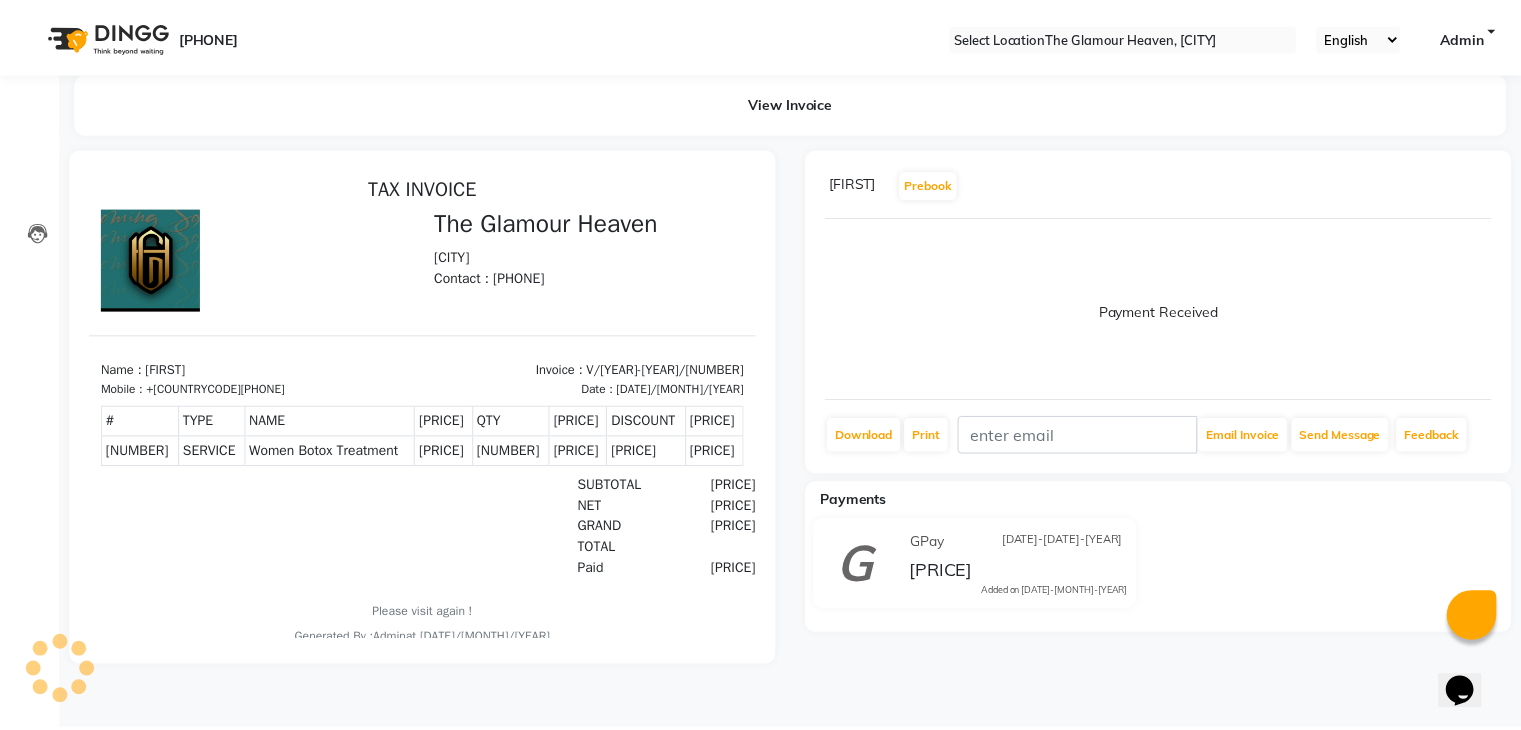 scroll, scrollTop: 0, scrollLeft: 0, axis: both 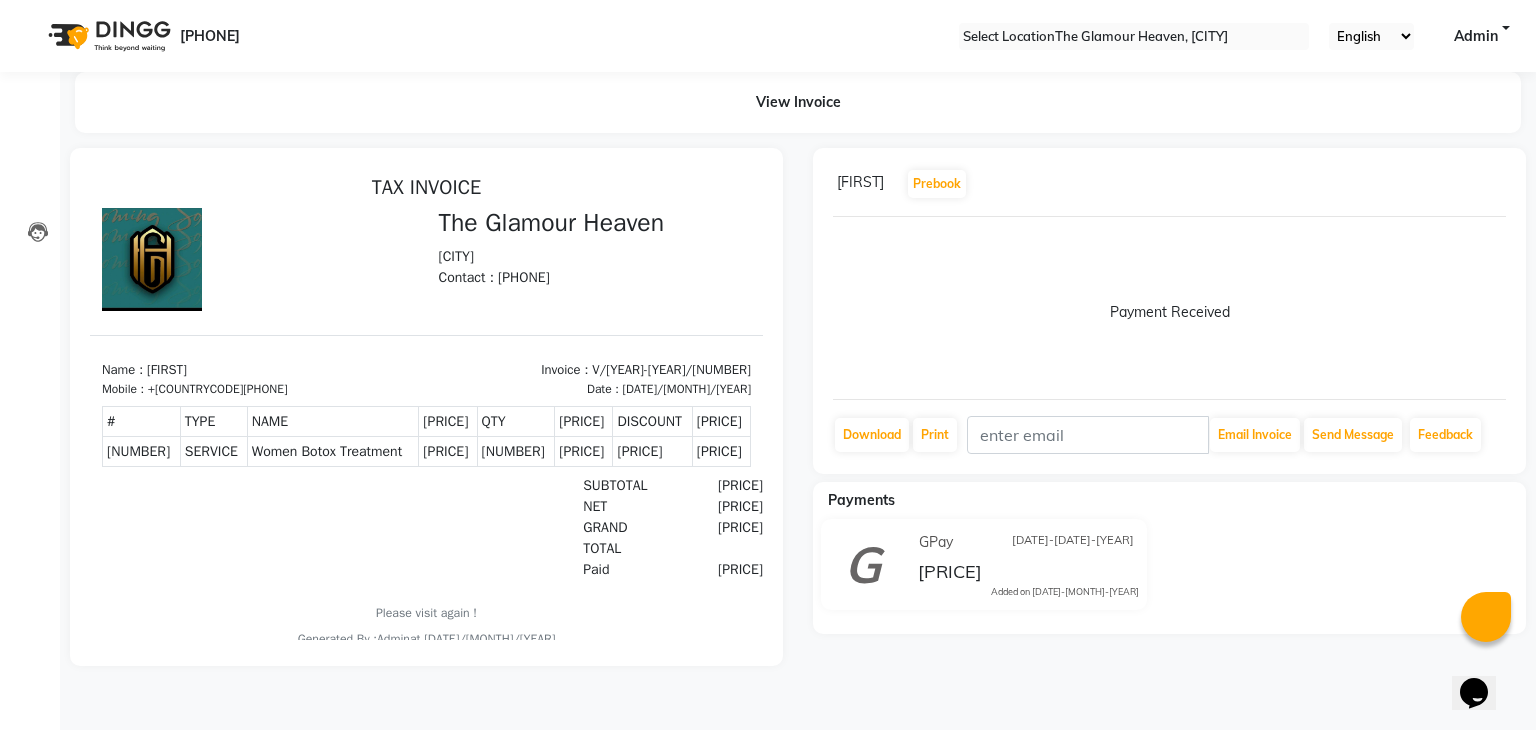click at bounding box center (1502, 184) 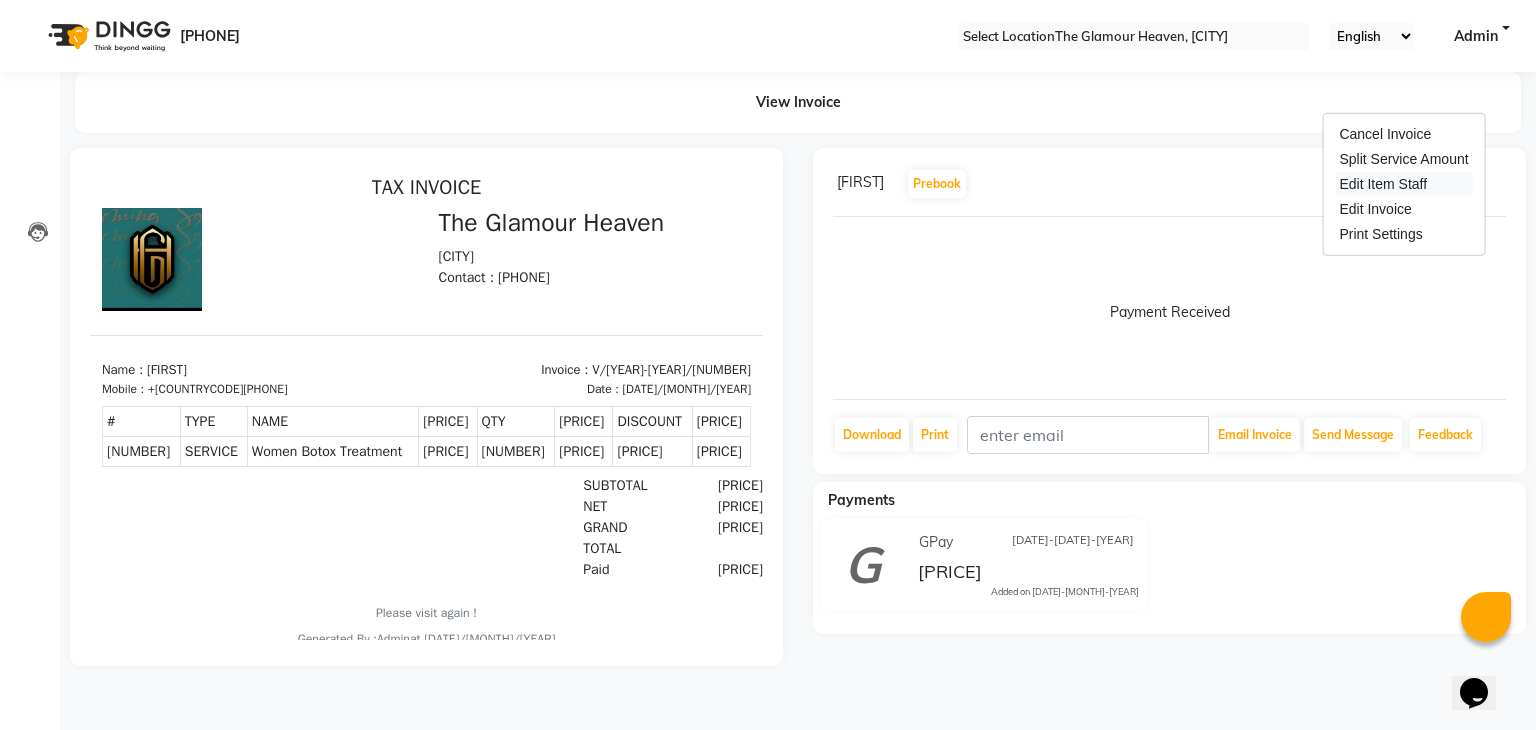 click on "Edit Item Staff" at bounding box center [1403, 184] 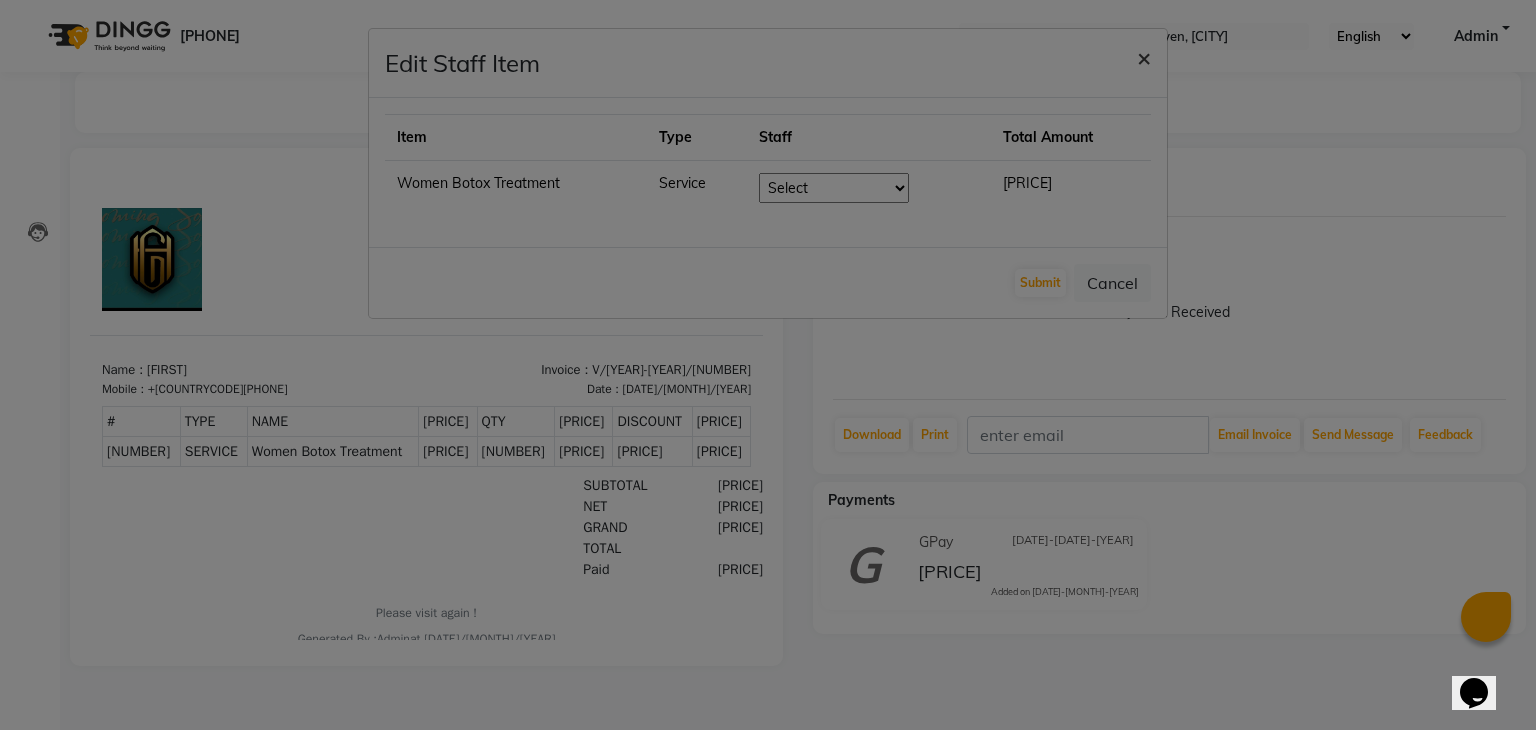 click on "×" at bounding box center (1144, 57) 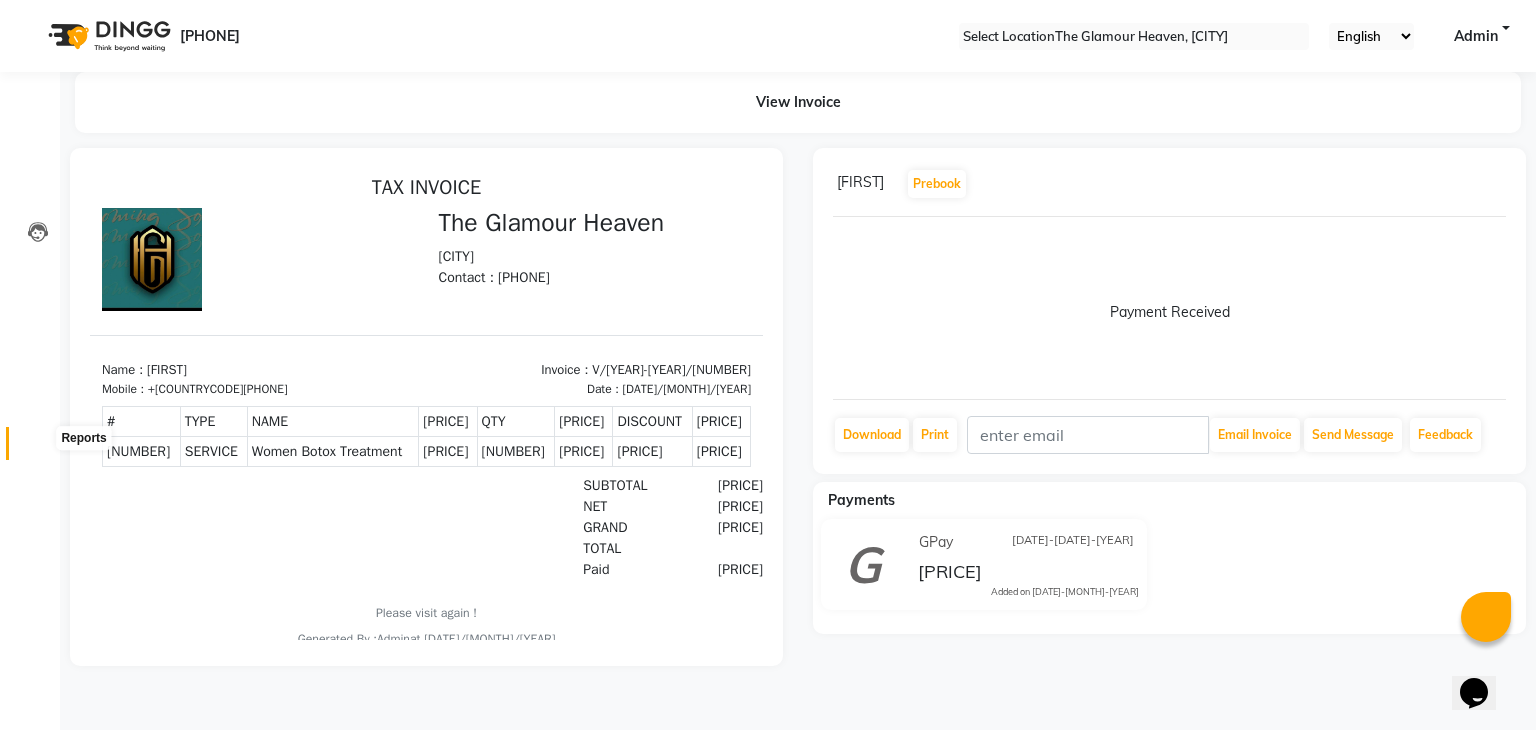 click at bounding box center (38, 448) 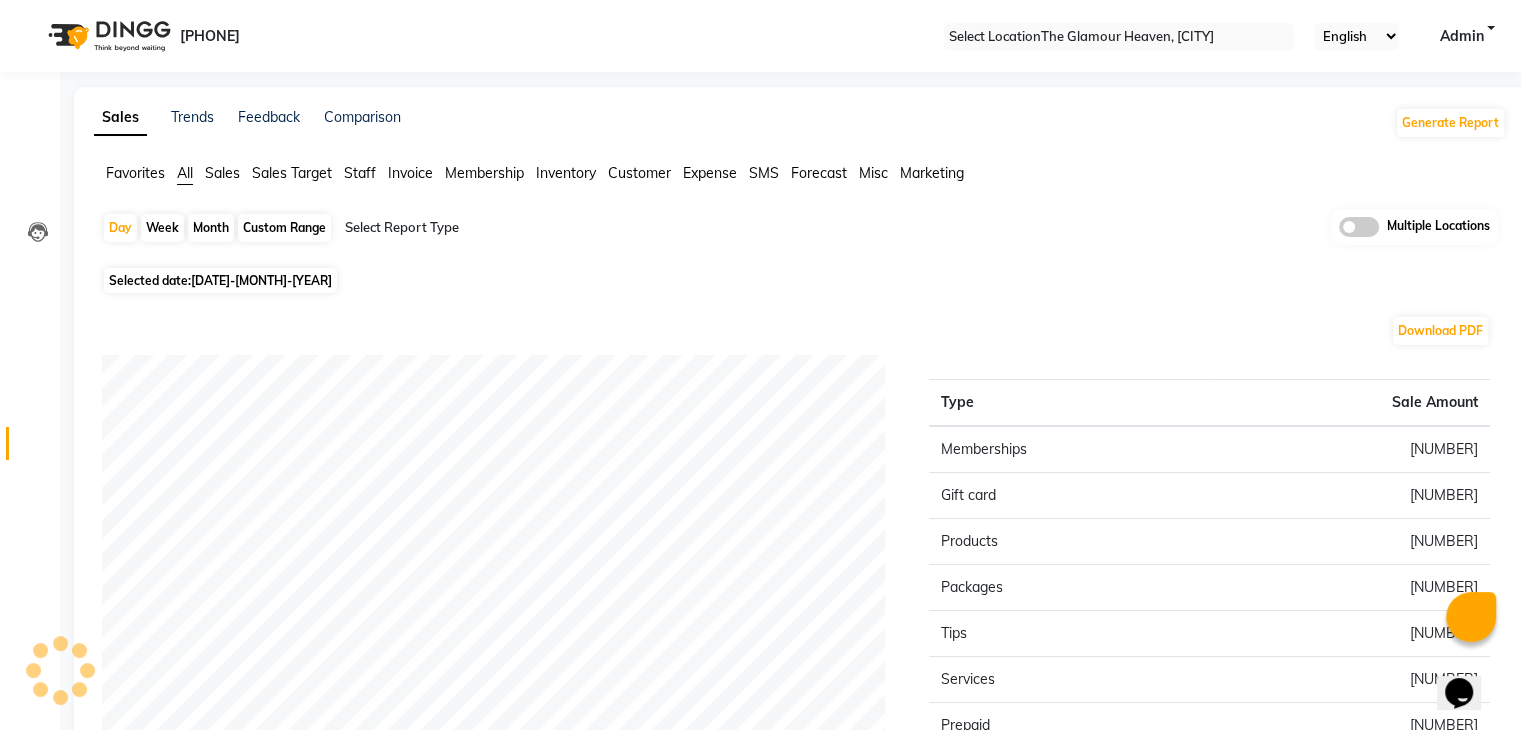 click on "Staff" at bounding box center [135, 173] 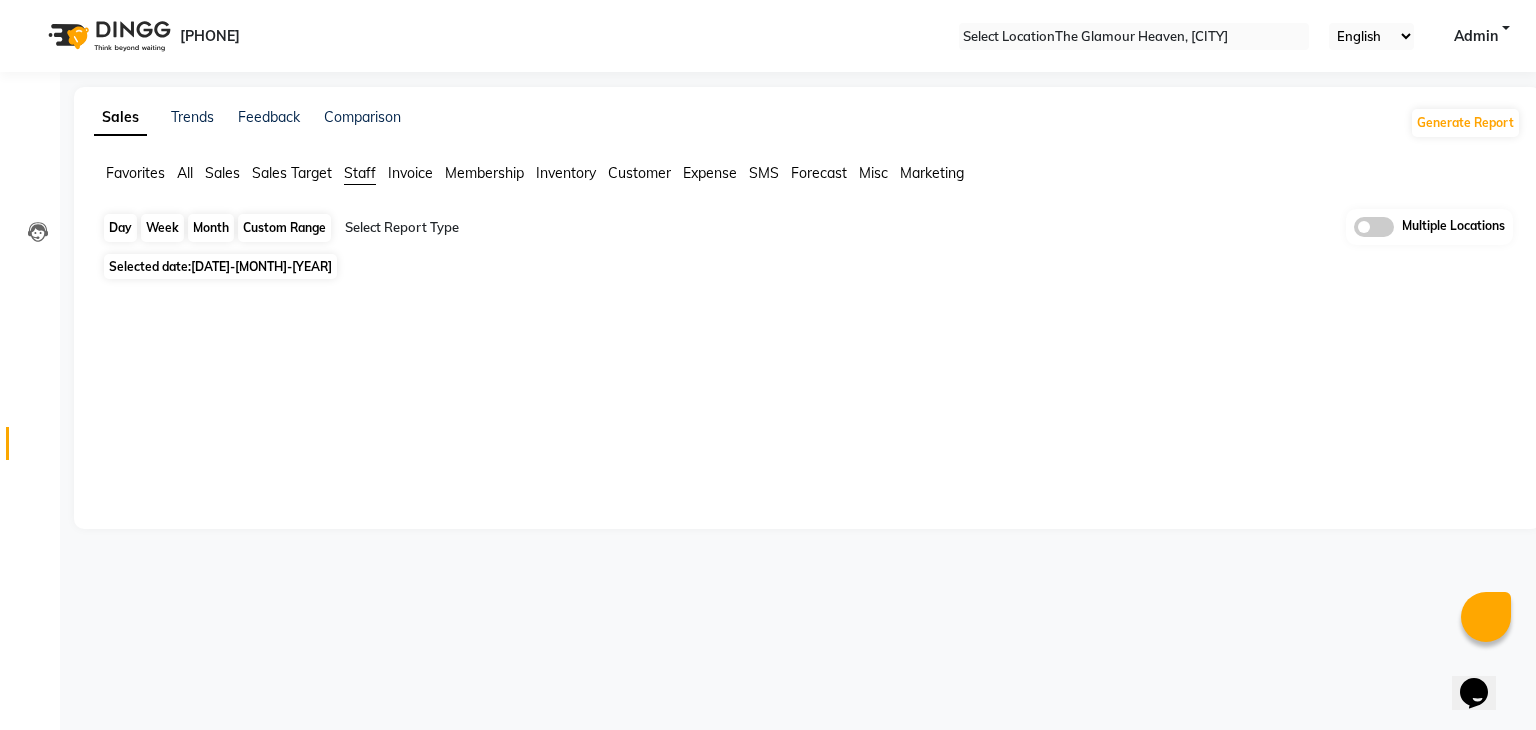 click on "Day" at bounding box center (120, 228) 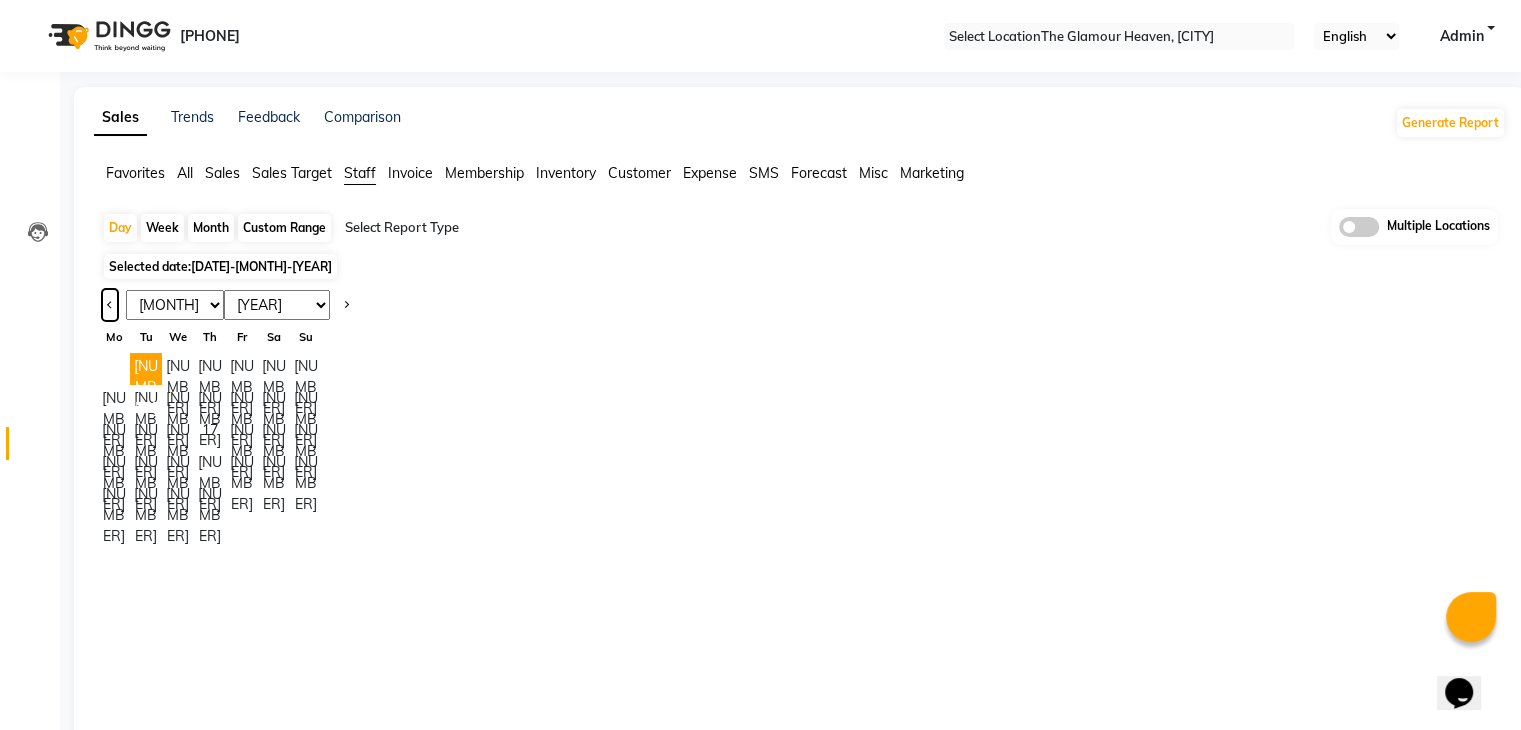 click at bounding box center (110, 303) 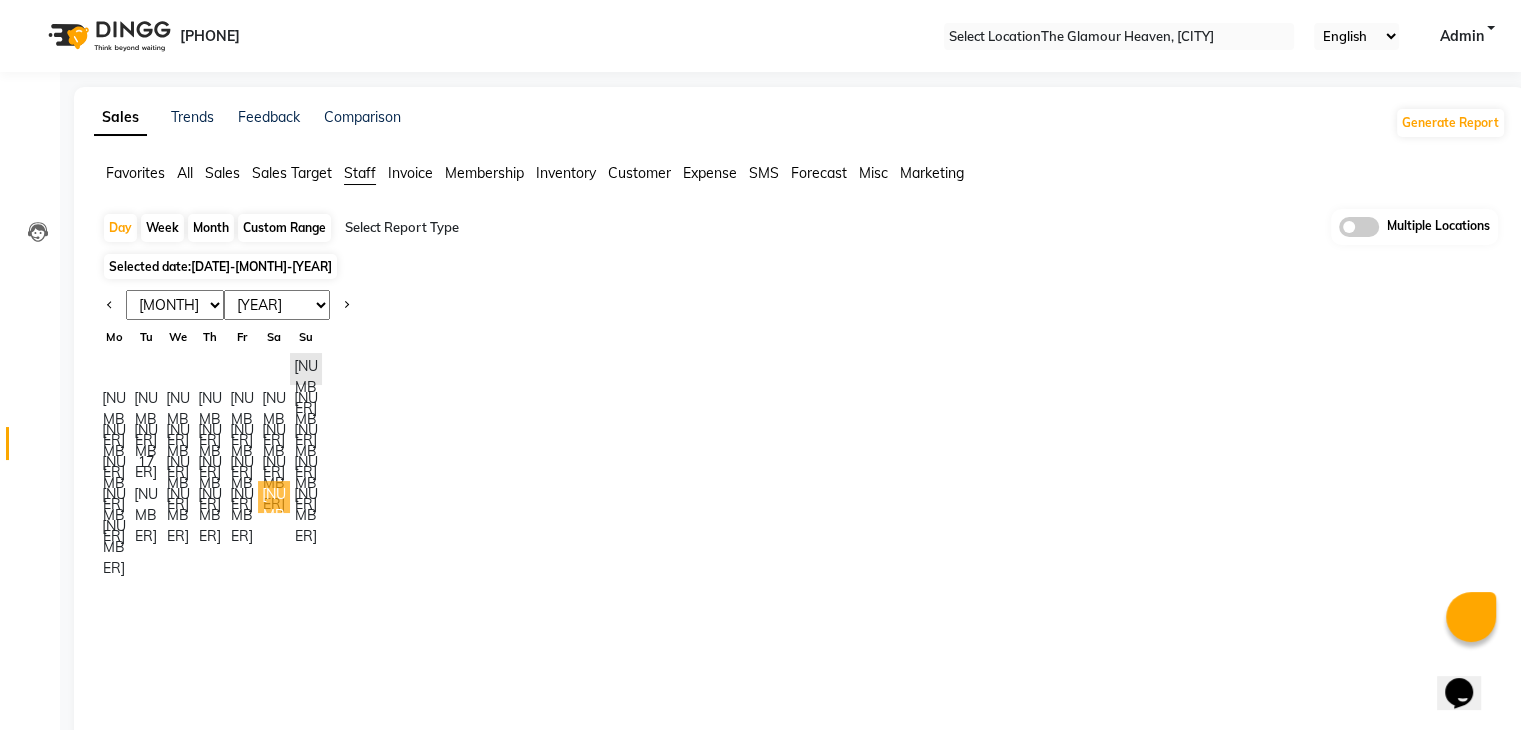 click on "[NUMBER]" at bounding box center [274, 497] 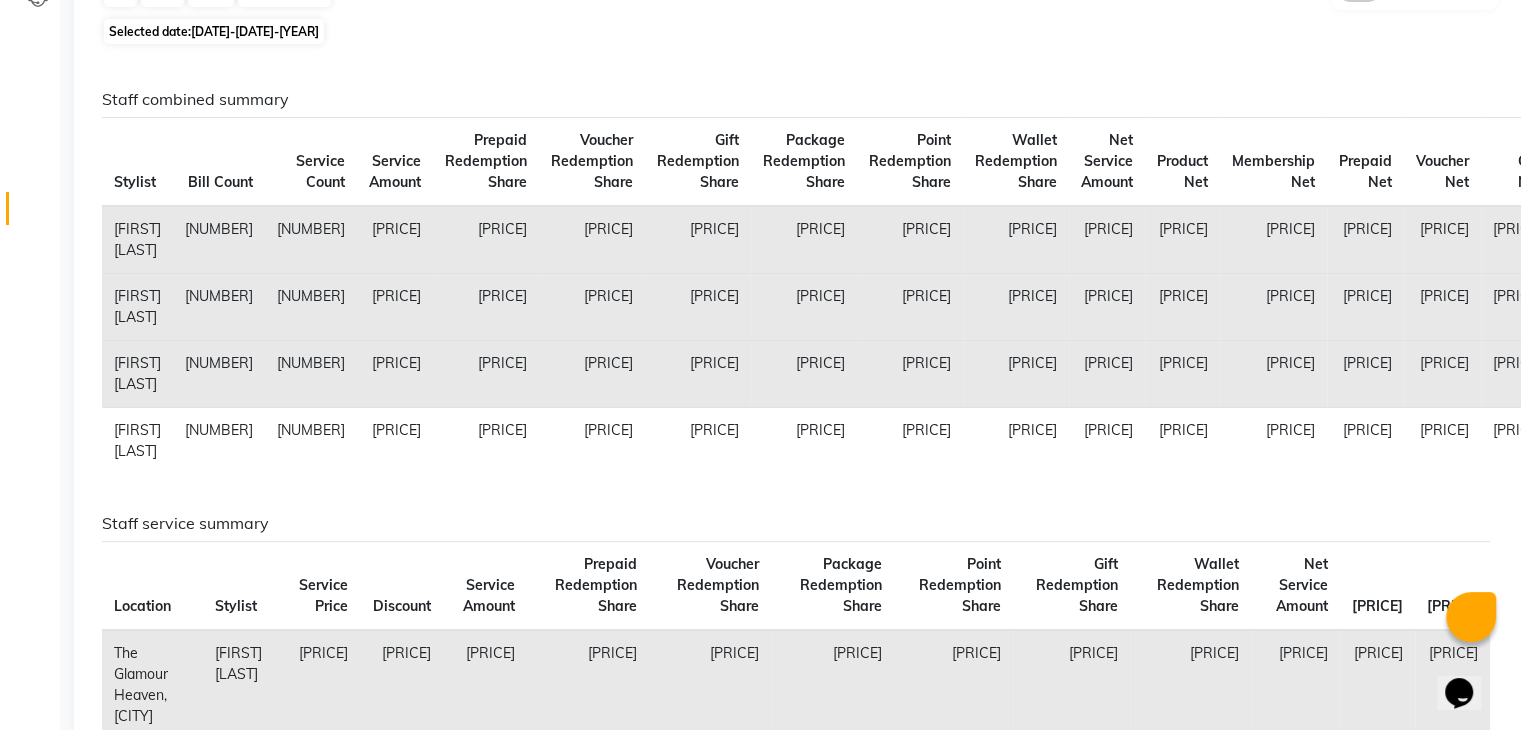 scroll, scrollTop: 200, scrollLeft: 0, axis: vertical 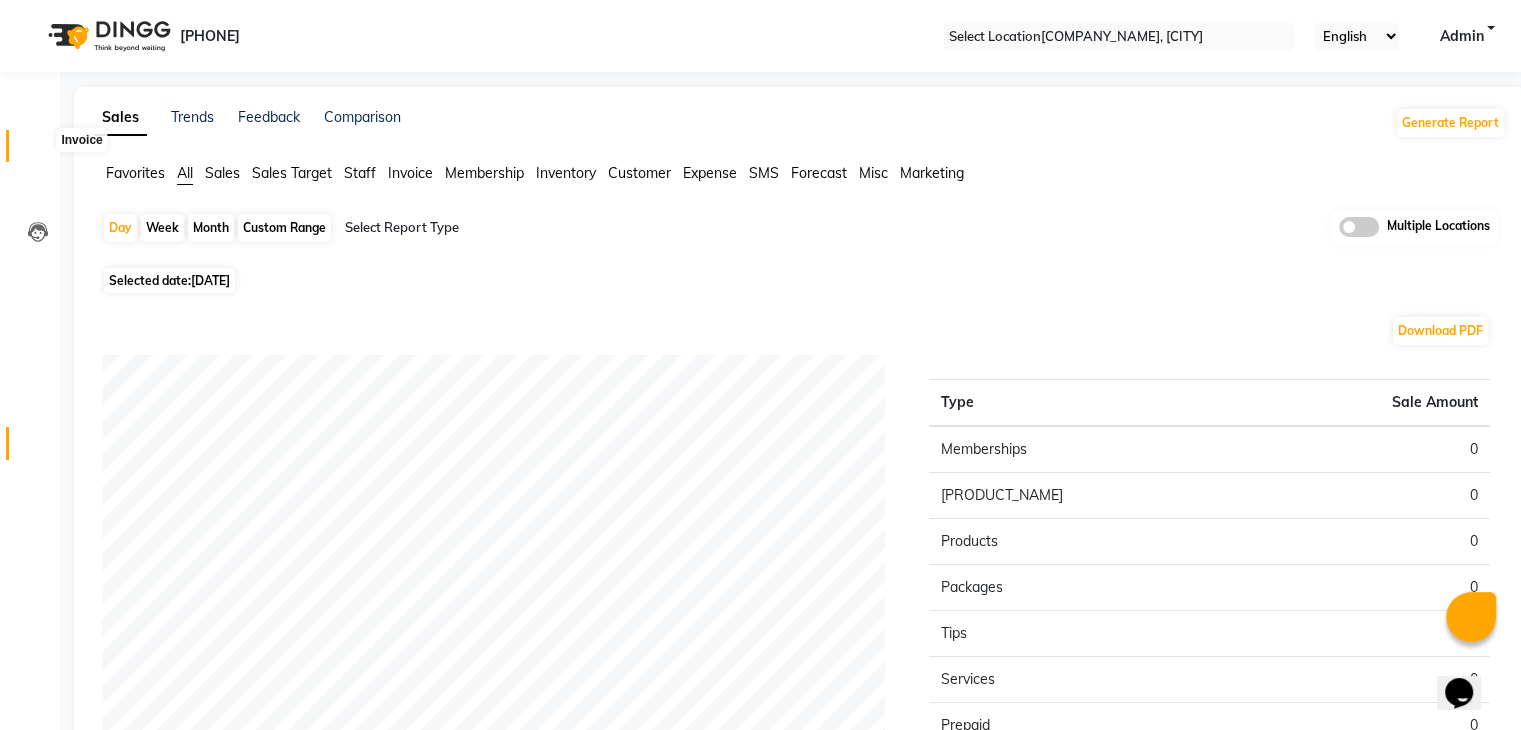 click at bounding box center [38, 151] 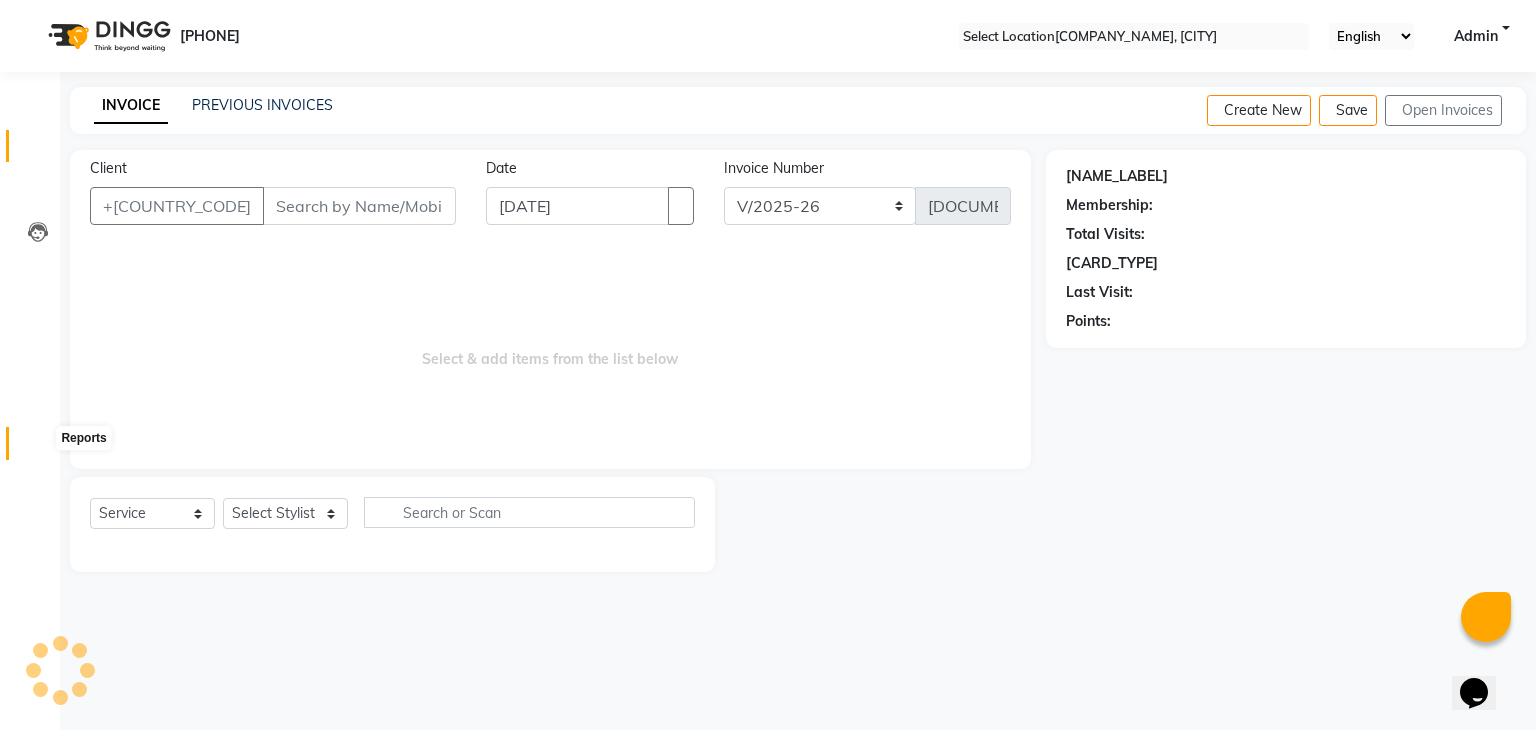 click at bounding box center [37, 448] 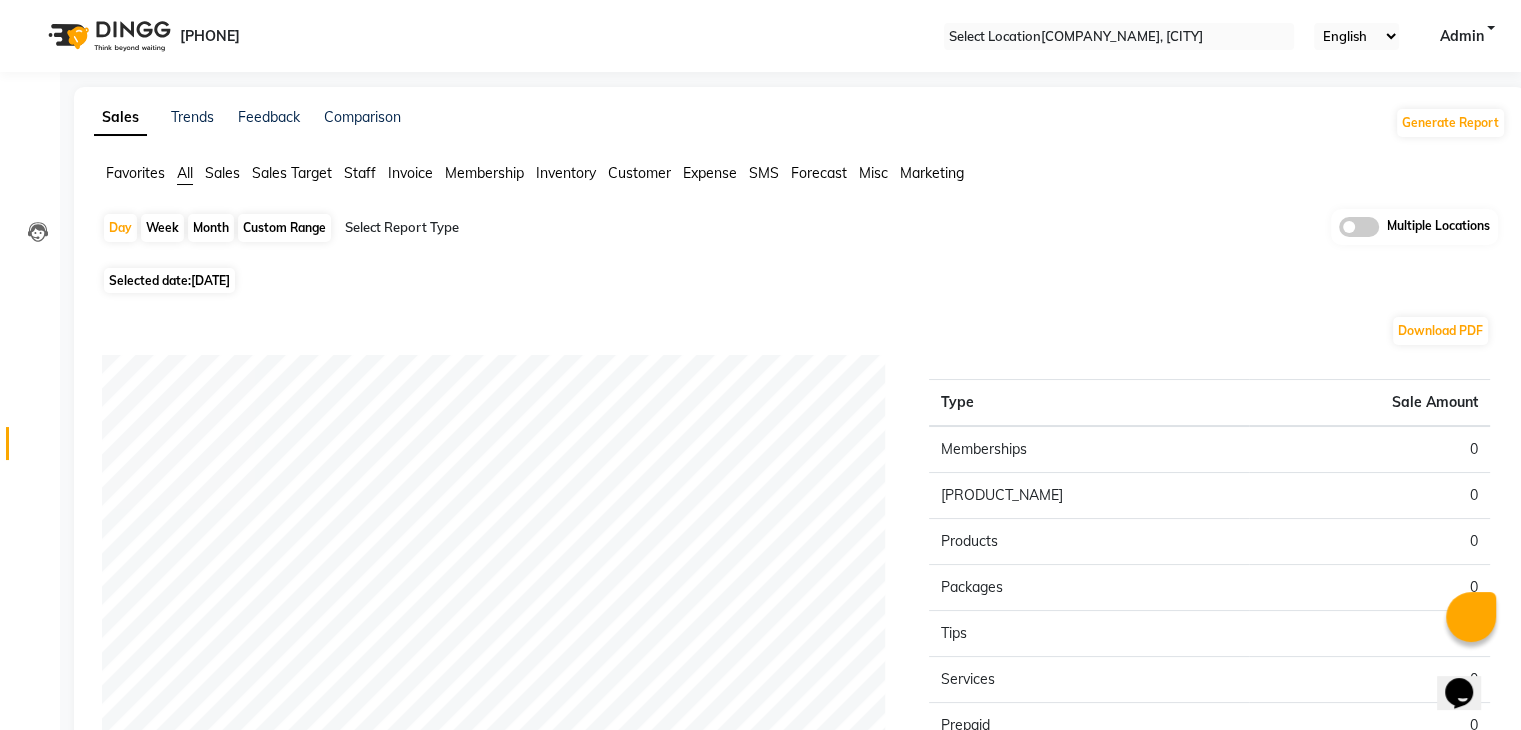 click on "Custom Range" at bounding box center (284, 228) 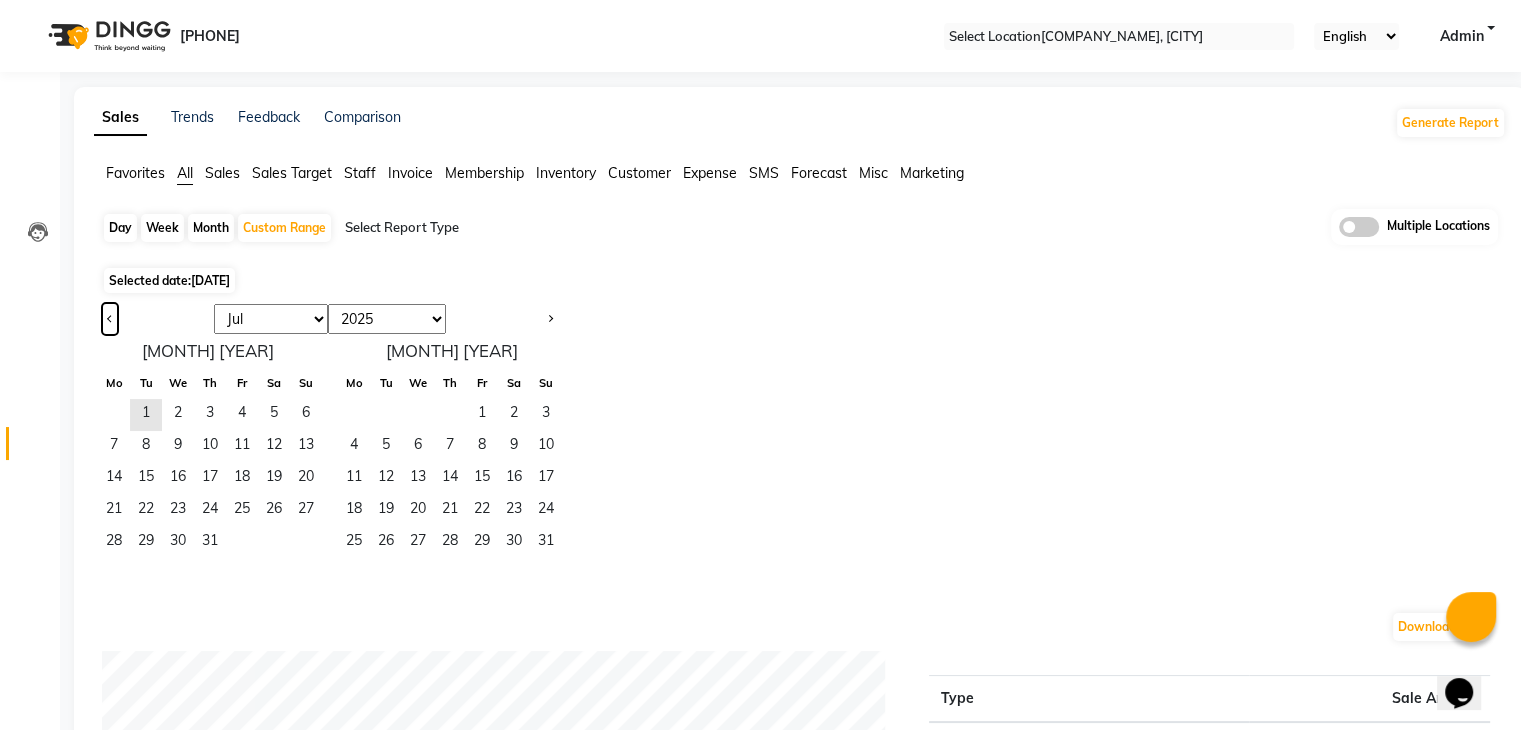 click at bounding box center [110, 317] 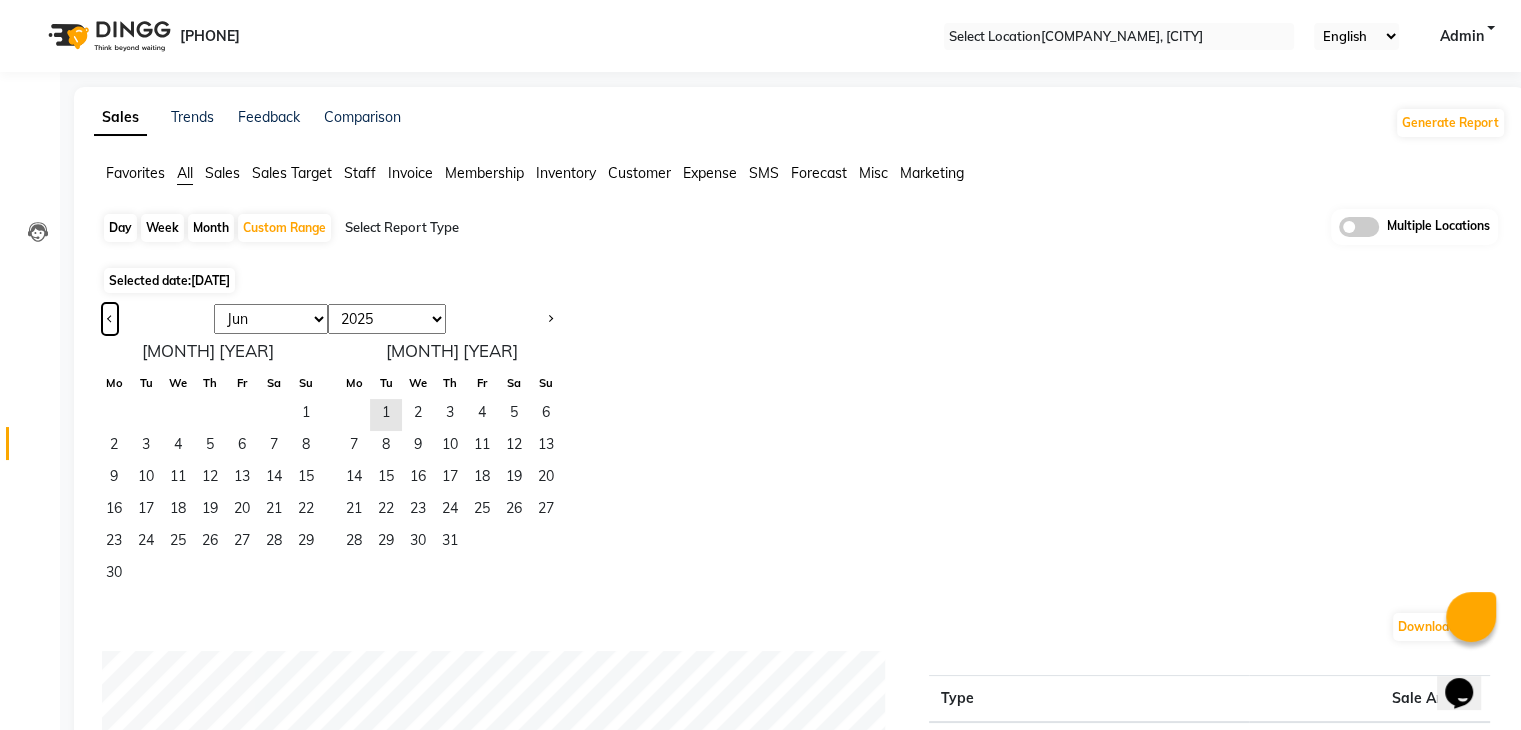click at bounding box center [110, 317] 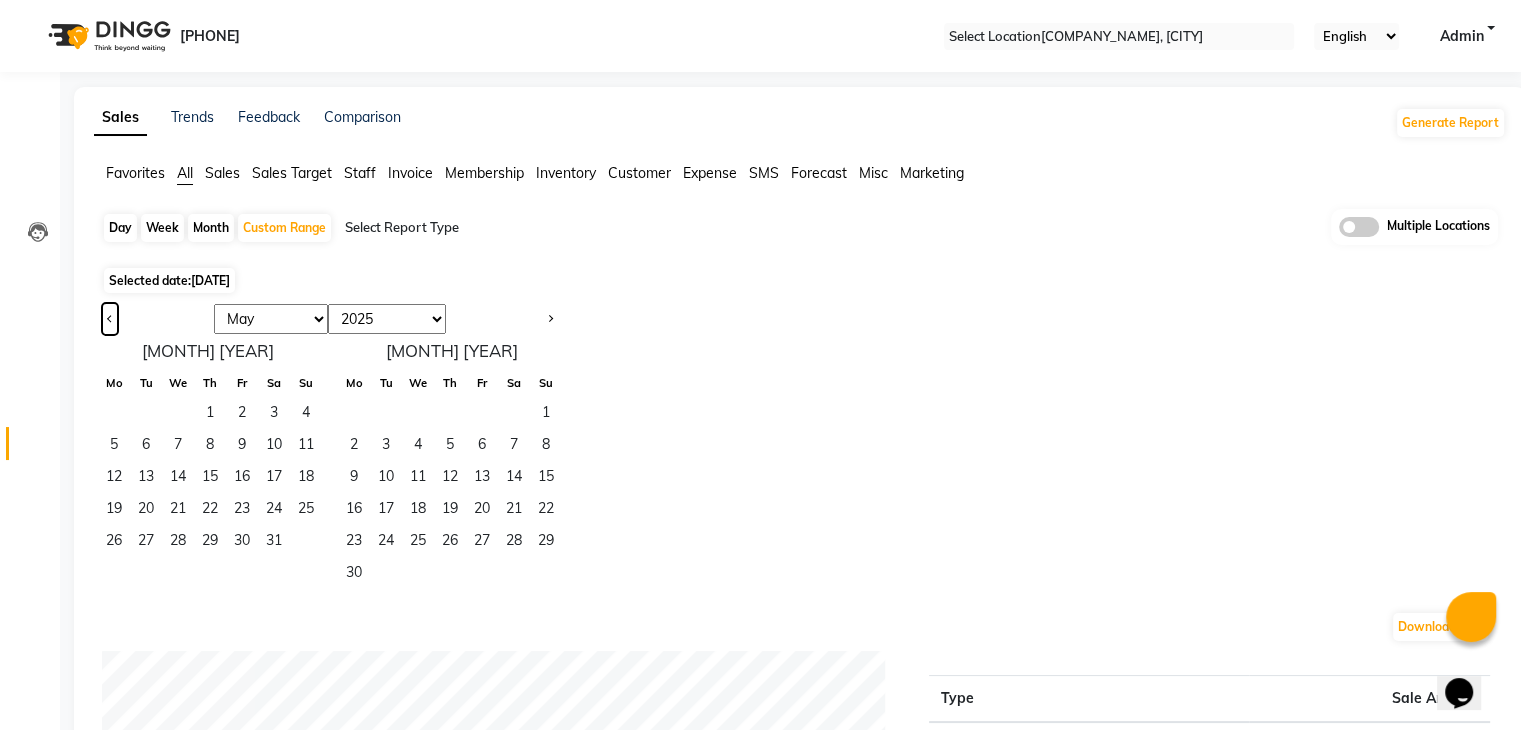 click at bounding box center [110, 317] 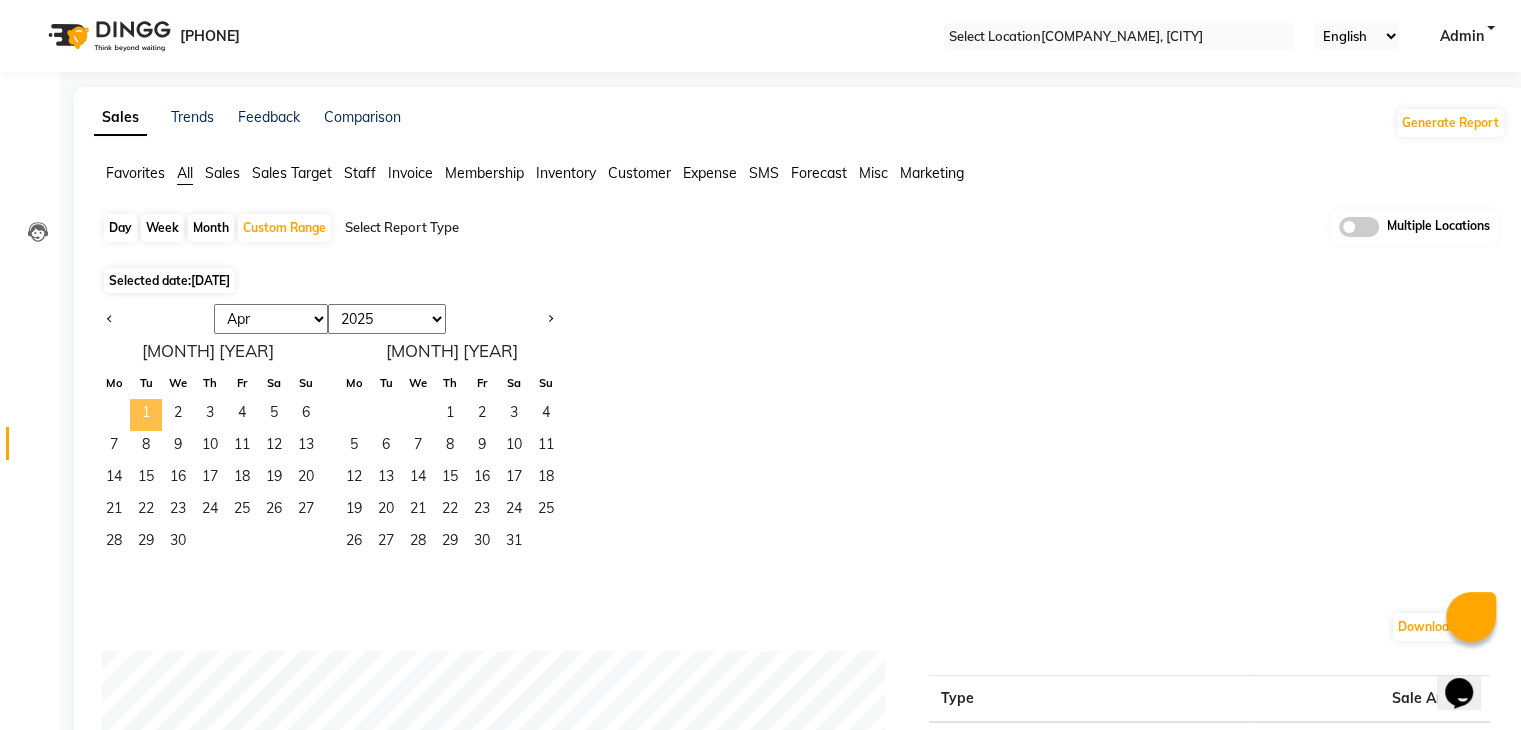 click on "[NUMBER]" at bounding box center [146, 415] 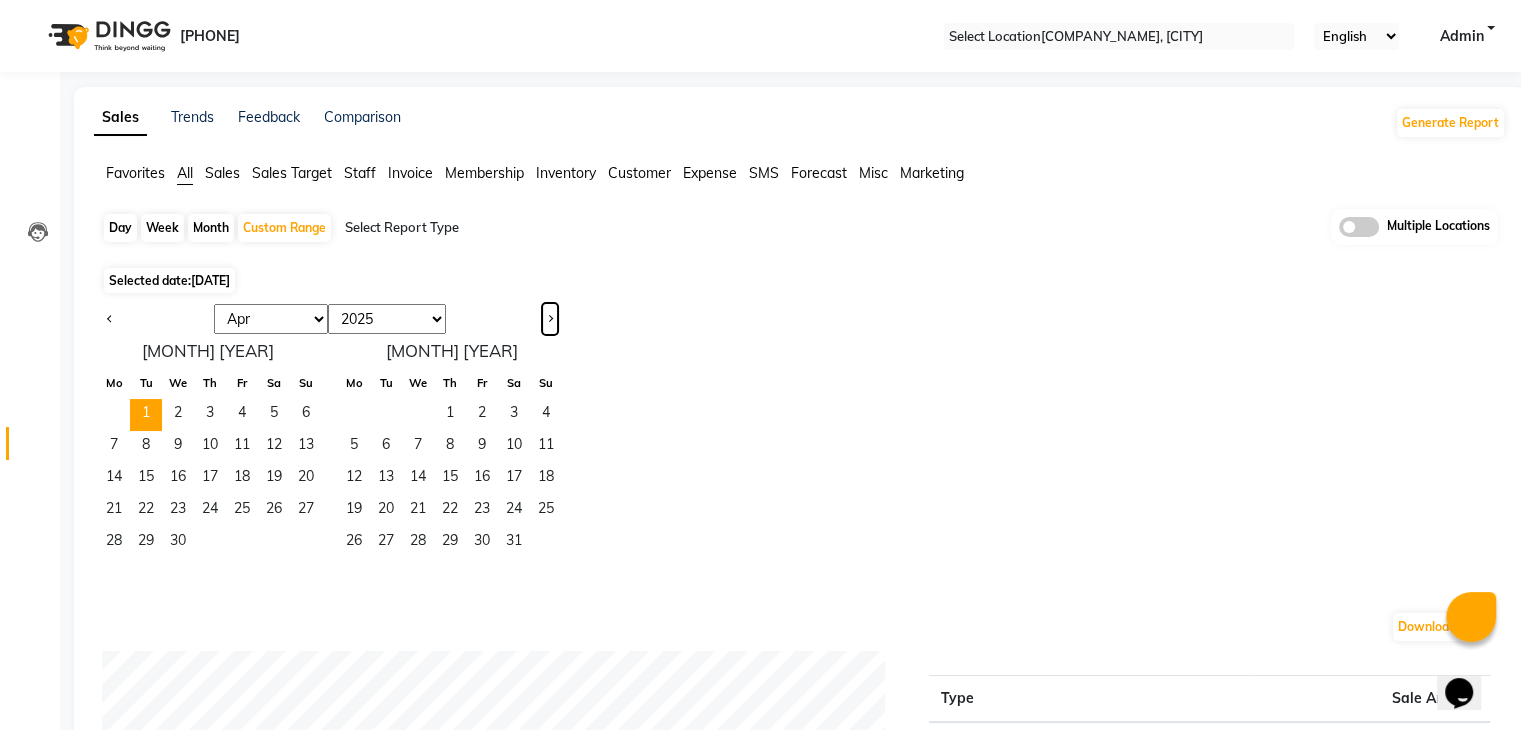 click at bounding box center (550, 319) 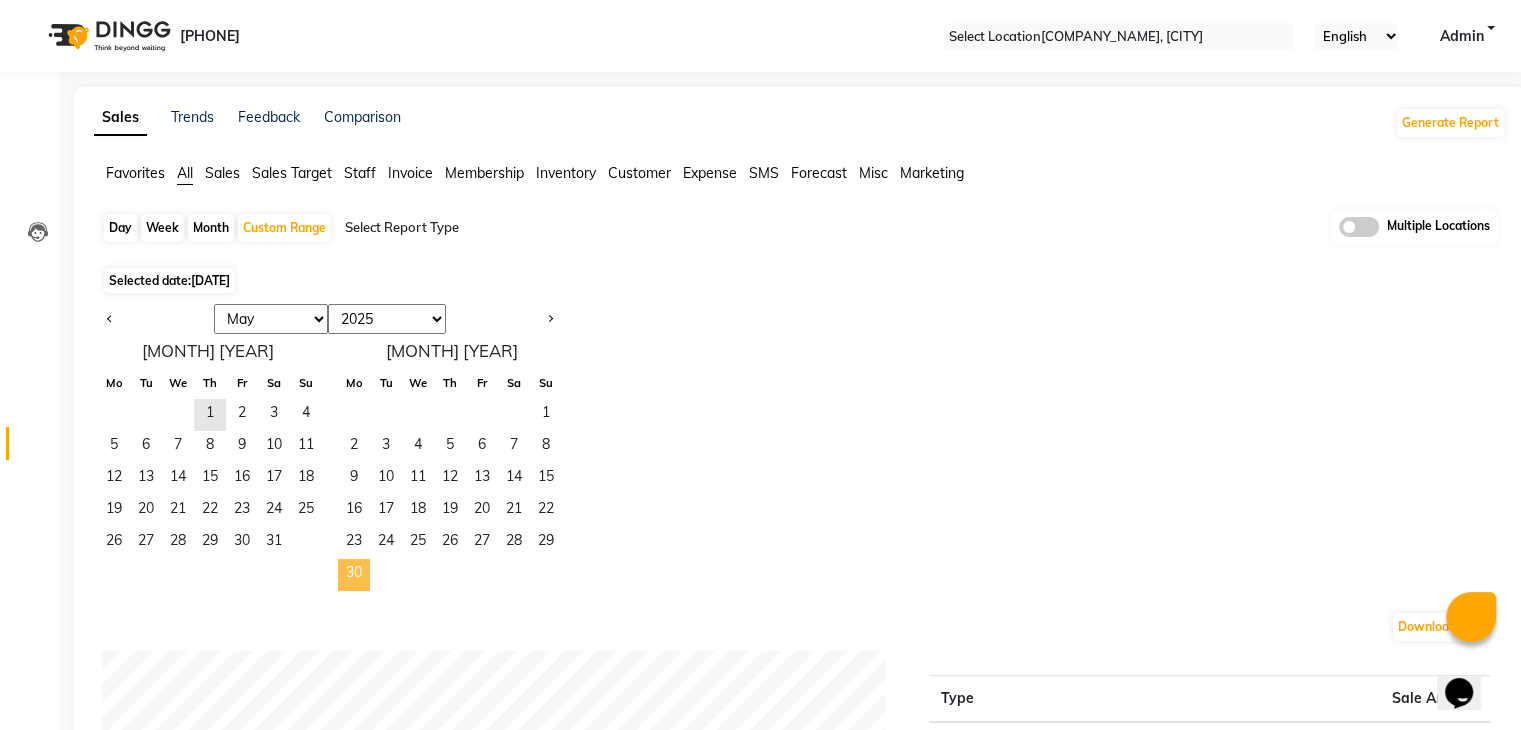 click on "[NUMBER]" at bounding box center [354, 575] 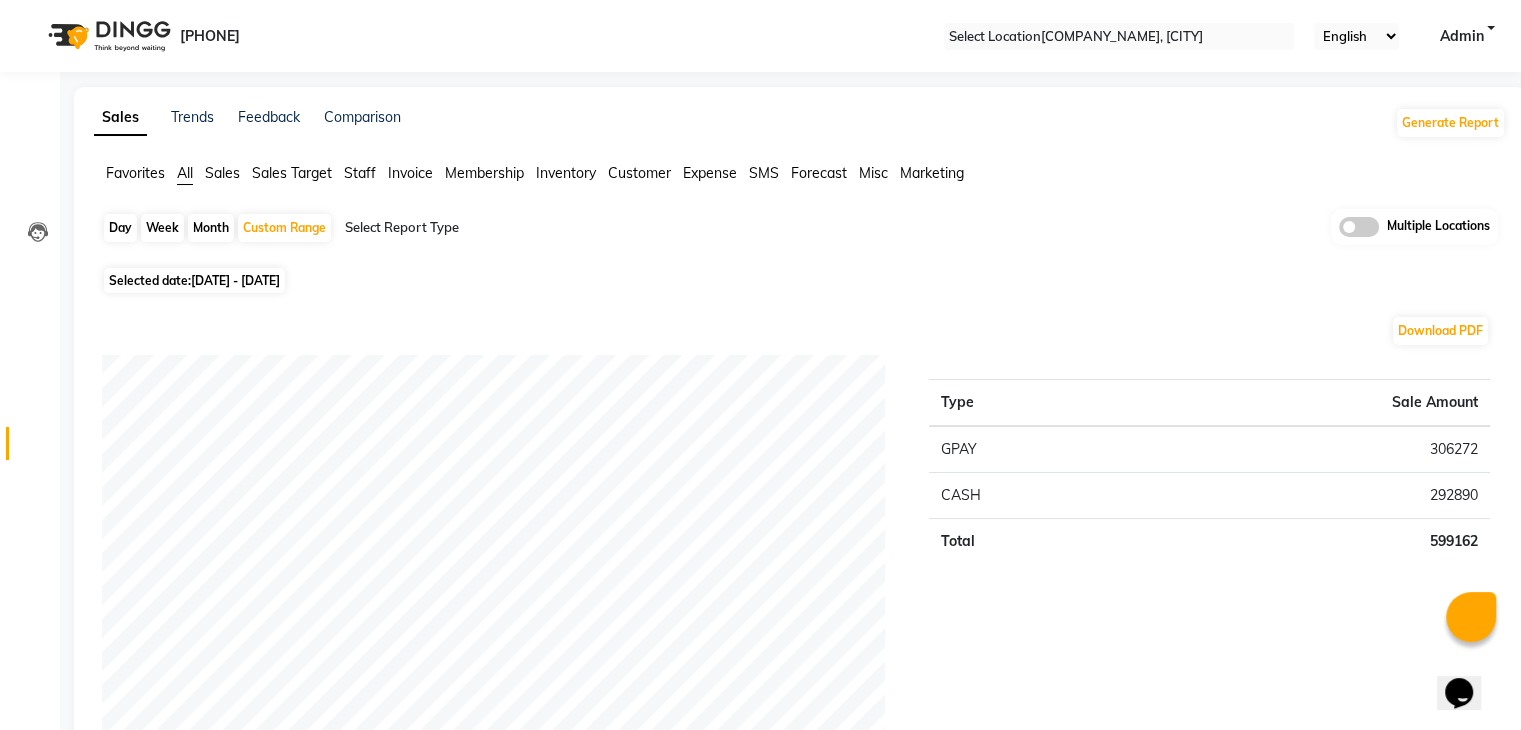 click on "Invoice" at bounding box center (135, 173) 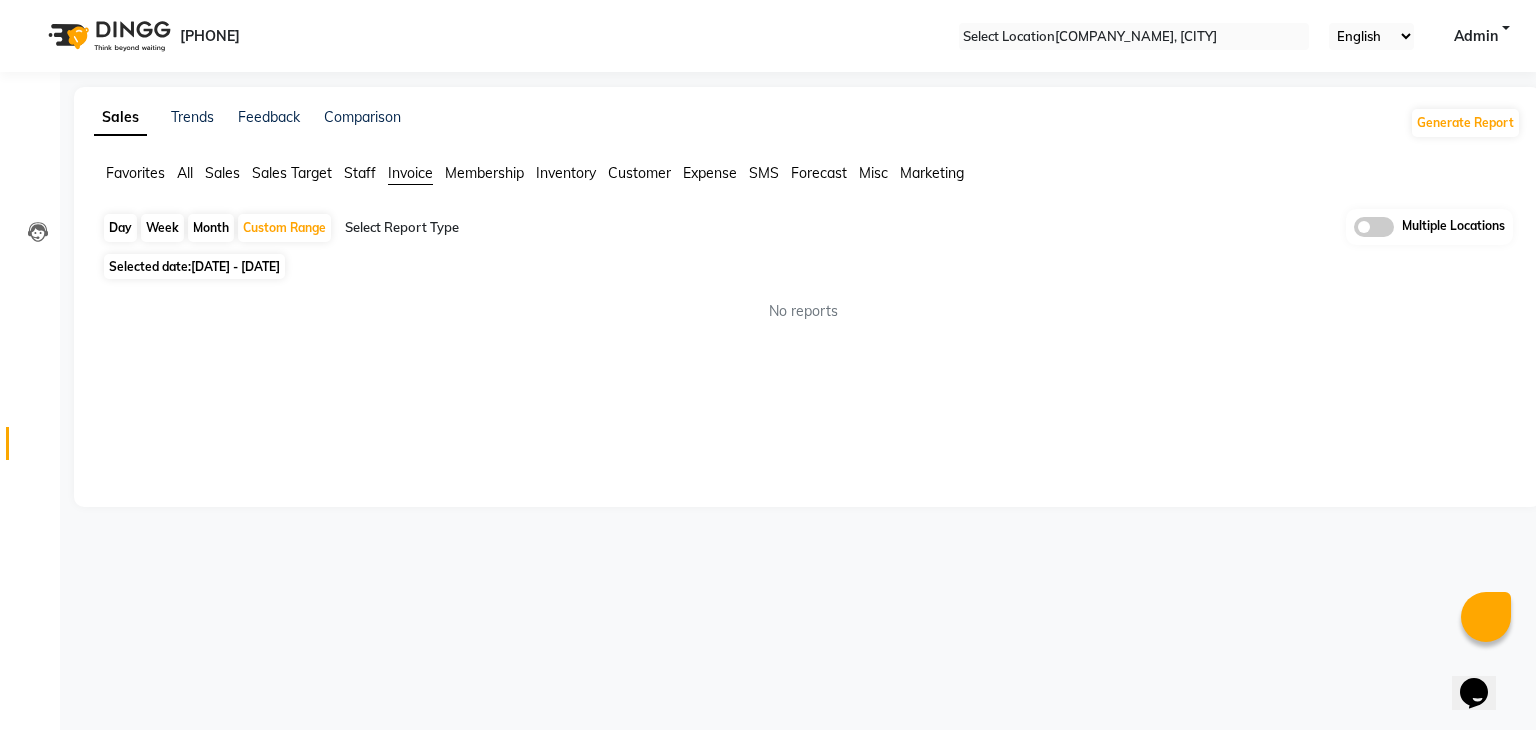 click on "Invoice" at bounding box center [410, 173] 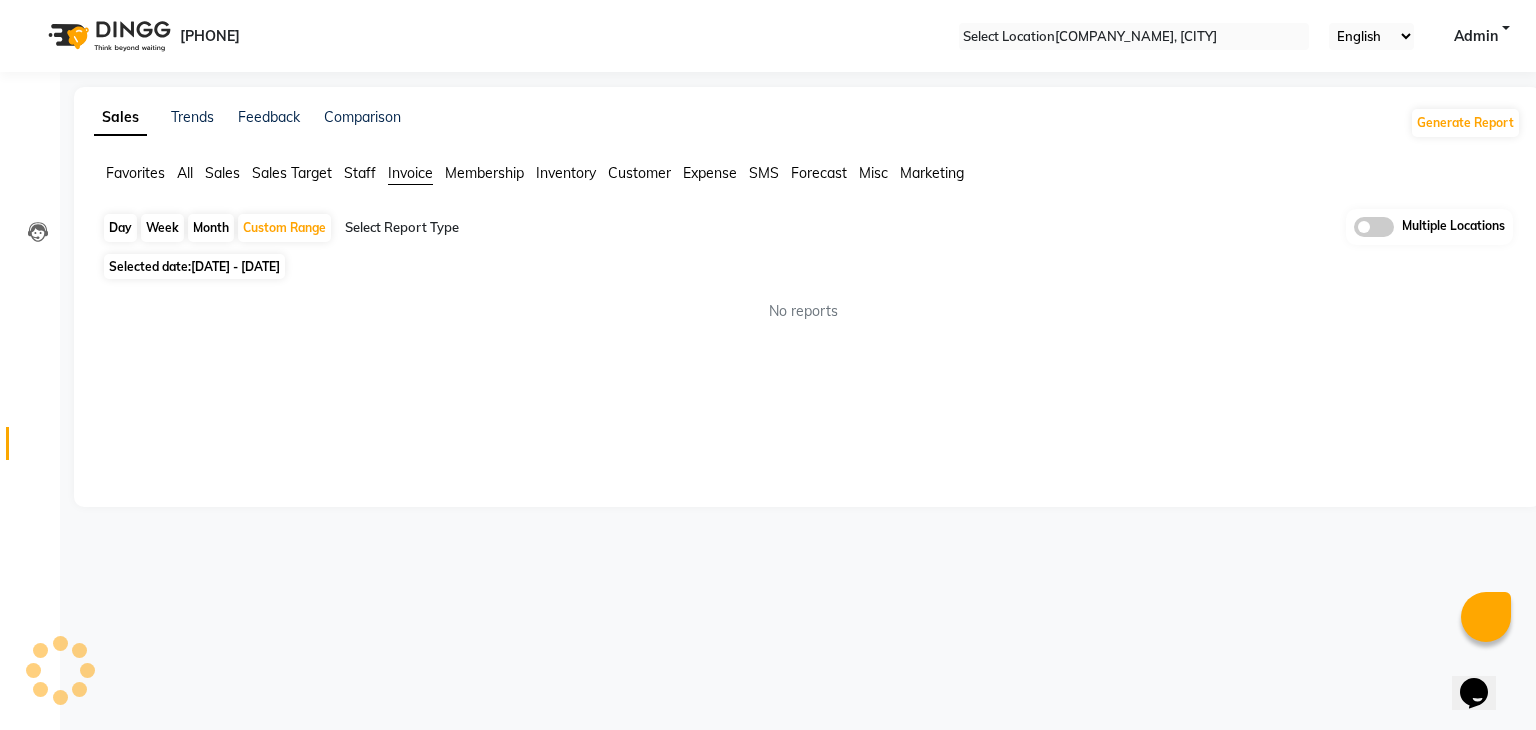 click at bounding box center (516, 228) 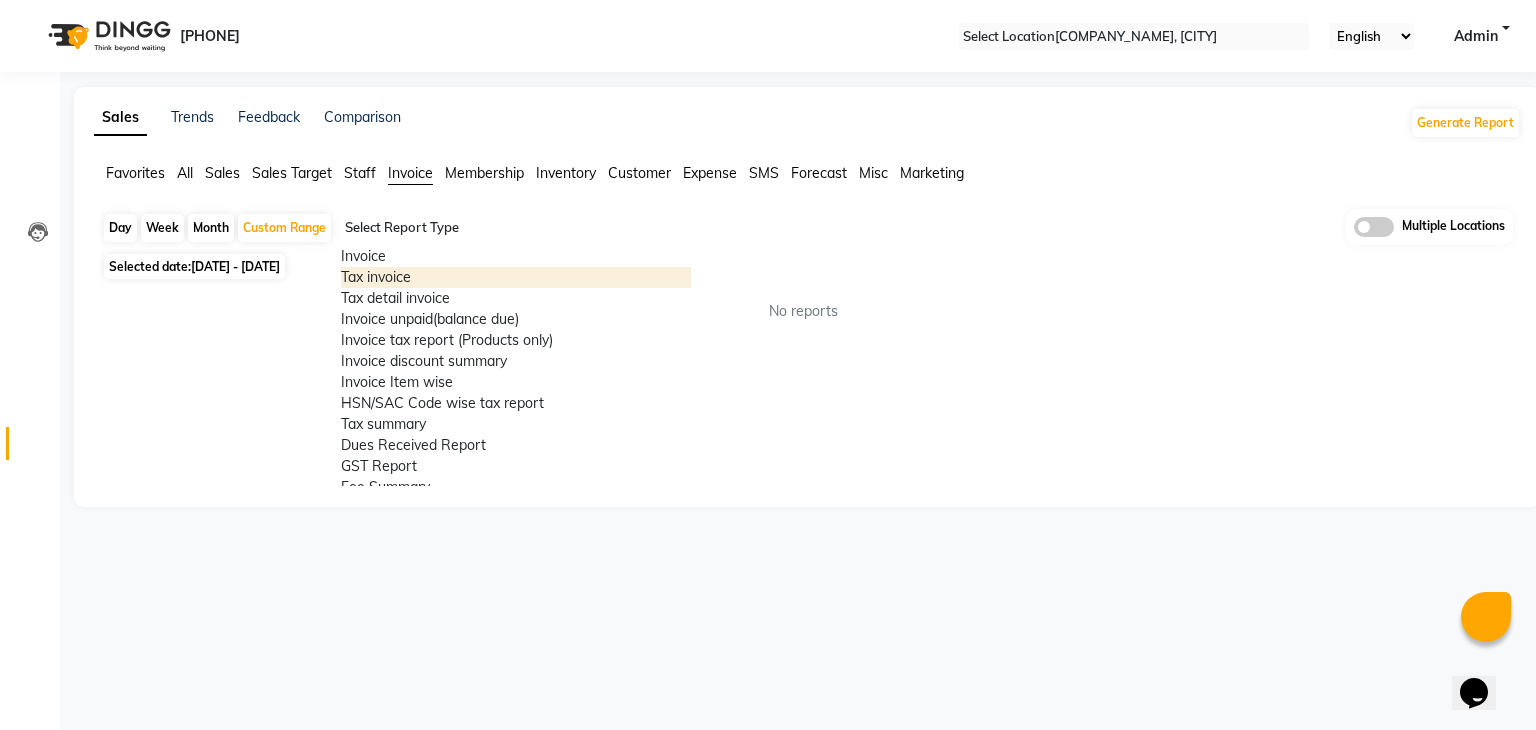click on "Tax invoice" at bounding box center [516, 277] 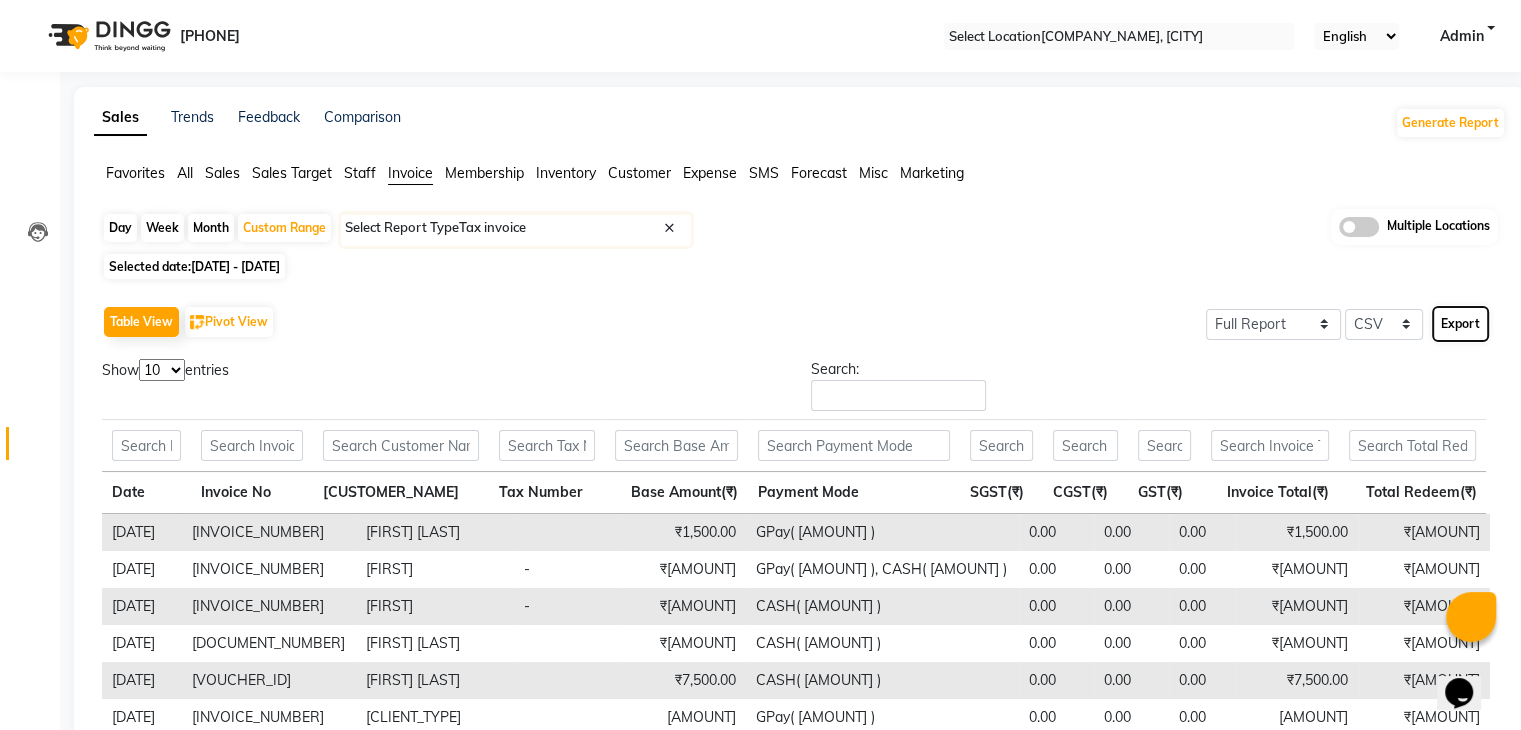 click on "Export" at bounding box center [1460, 324] 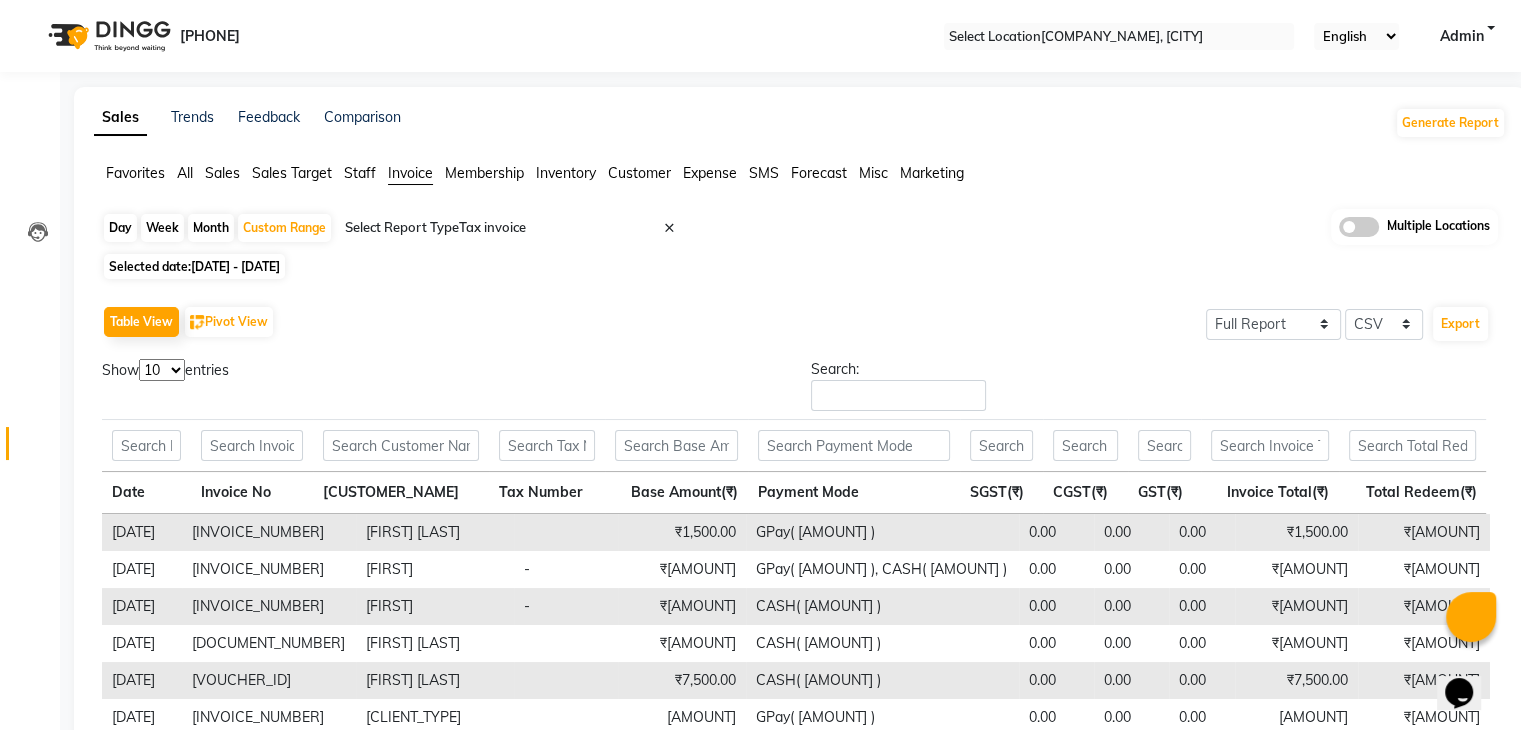 click on "01-04-2025 - 30-06-2025" at bounding box center (235, 266) 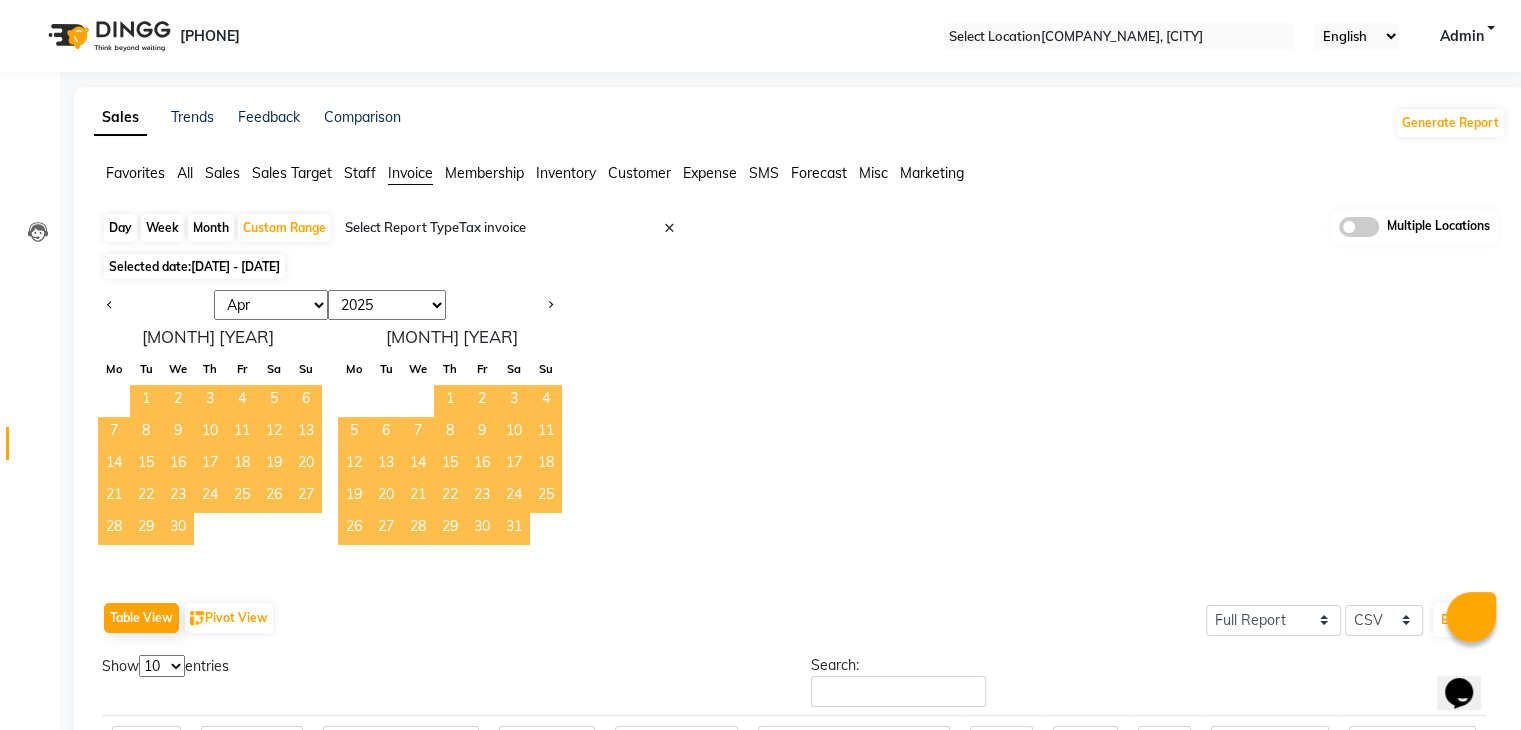 click on "[NUMBER]" at bounding box center (146, 401) 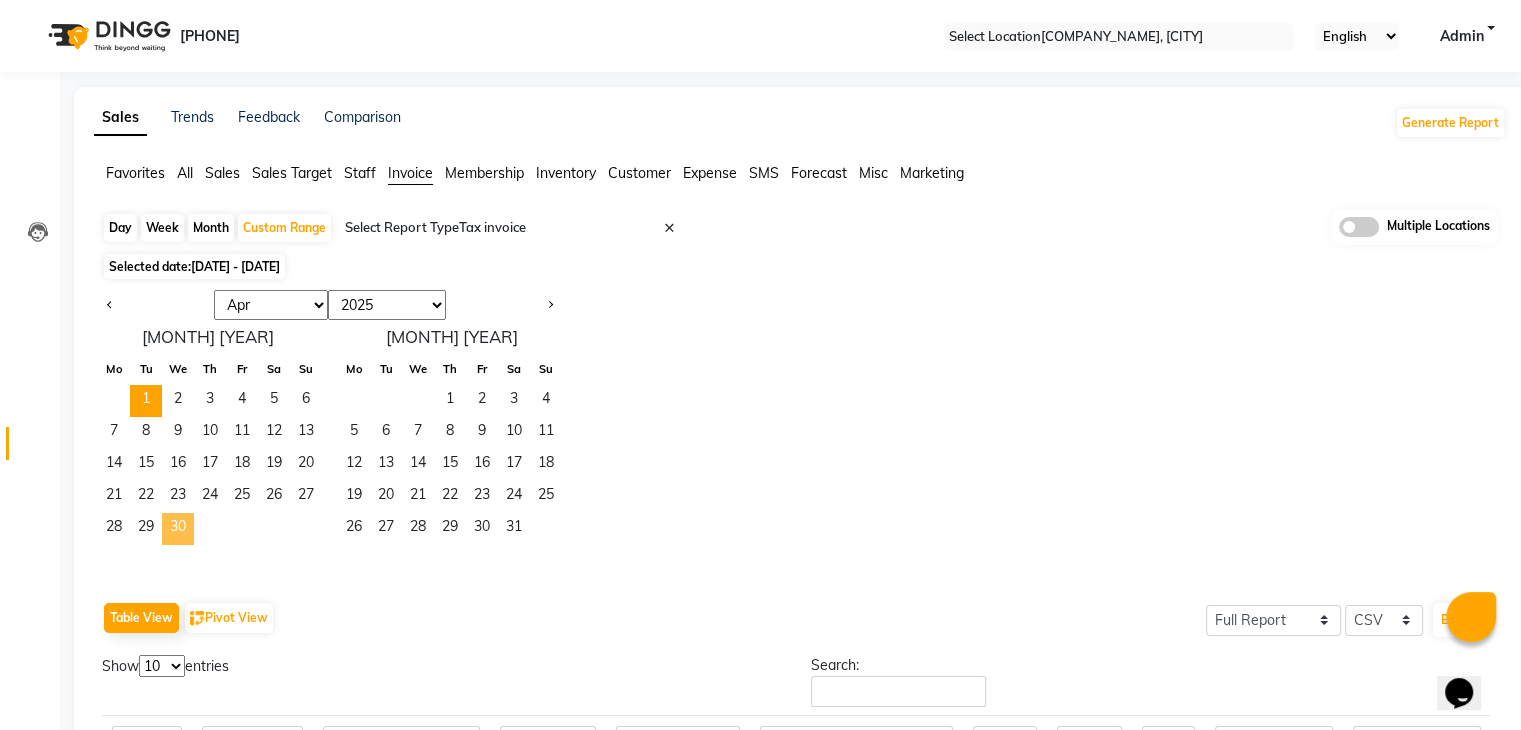 click on "[NUMBER]" at bounding box center (178, 529) 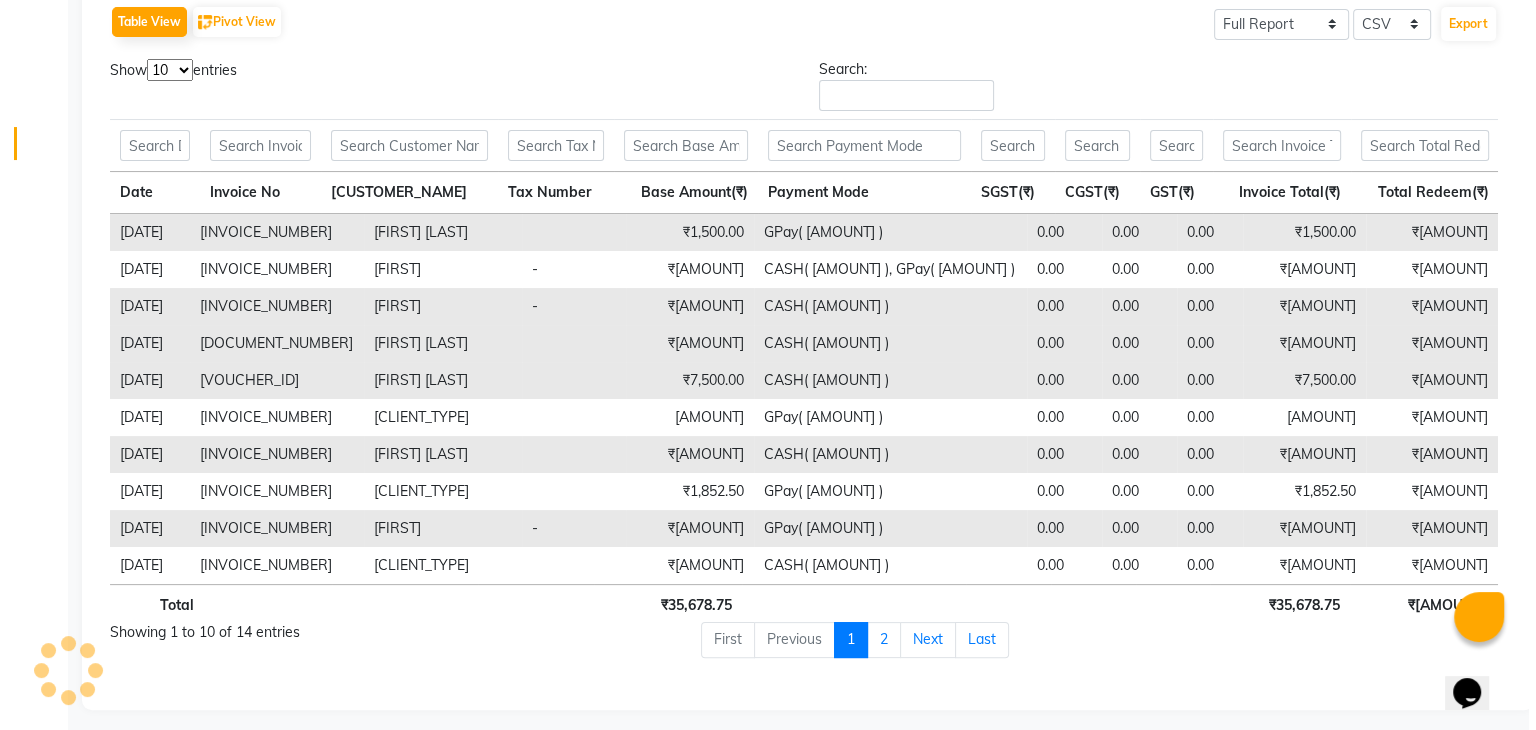 scroll, scrollTop: 0, scrollLeft: 0, axis: both 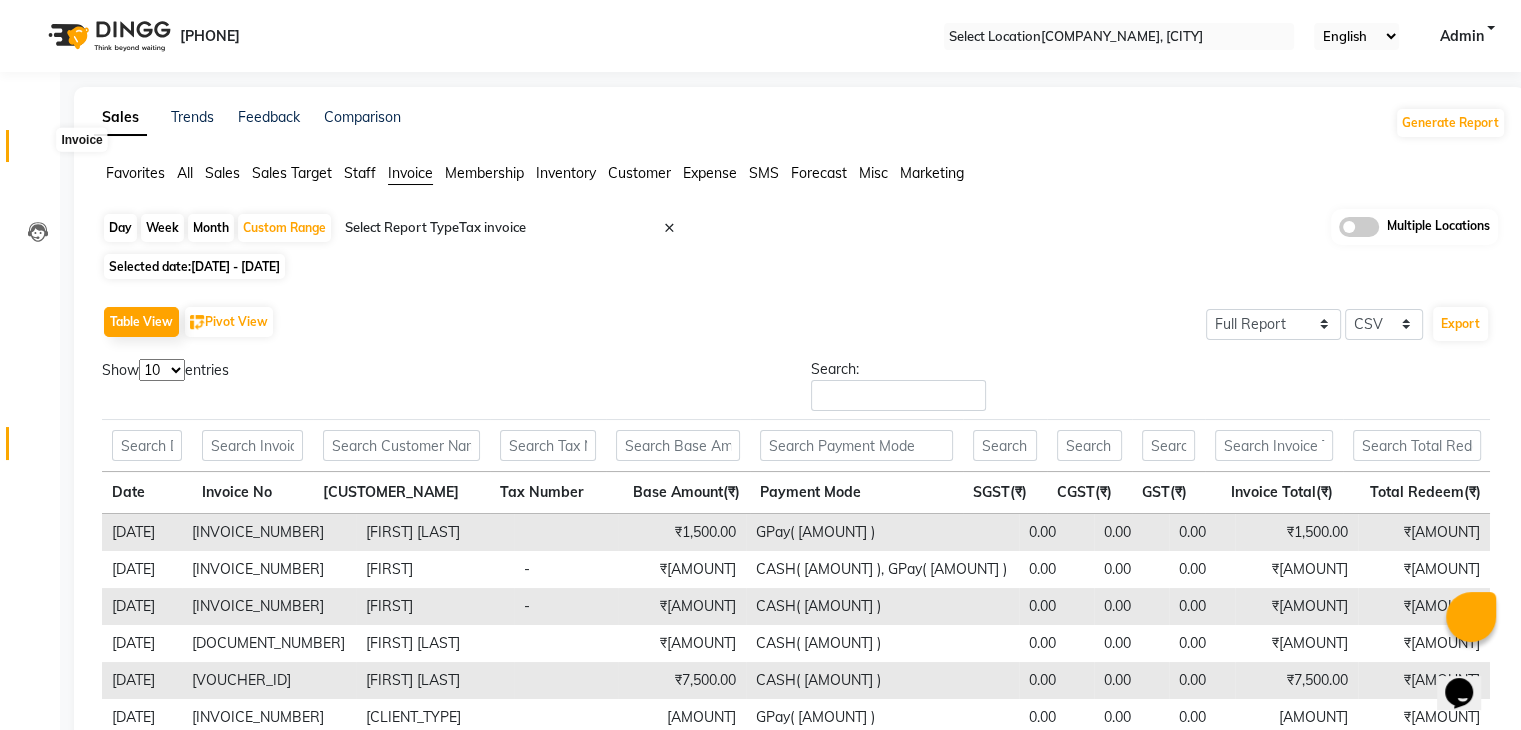 click at bounding box center (38, 151) 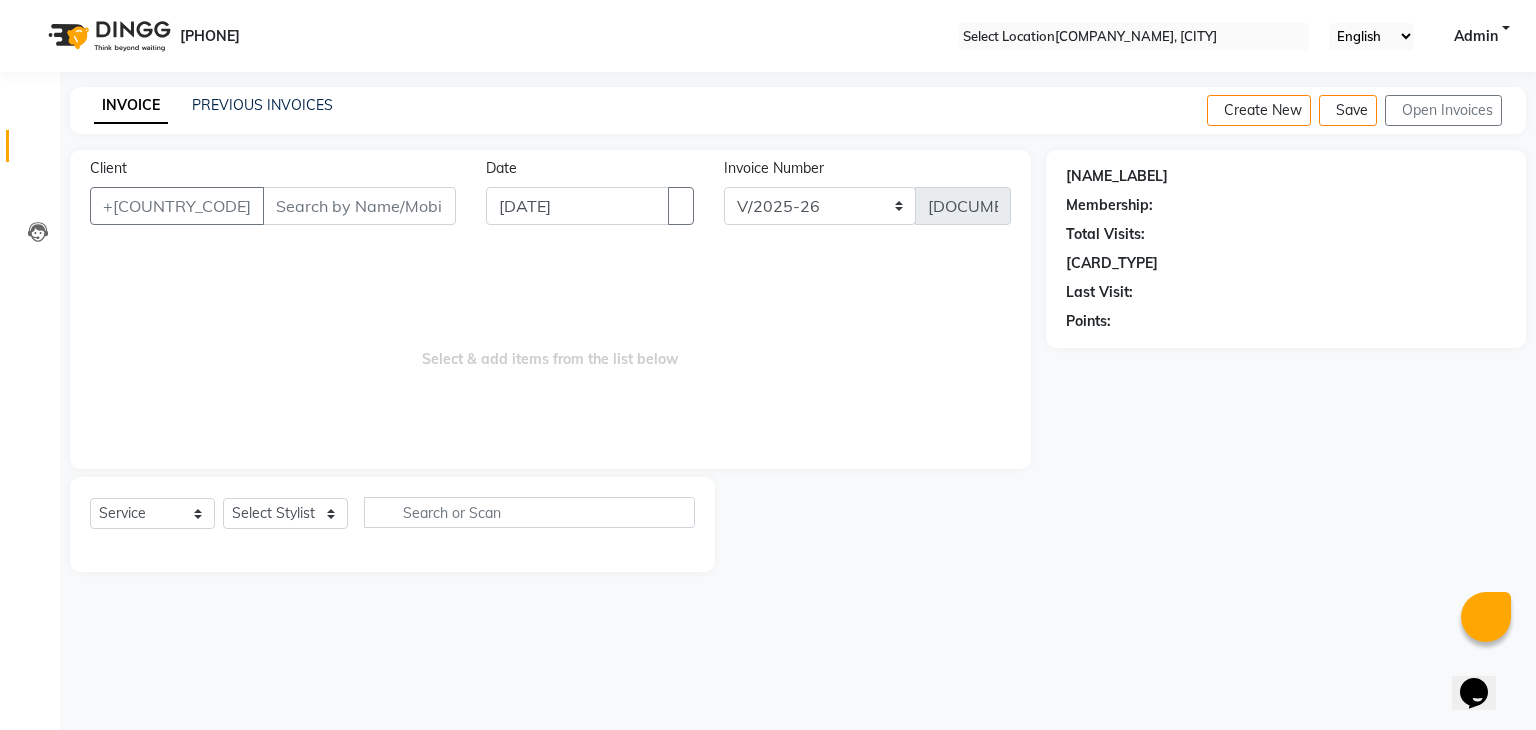 click on "Client" at bounding box center (359, 206) 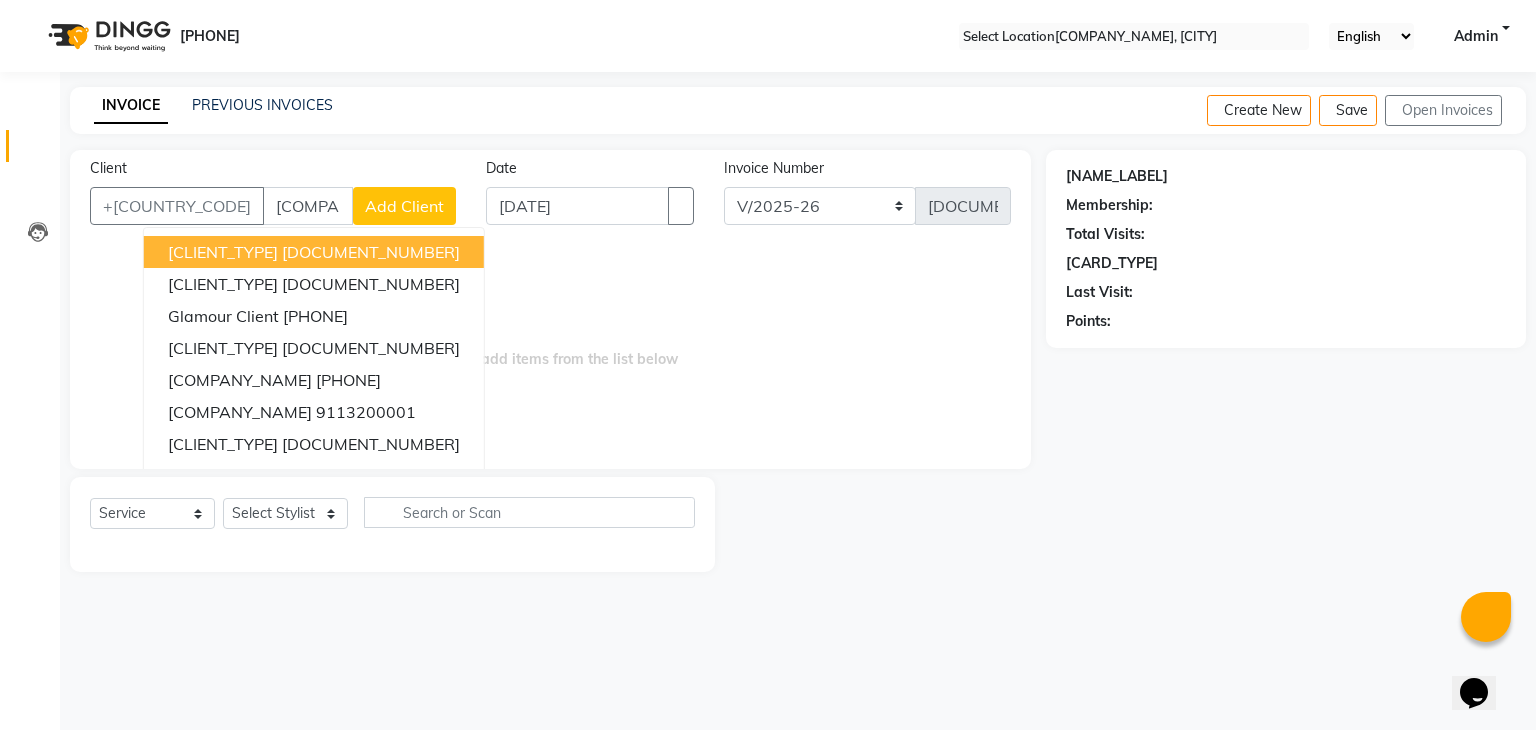 click on "123456785" at bounding box center [371, 252] 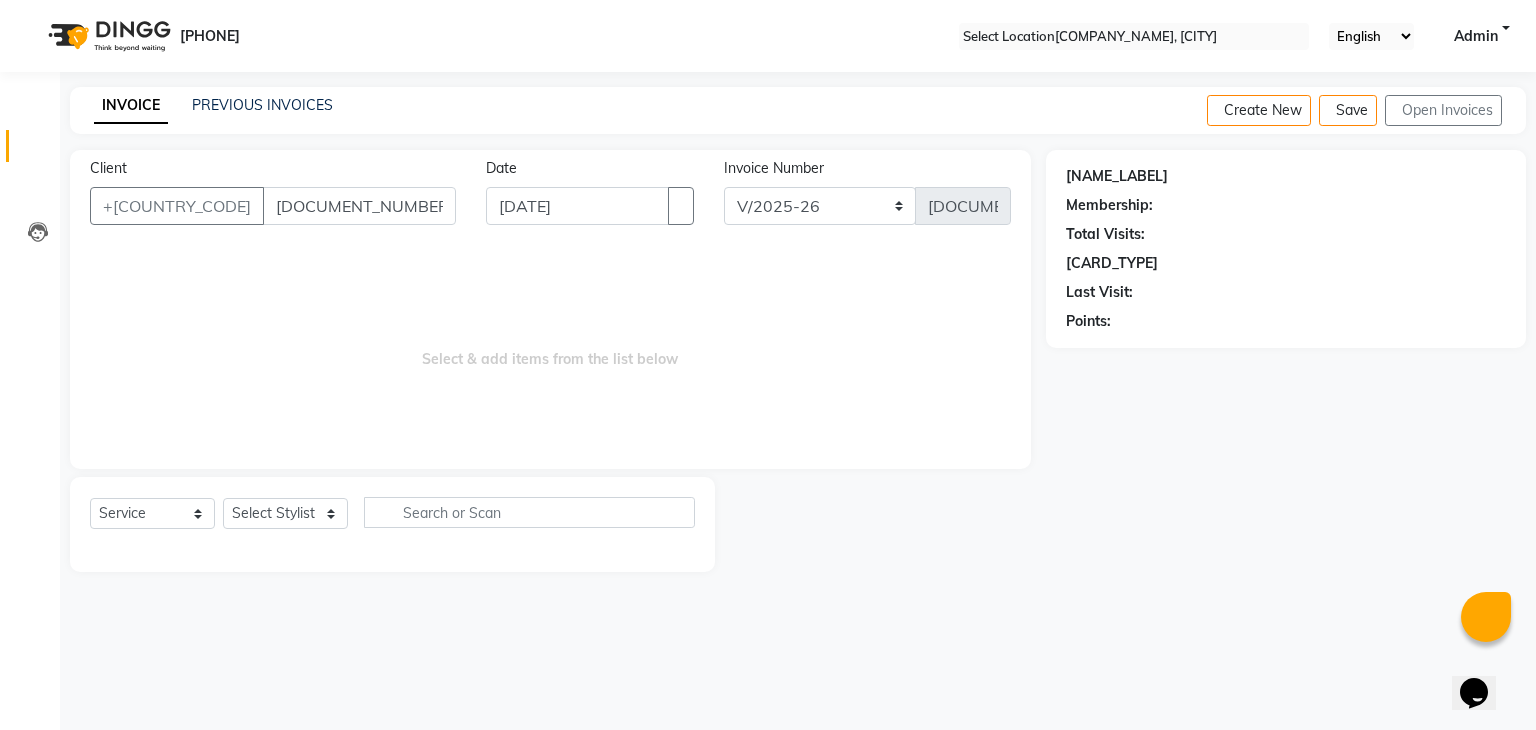 type on "123456785" 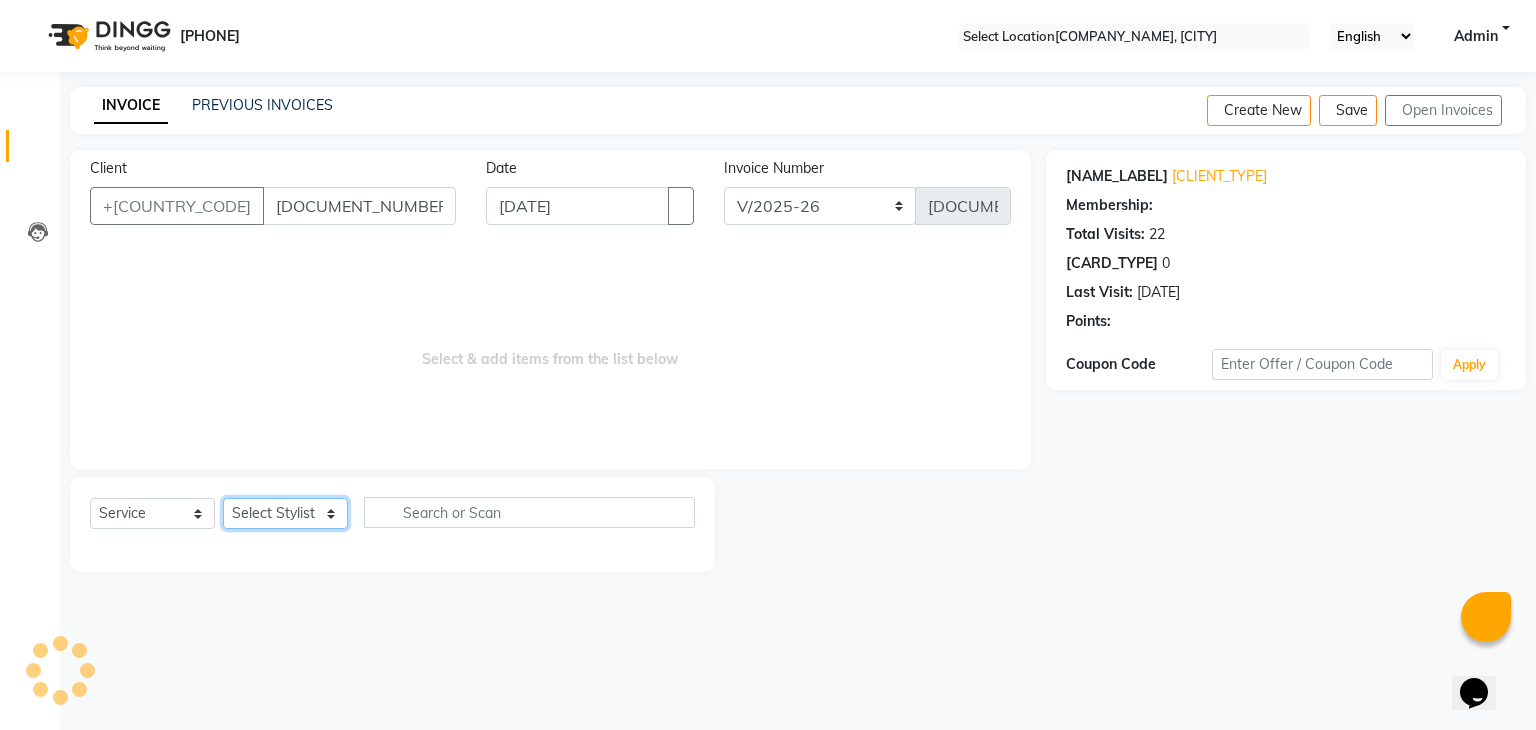 click on "Select Stylist asha Kashab Bharat sen kapil  NITIN KUMAR Rahul Dixit Reshma Dixit RUSHI KHAMBE Swati bhosale SWEATA NAG VIJAY SONAWANE VINAY DIXIT" at bounding box center [285, 513] 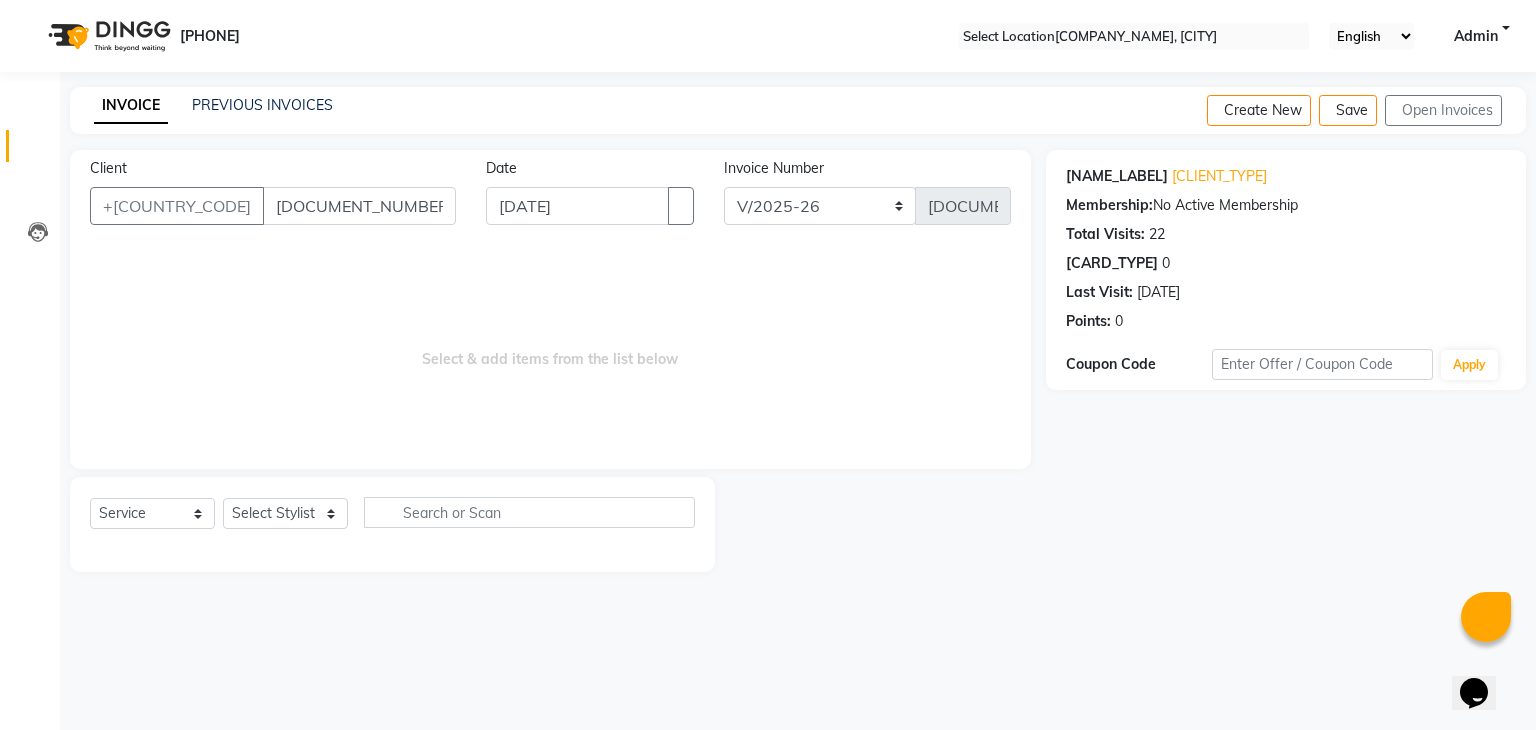 click at bounding box center (1134, 37) 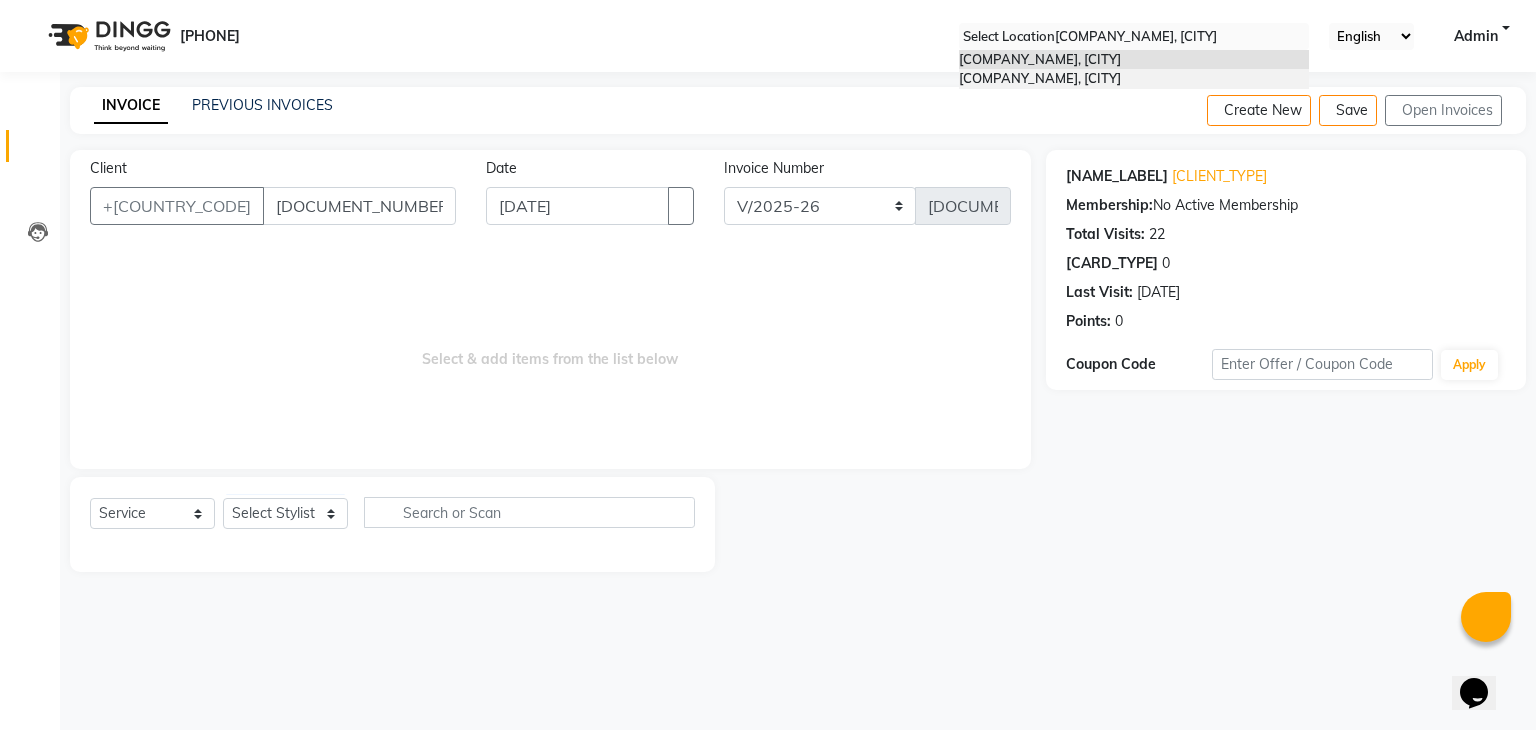 click on "The Glamour Haven Unisex Salon, Thane" at bounding box center (1040, 78) 